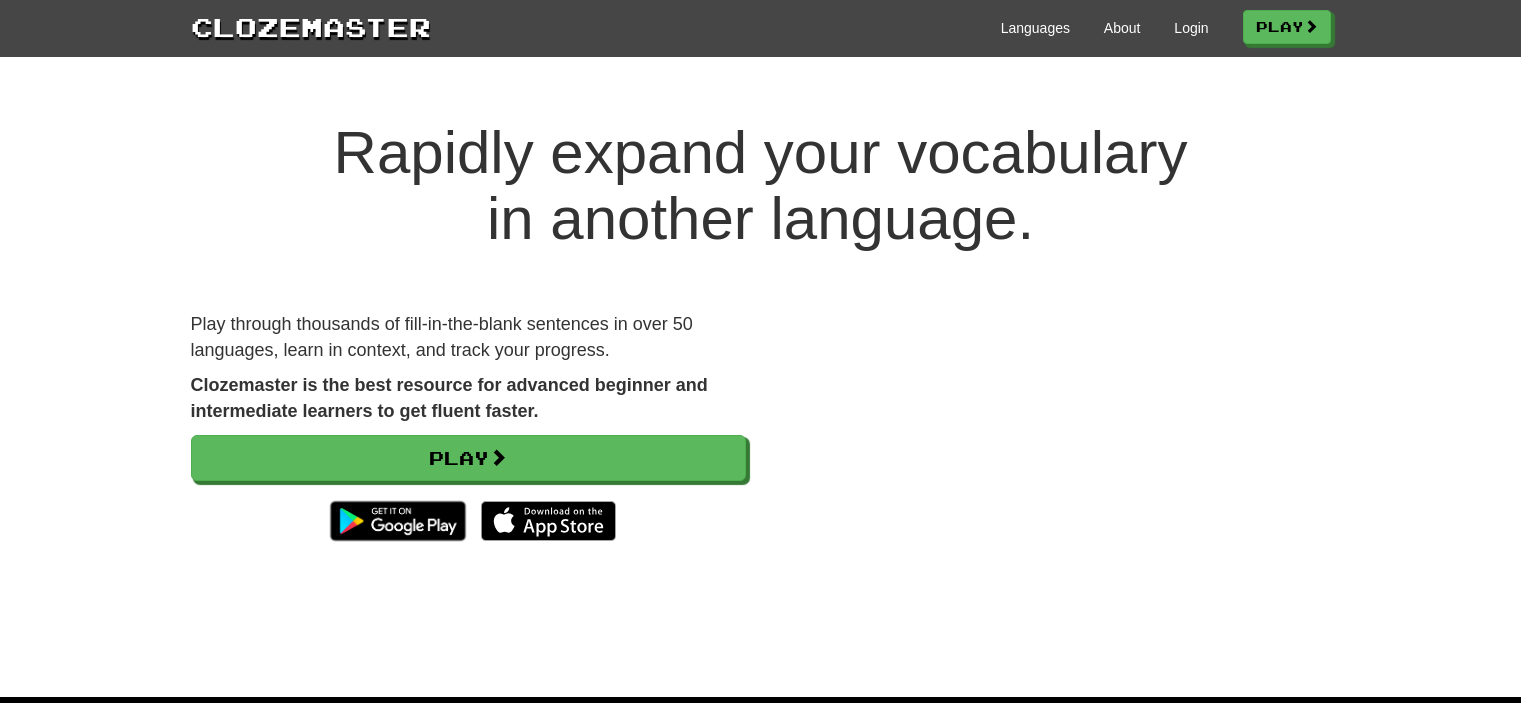 scroll, scrollTop: 0, scrollLeft: 0, axis: both 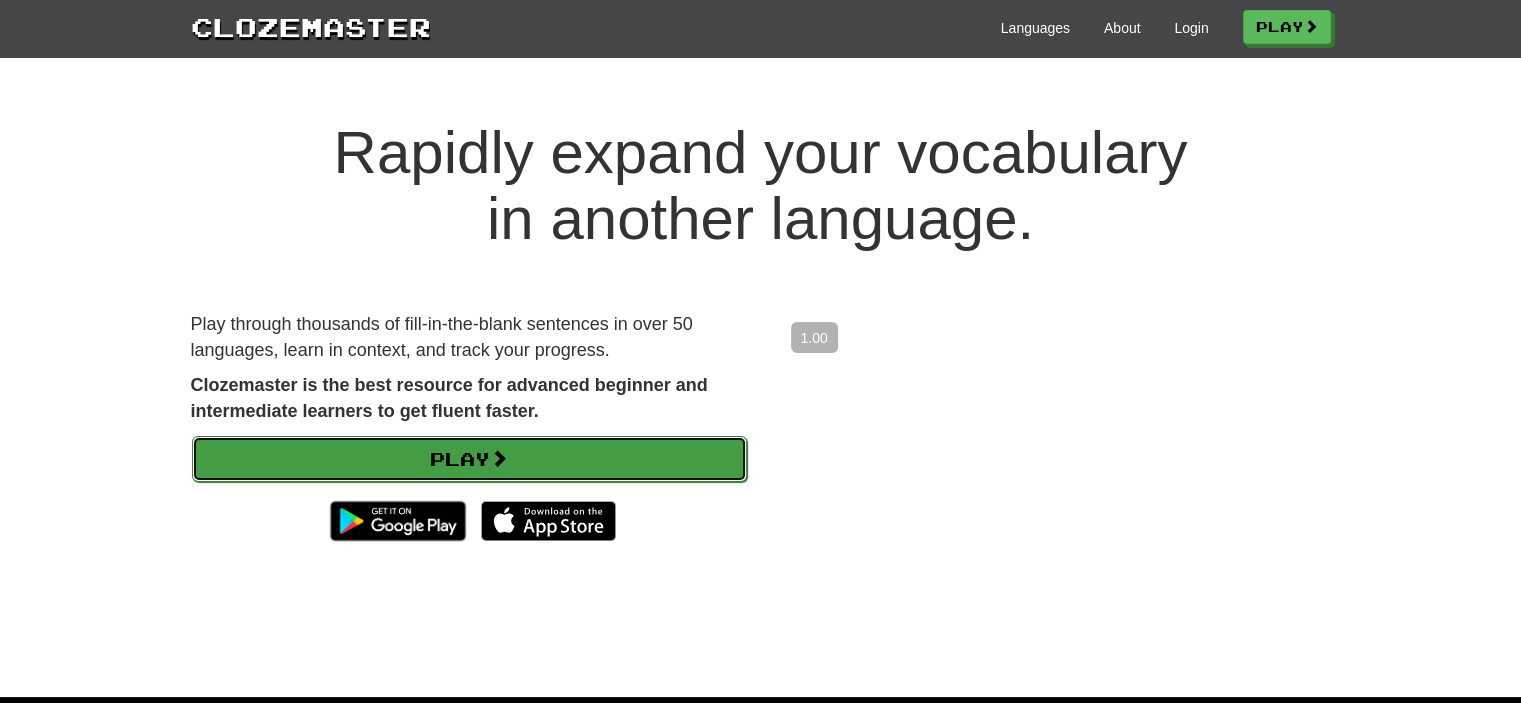 click on "Play" at bounding box center [469, 459] 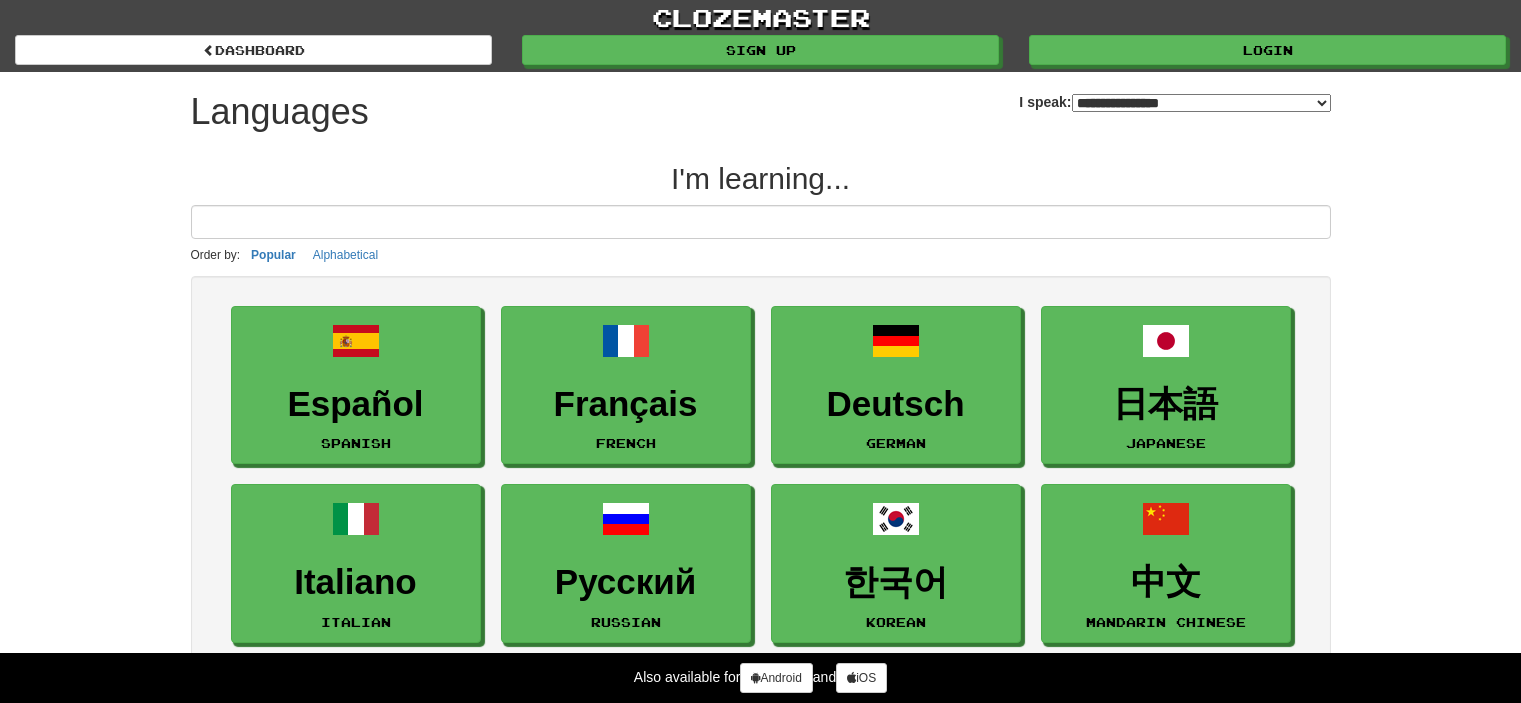 select on "*******" 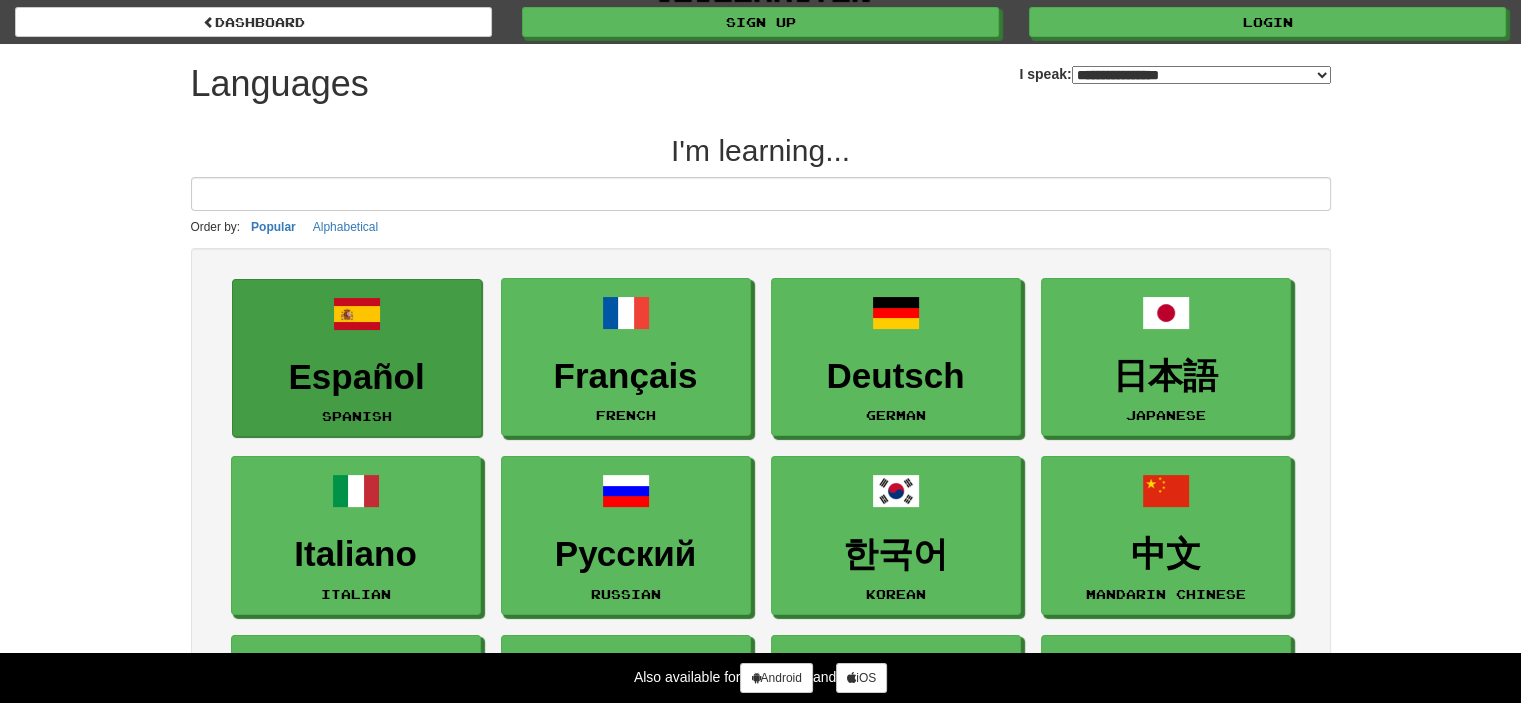 scroll, scrollTop: 28, scrollLeft: 0, axis: vertical 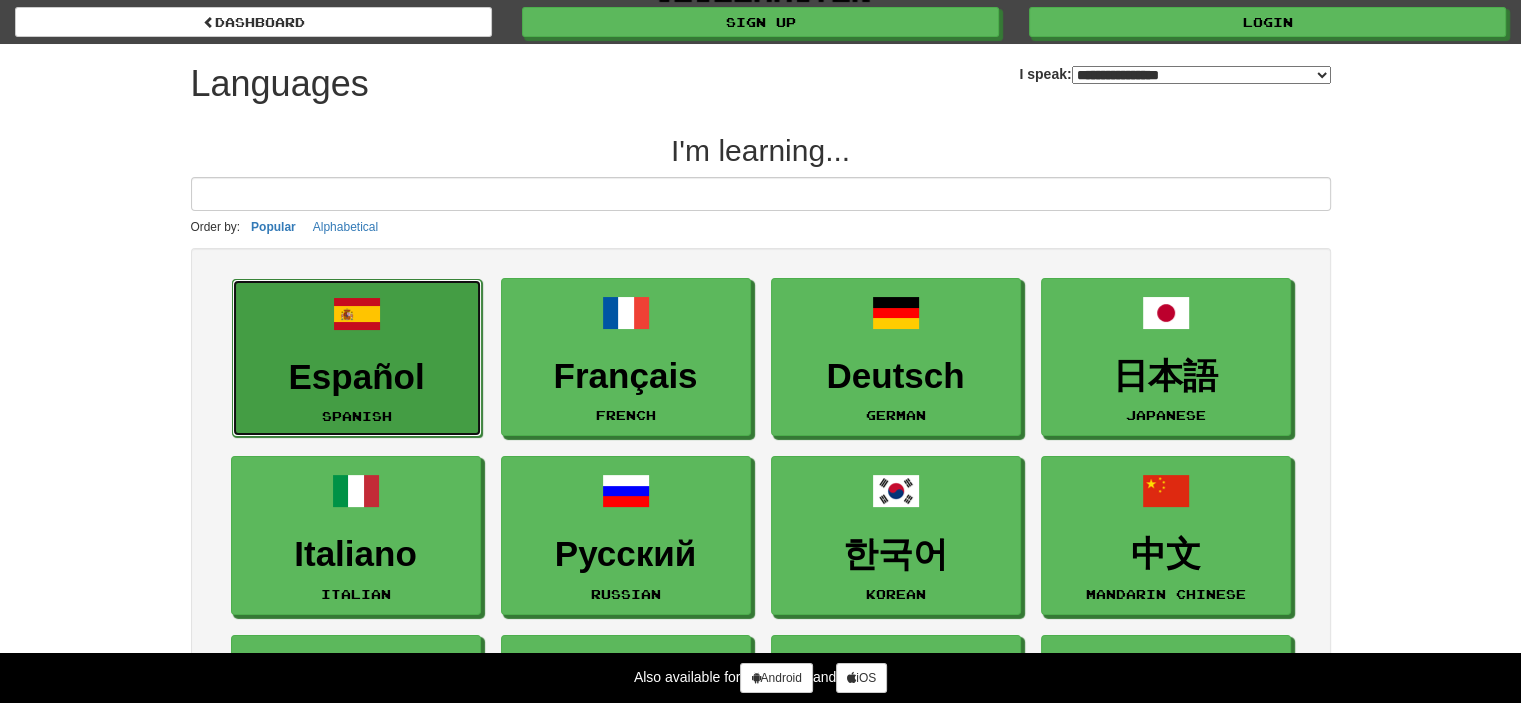 click on "Español" at bounding box center (357, 377) 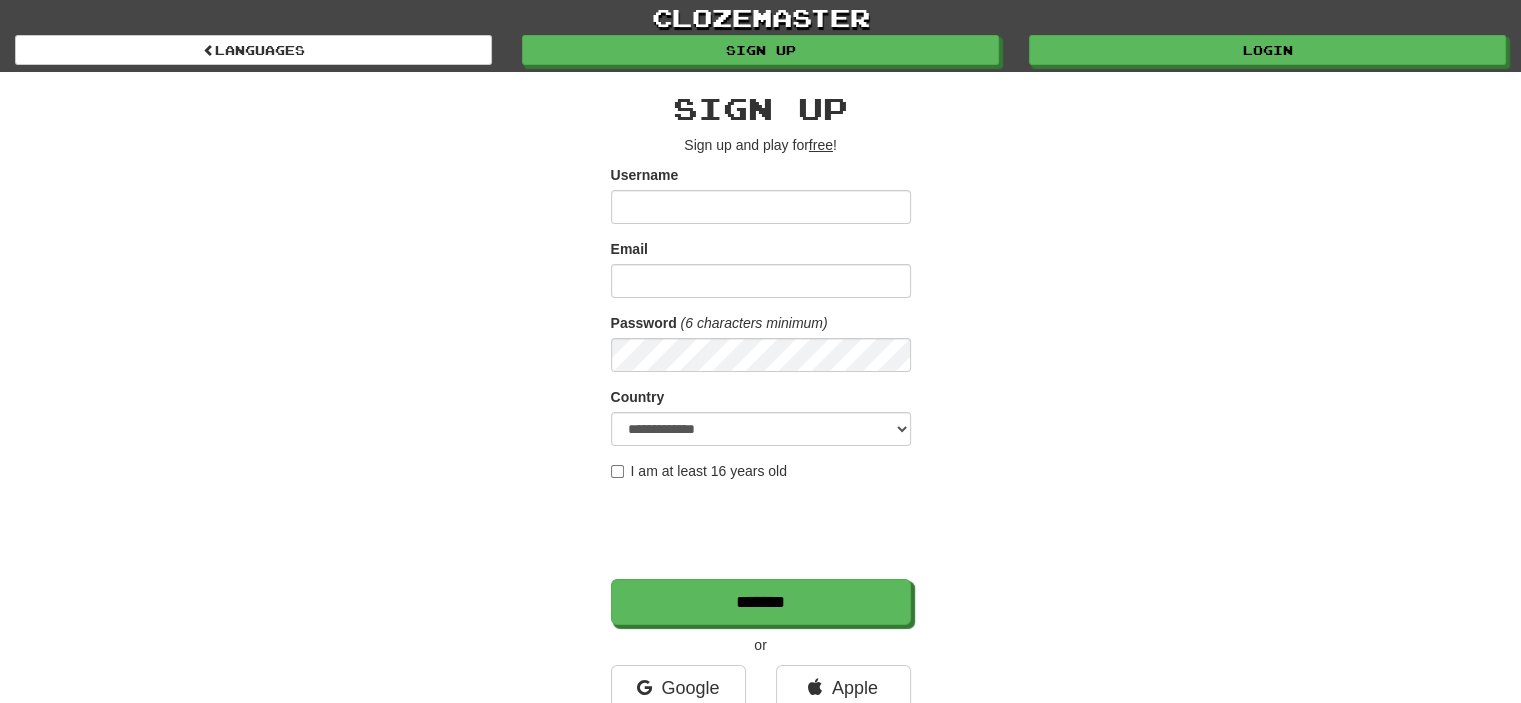 scroll, scrollTop: 191, scrollLeft: 0, axis: vertical 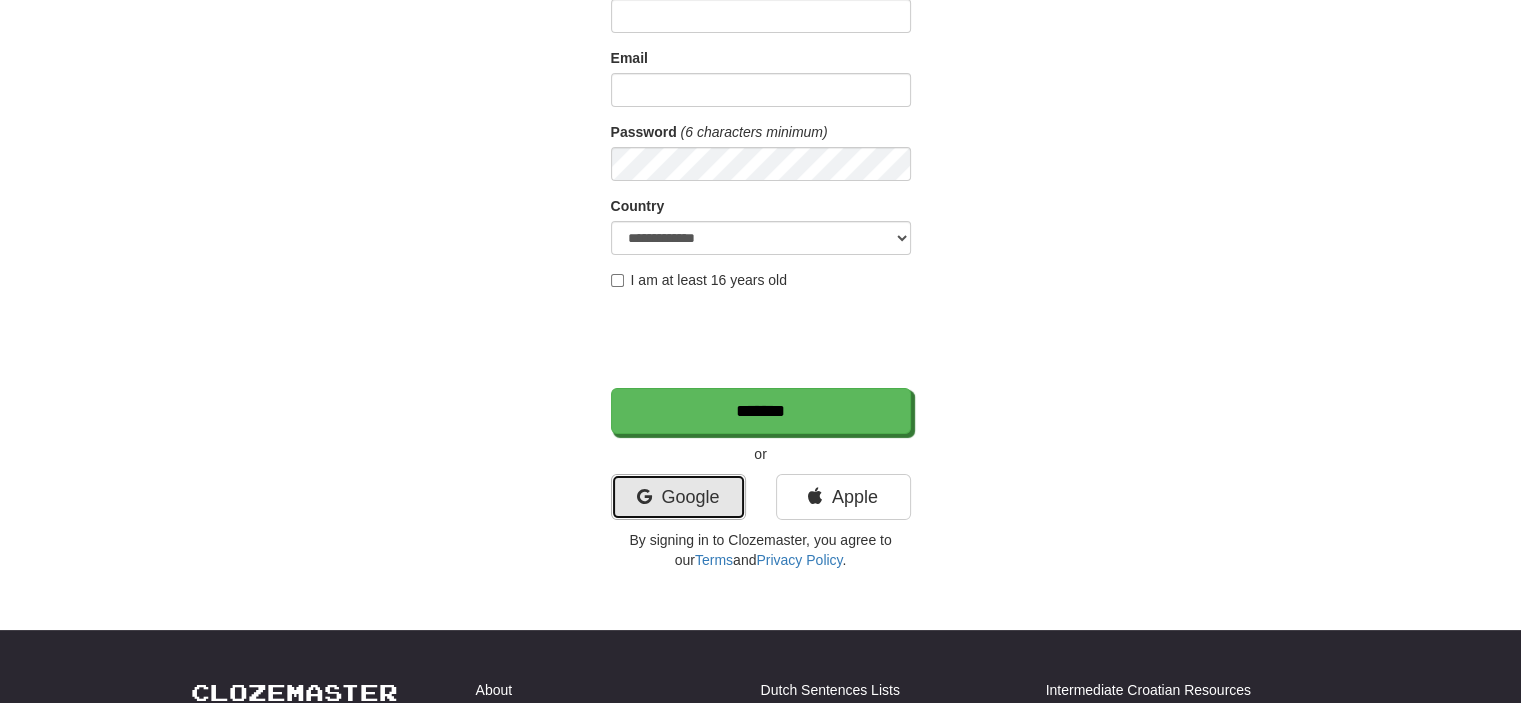 click on "Google" at bounding box center [678, 497] 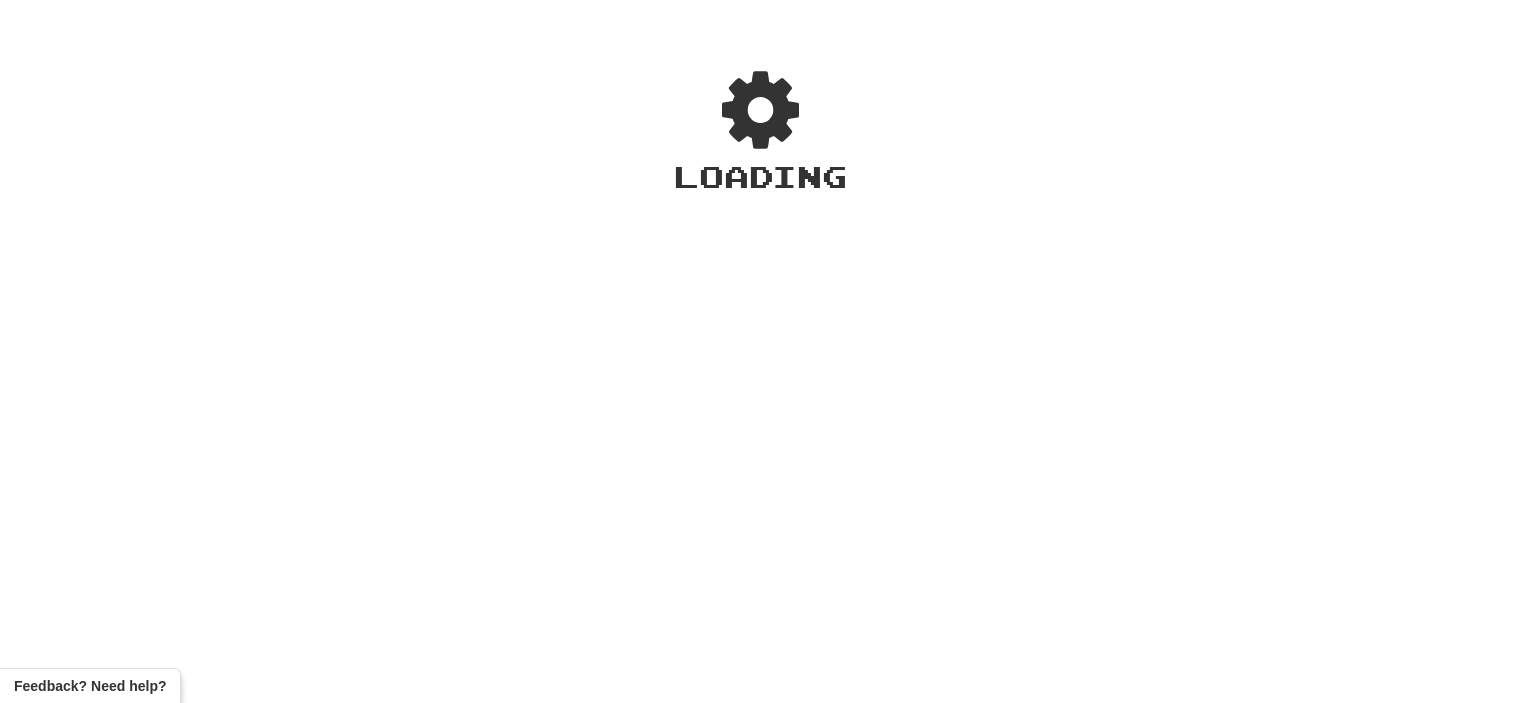 scroll, scrollTop: 0, scrollLeft: 0, axis: both 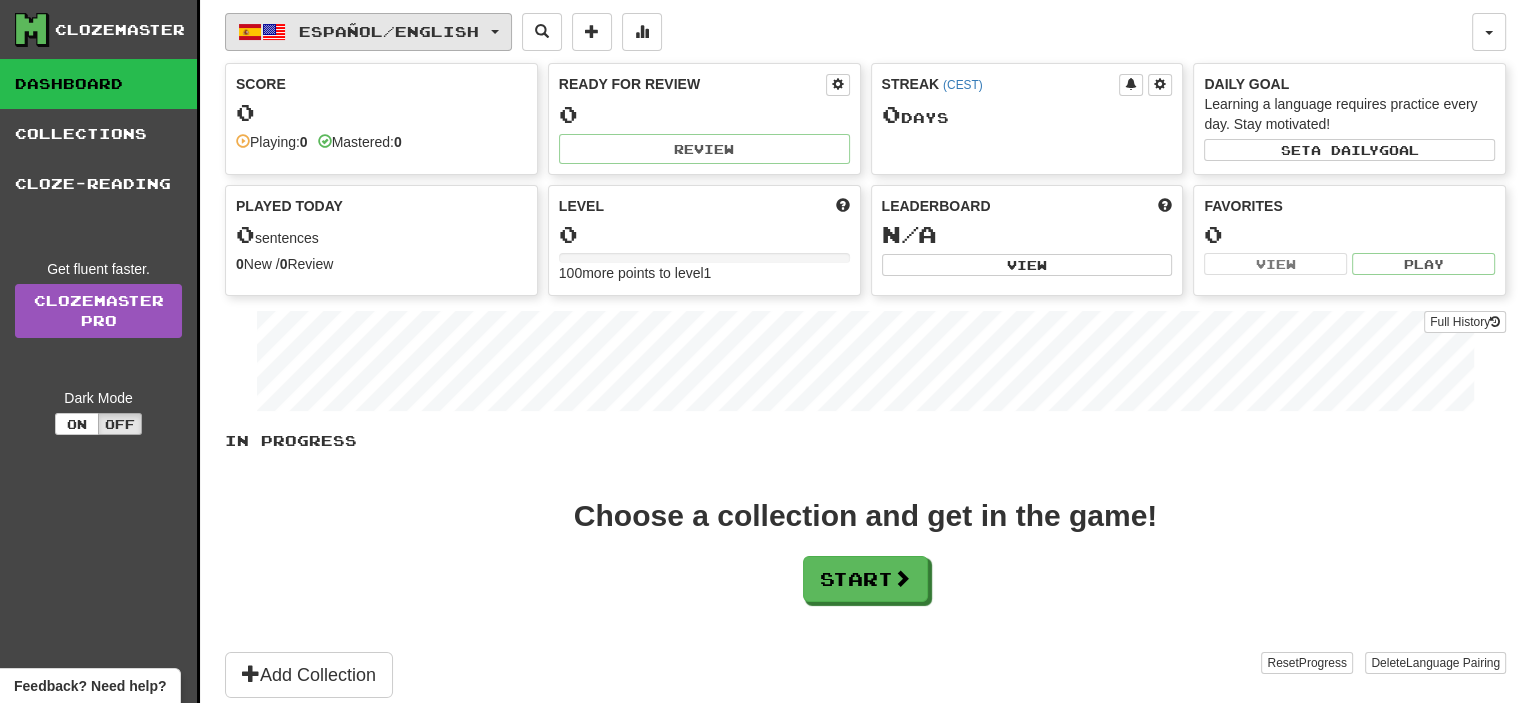 click on "Español  /  English" at bounding box center [389, 31] 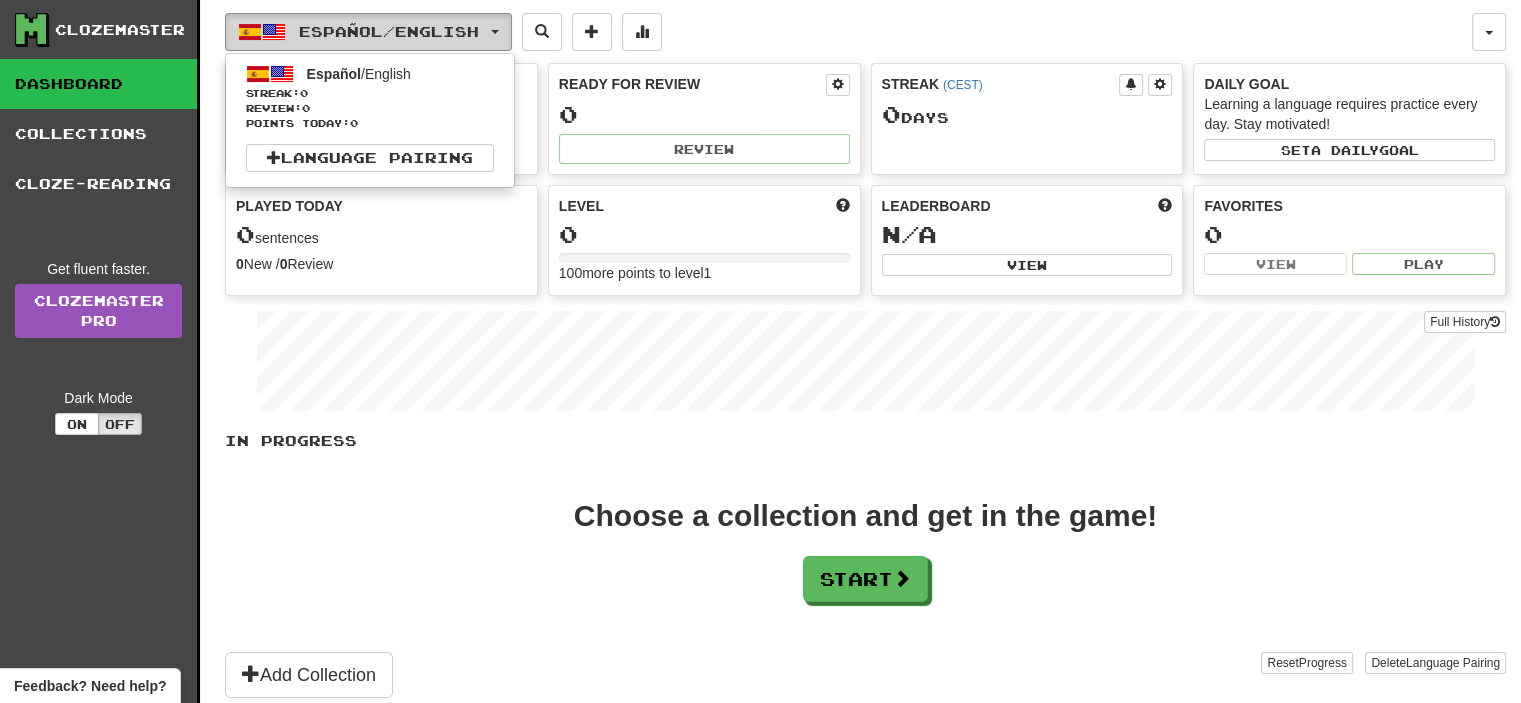 click on "Español  /  English" at bounding box center [389, 31] 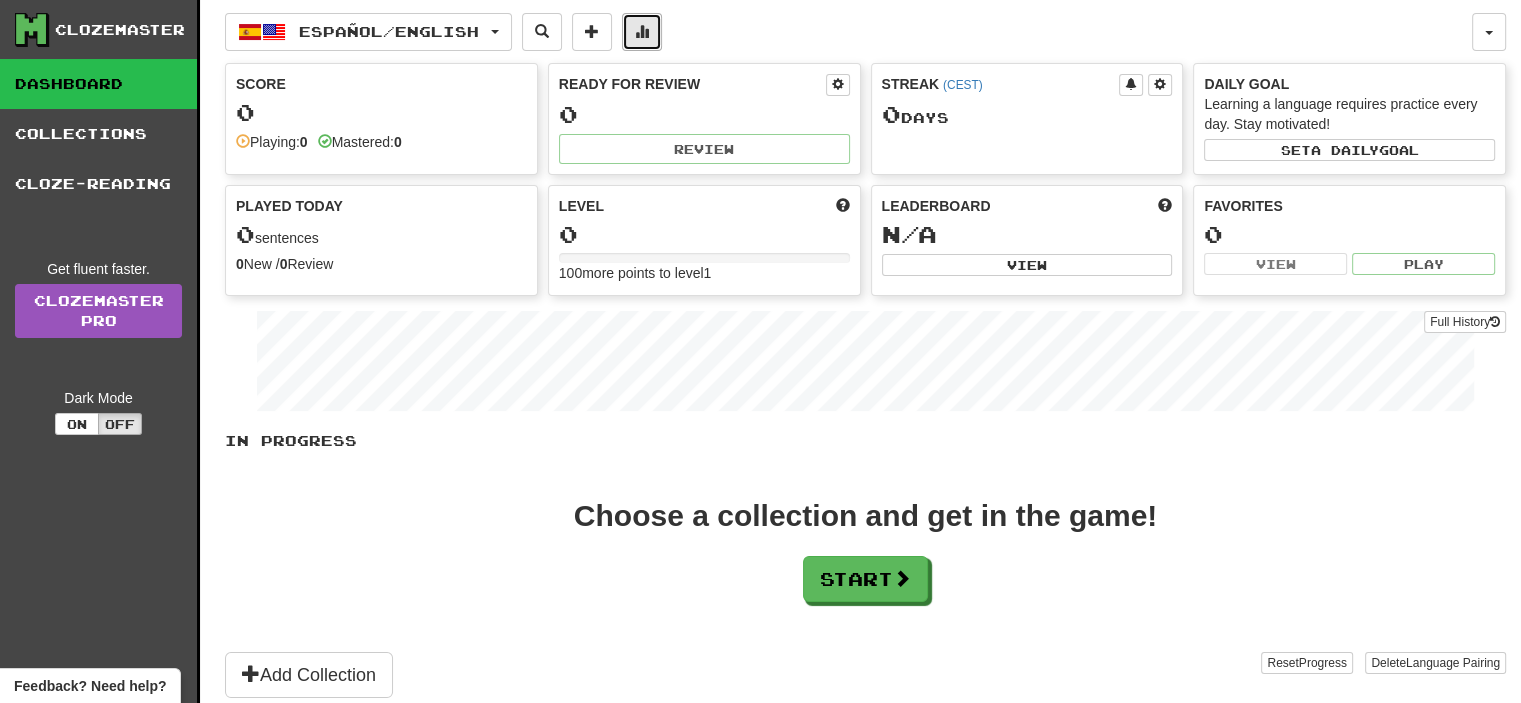 click at bounding box center (642, 32) 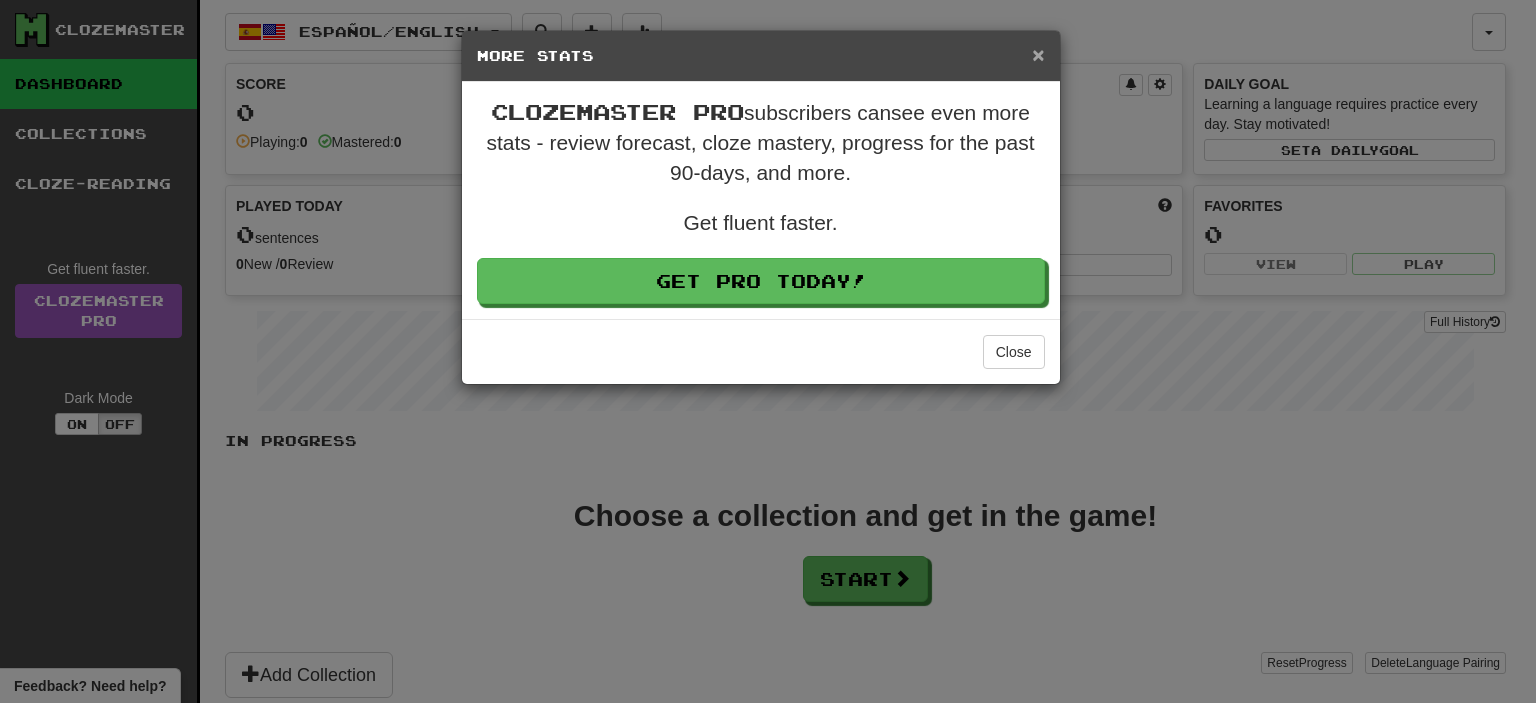 click on "×" at bounding box center (1038, 54) 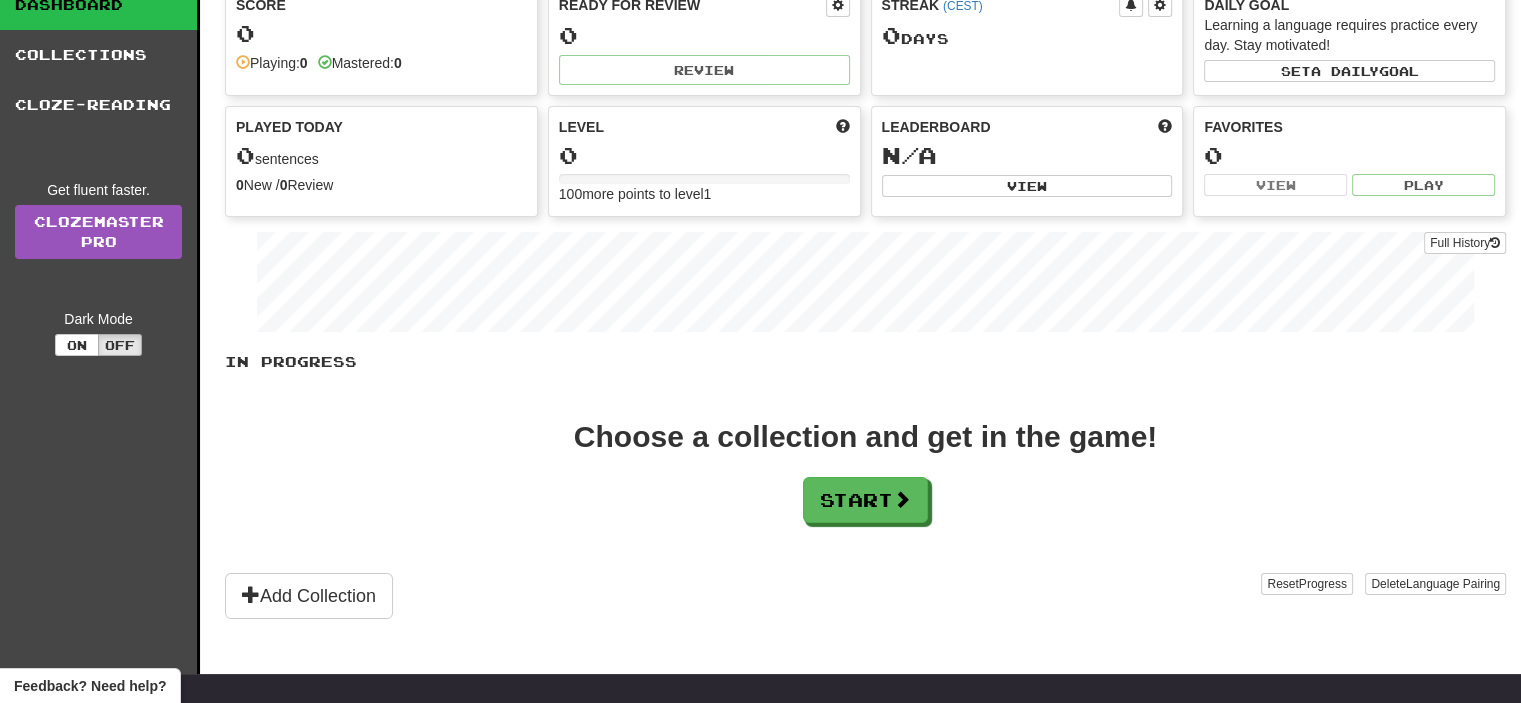 scroll, scrollTop: 80, scrollLeft: 0, axis: vertical 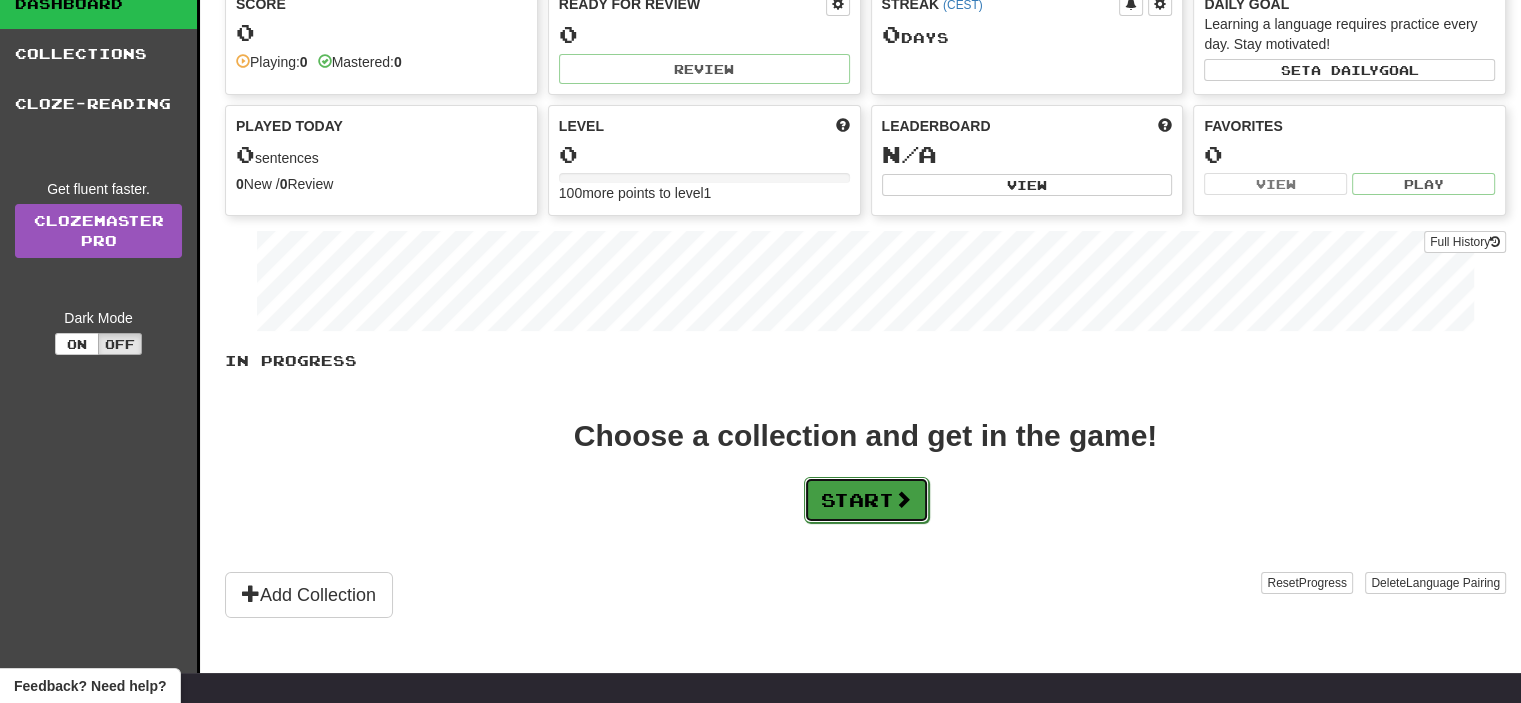 click on "Start" at bounding box center [866, 500] 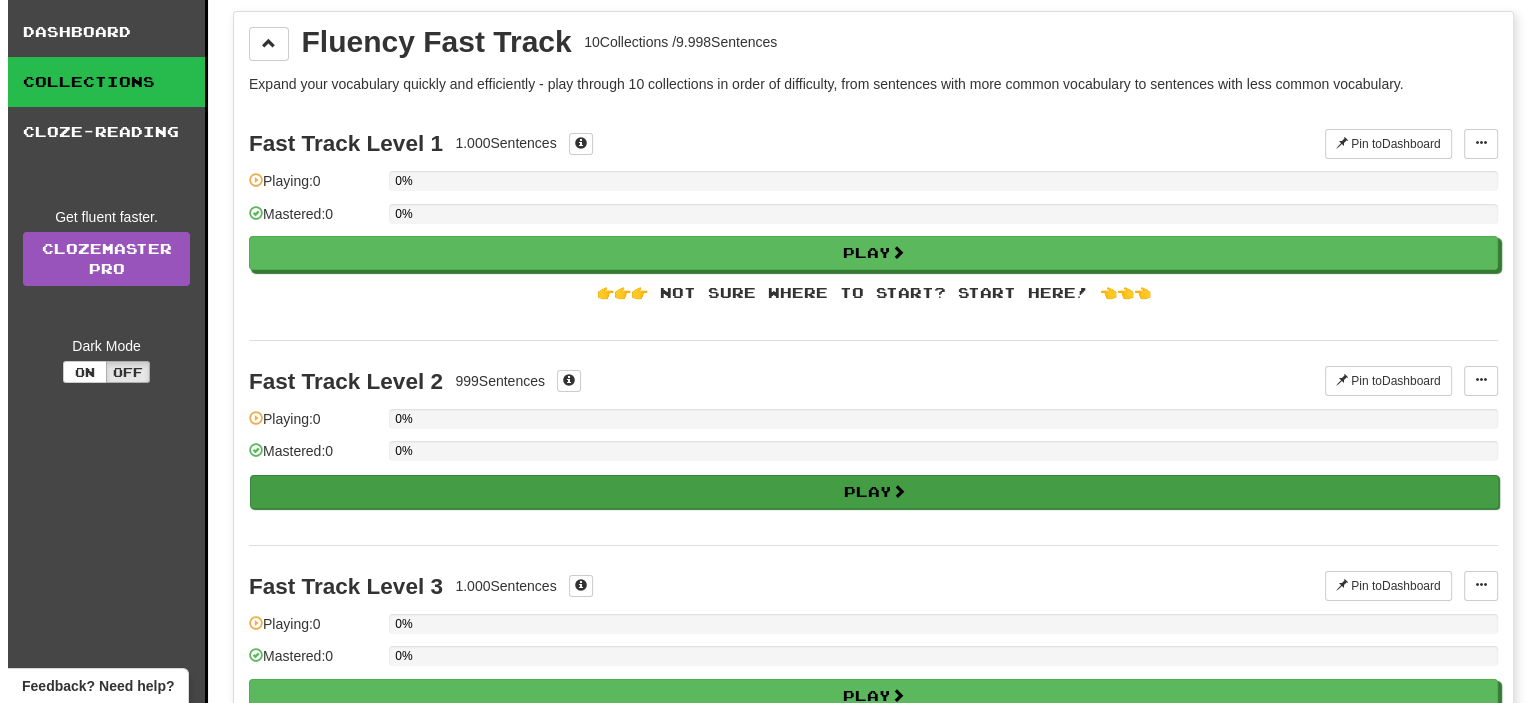 scroll, scrollTop: 0, scrollLeft: 0, axis: both 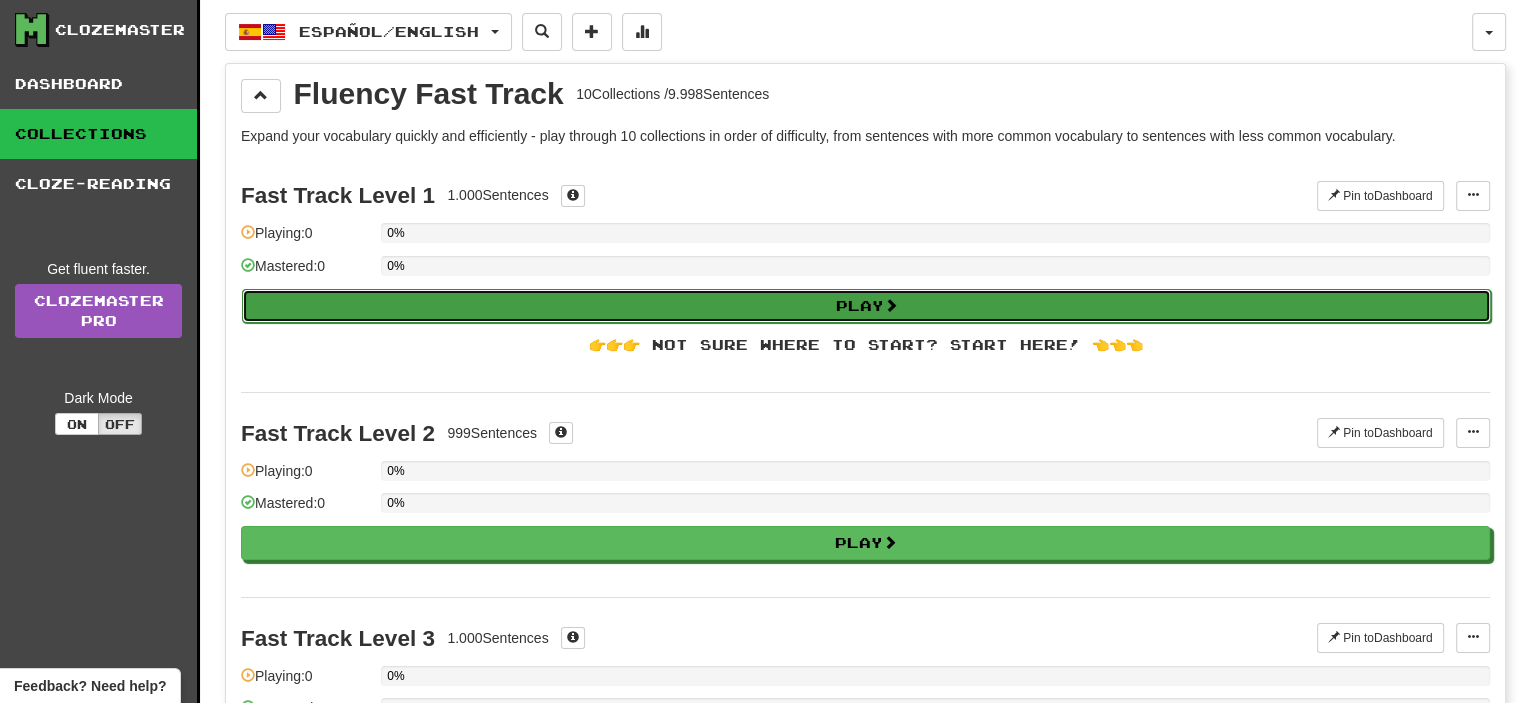 click on "Play" at bounding box center (866, 306) 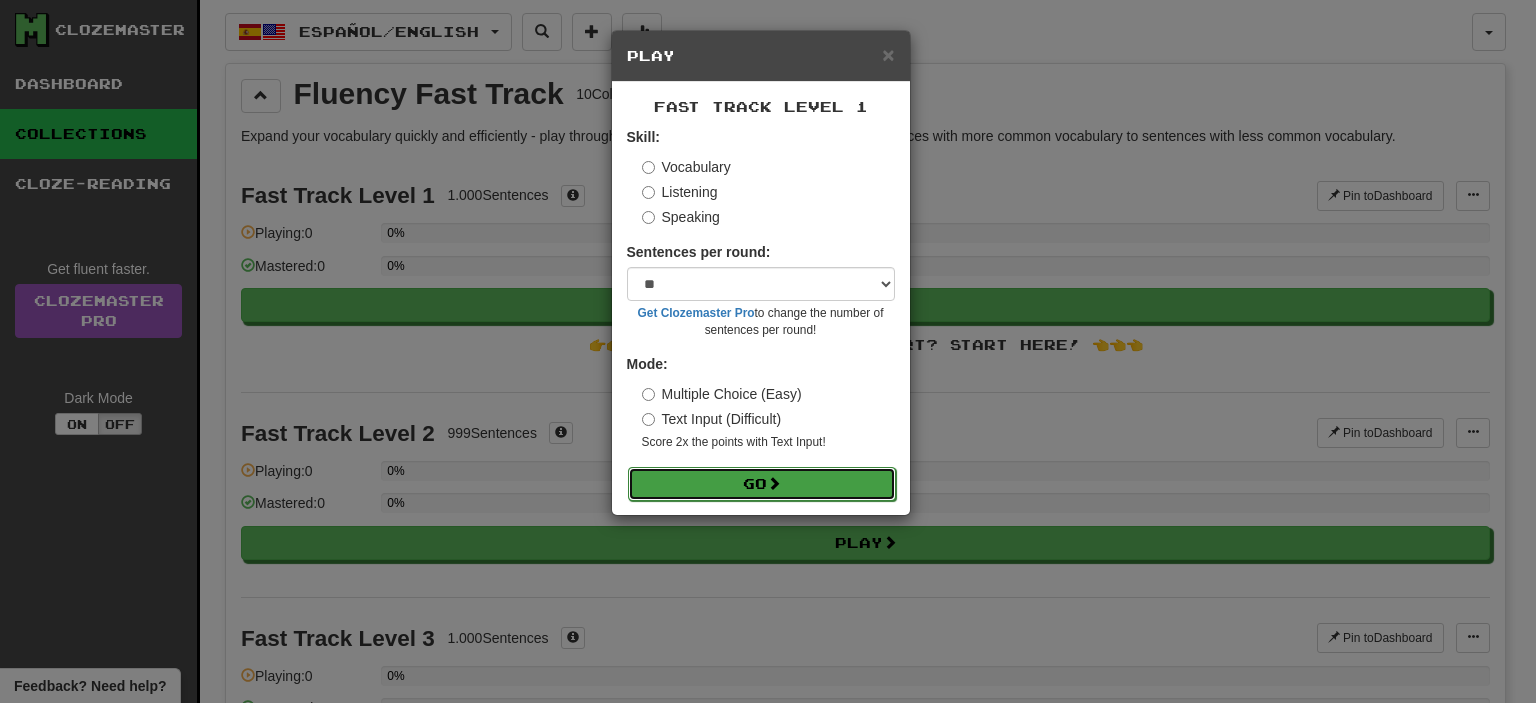 click on "Go" at bounding box center [762, 484] 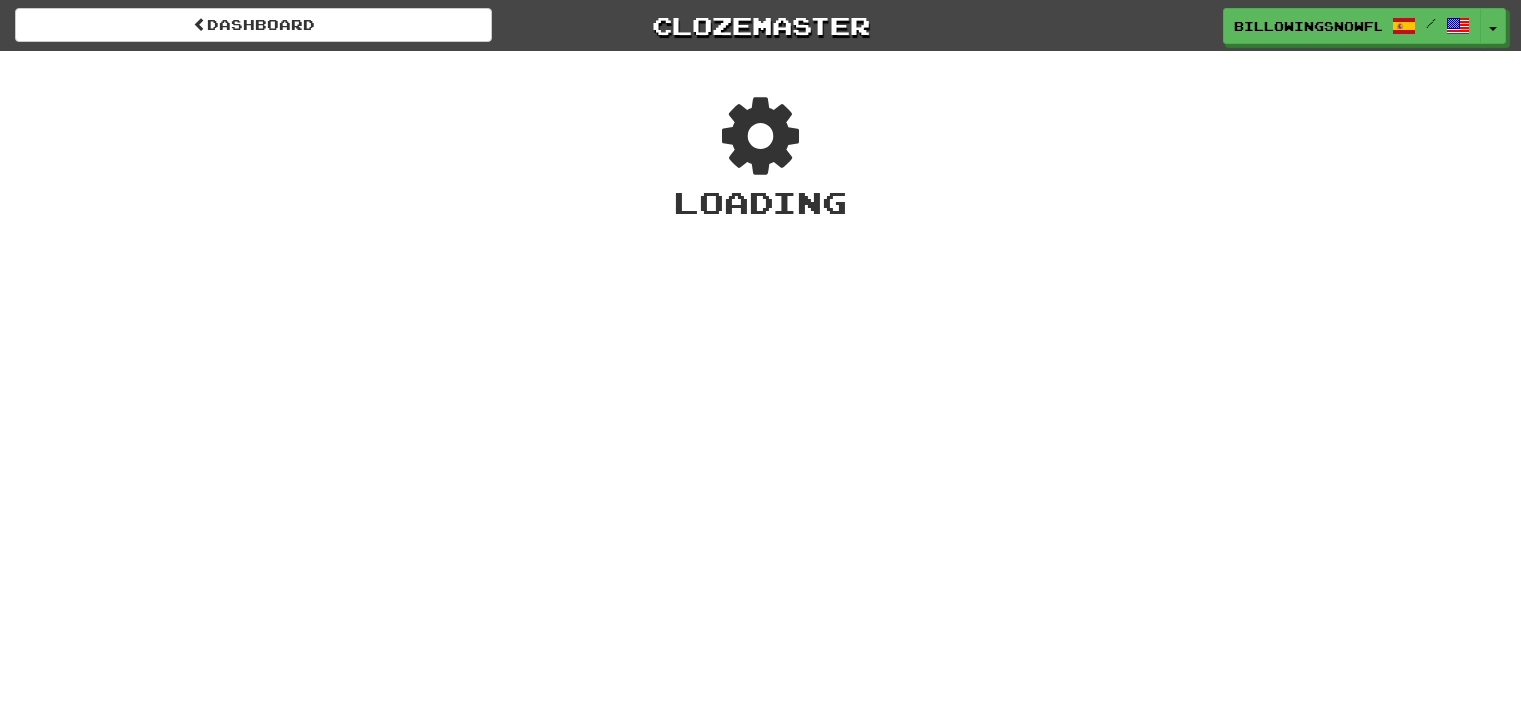scroll, scrollTop: 0, scrollLeft: 0, axis: both 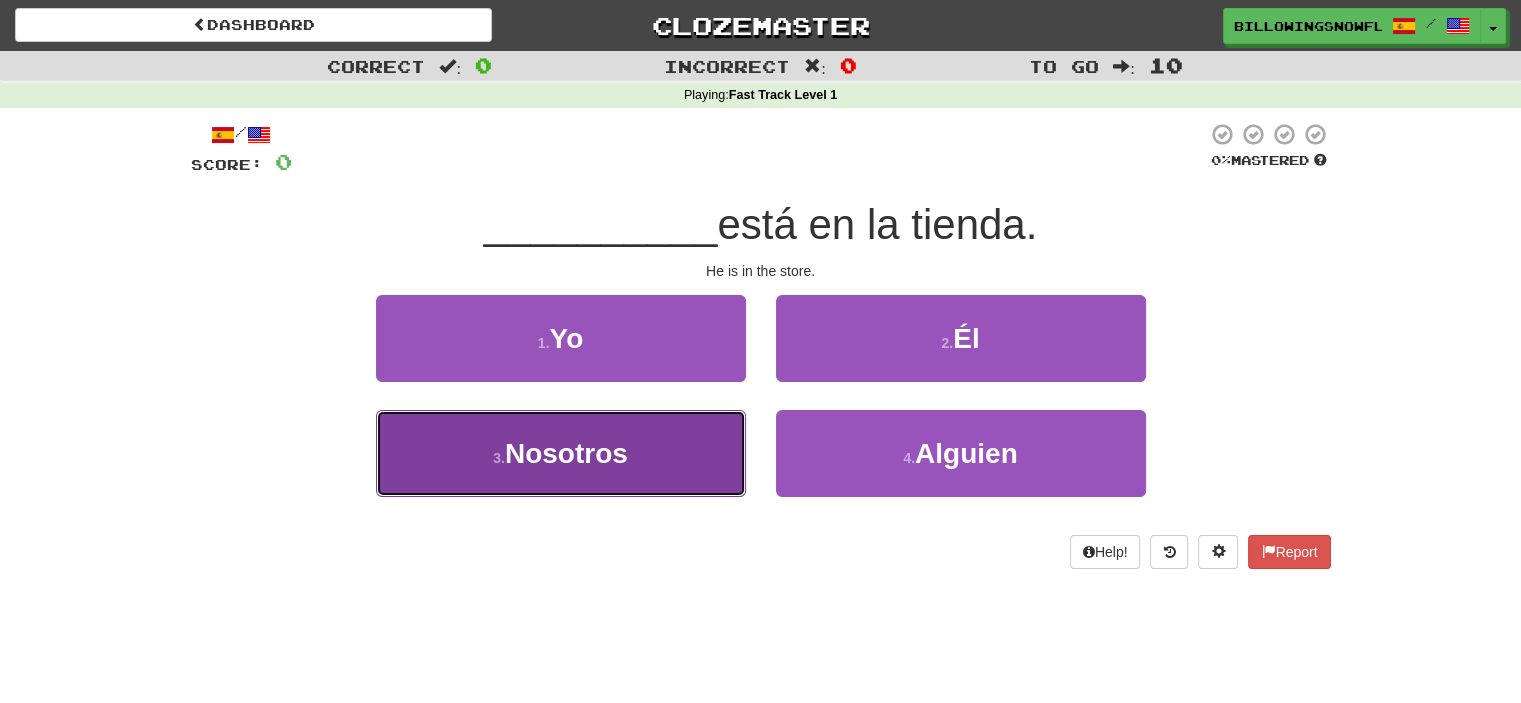 click on "3 .  Nosotros" at bounding box center (561, 453) 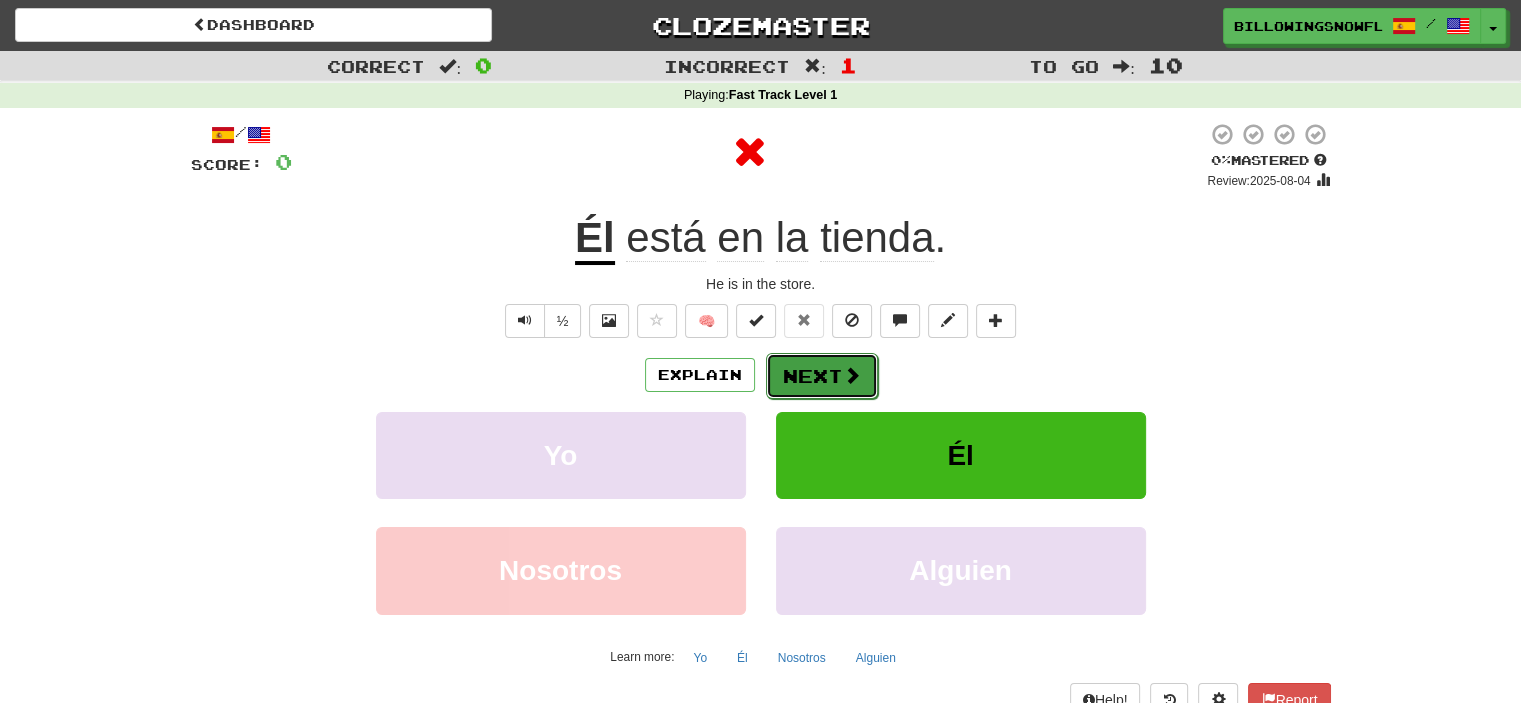 click on "Next" at bounding box center [822, 376] 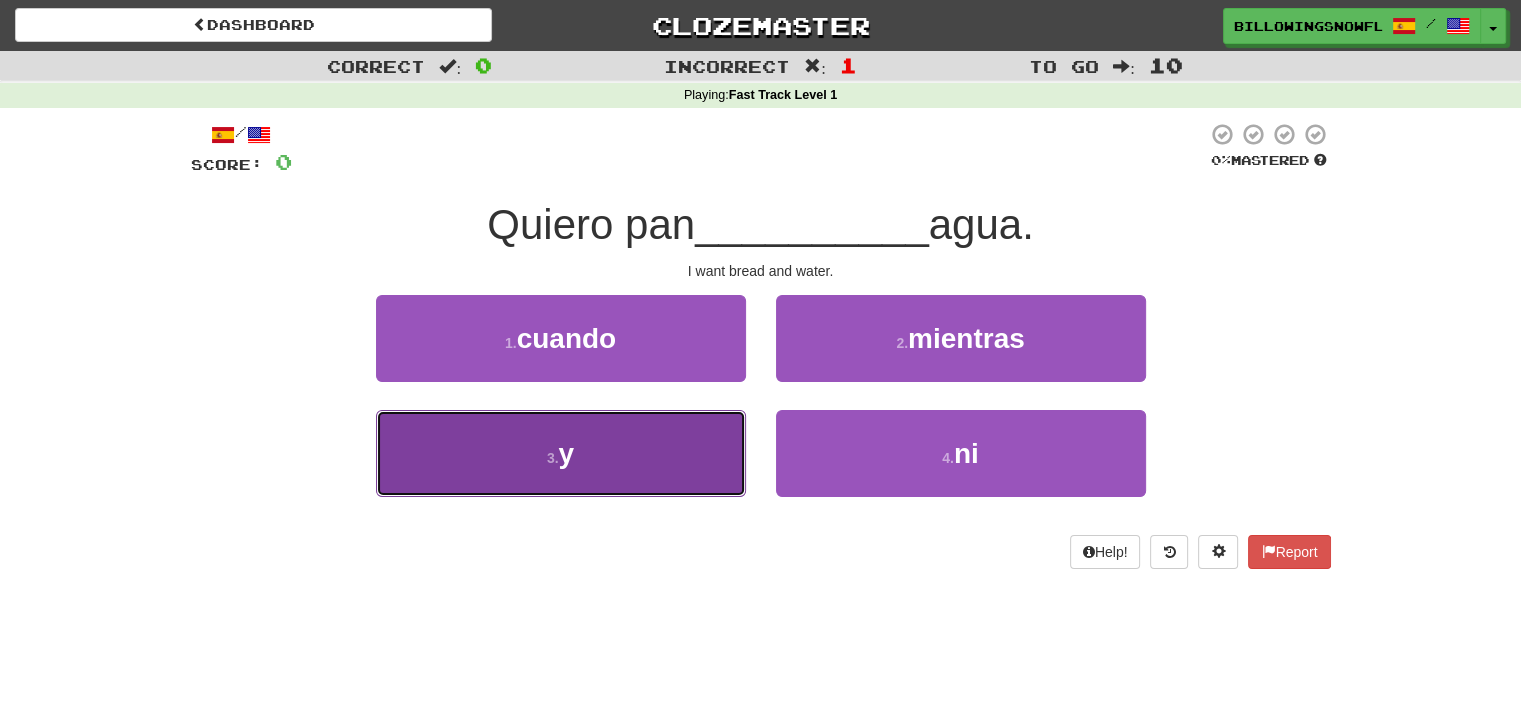 click on "3 .  y" at bounding box center (561, 453) 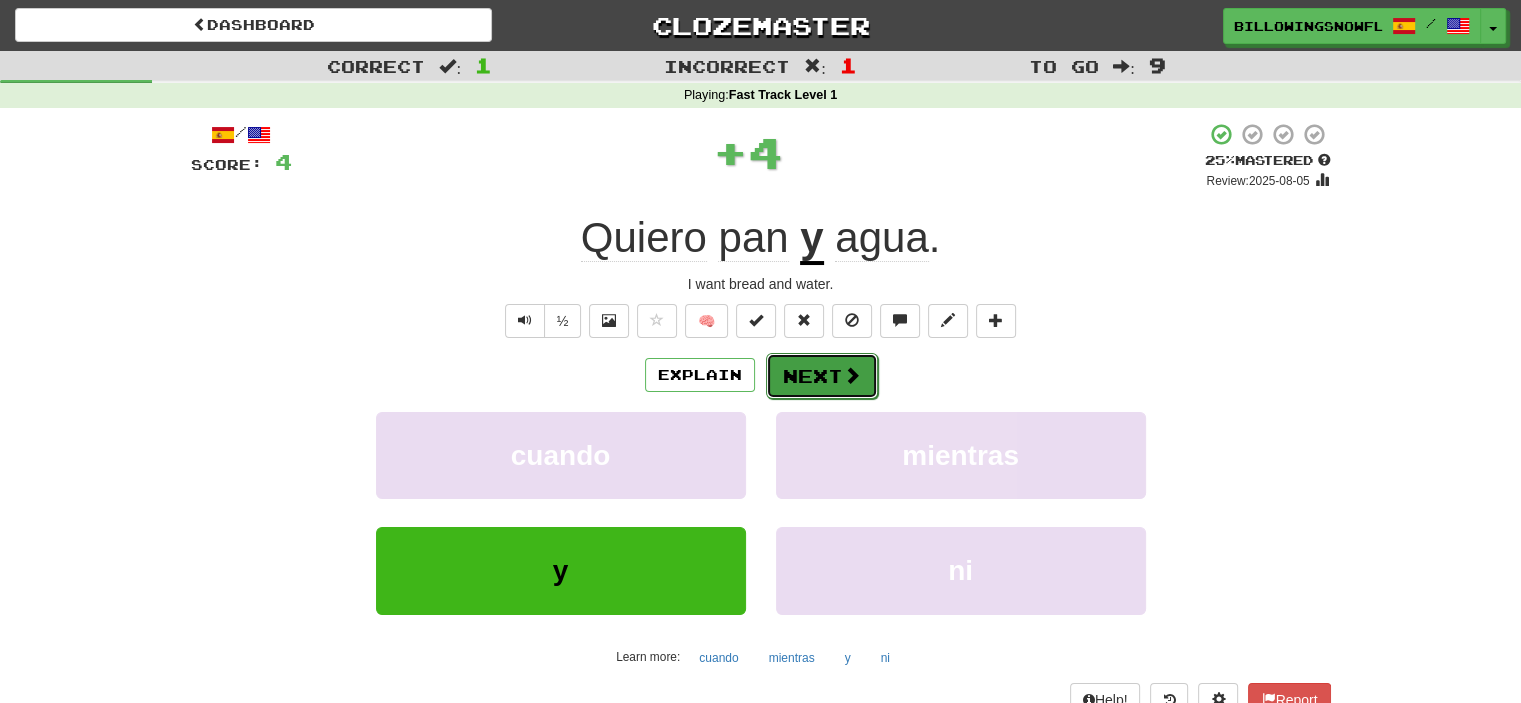 click on "Next" at bounding box center [822, 376] 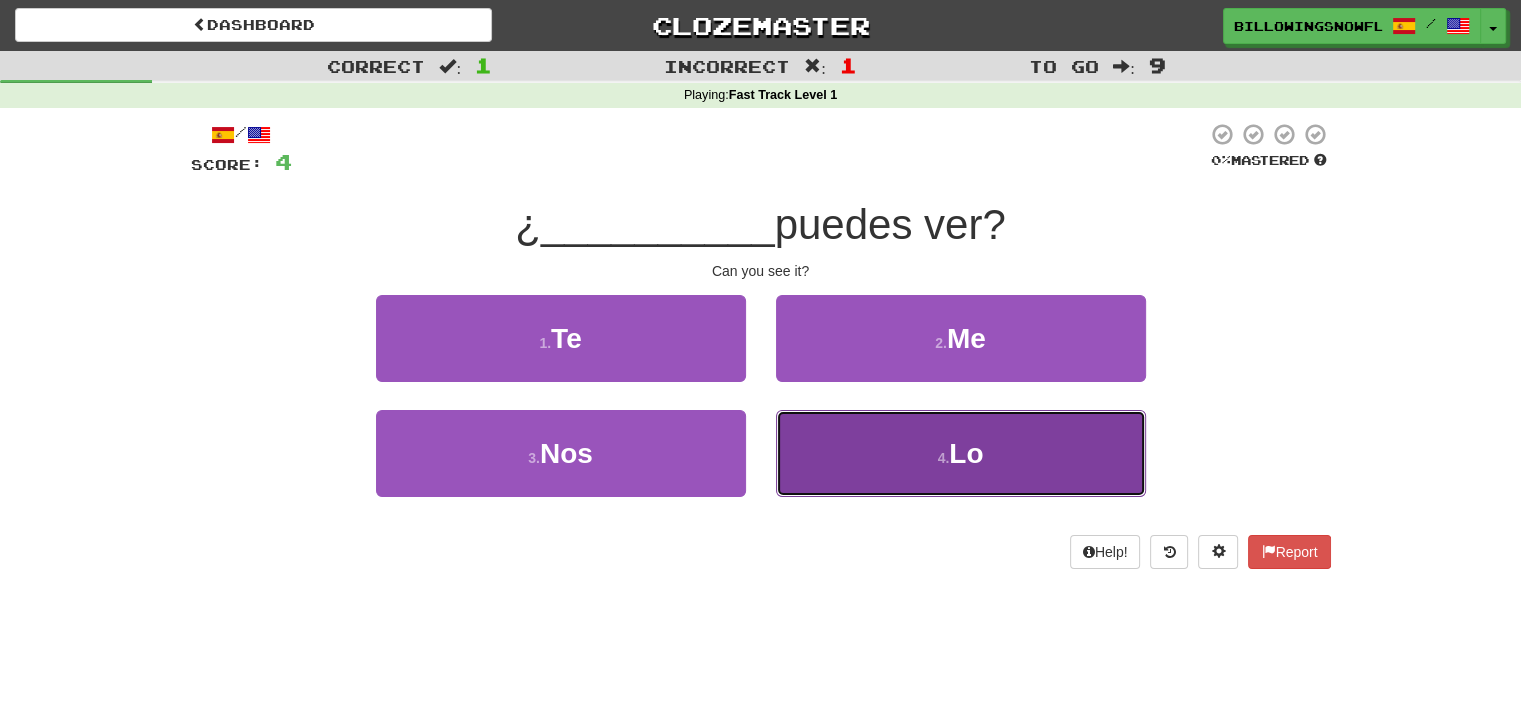 click on "4 .  Lo" at bounding box center (961, 453) 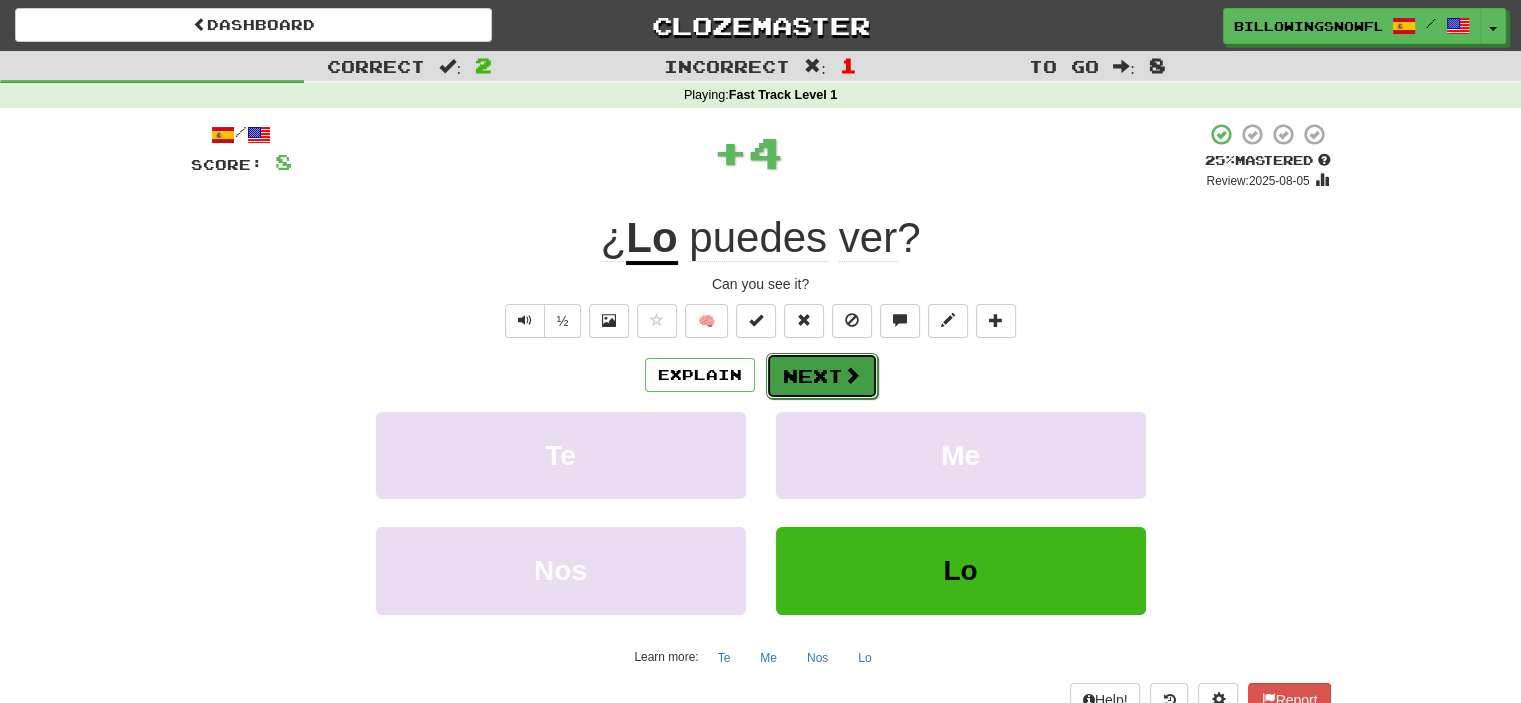 click on "Next" at bounding box center [822, 376] 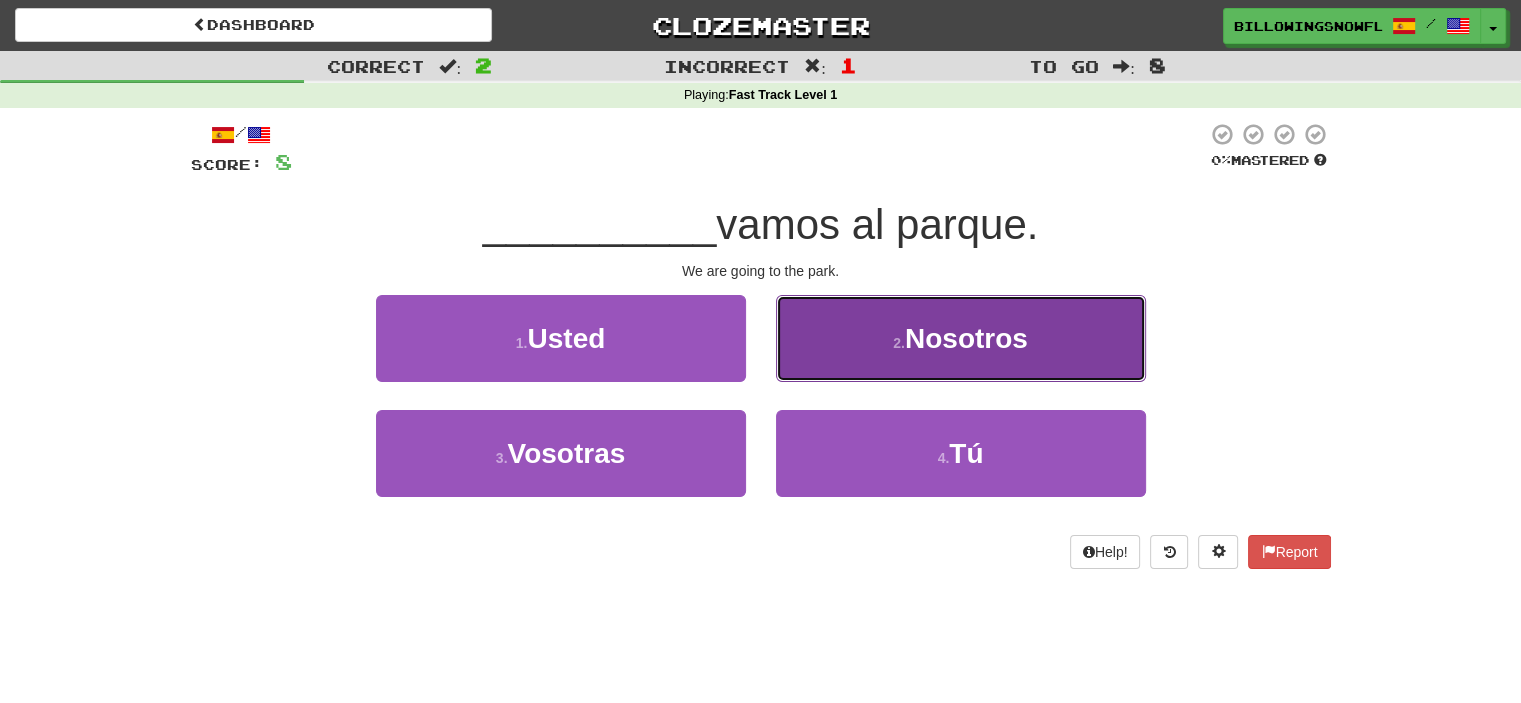 click on "2 .  Nosotros" at bounding box center (961, 338) 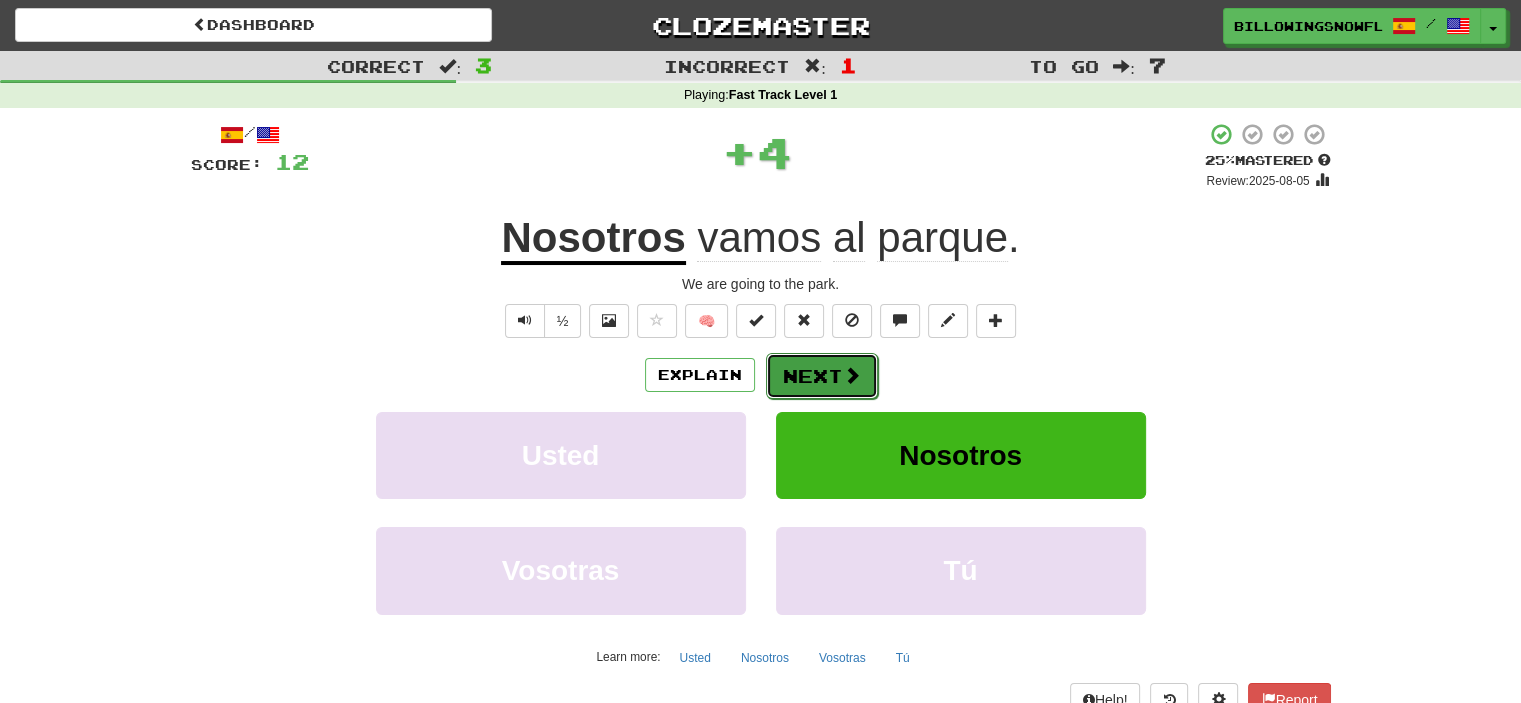 click at bounding box center [852, 375] 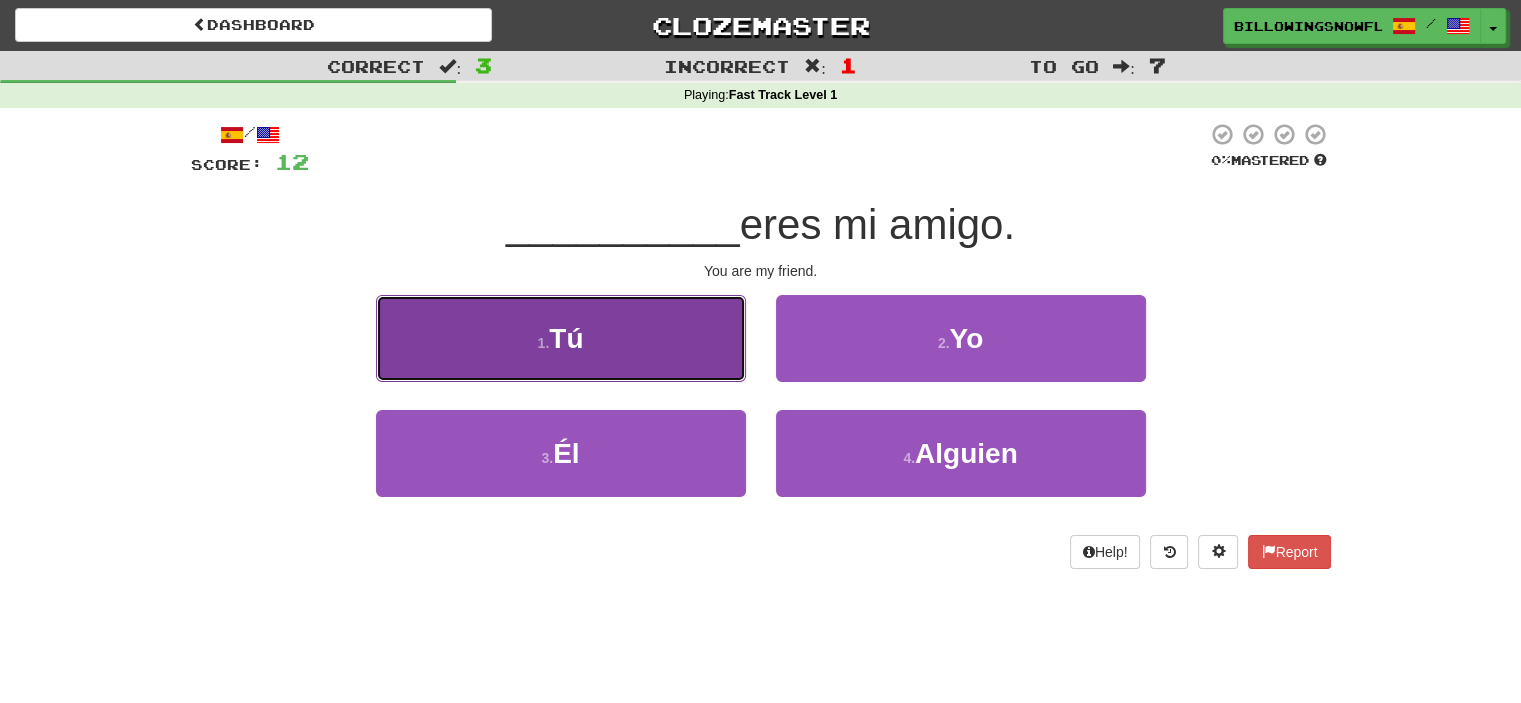 click on "1 .  Tú" at bounding box center [561, 338] 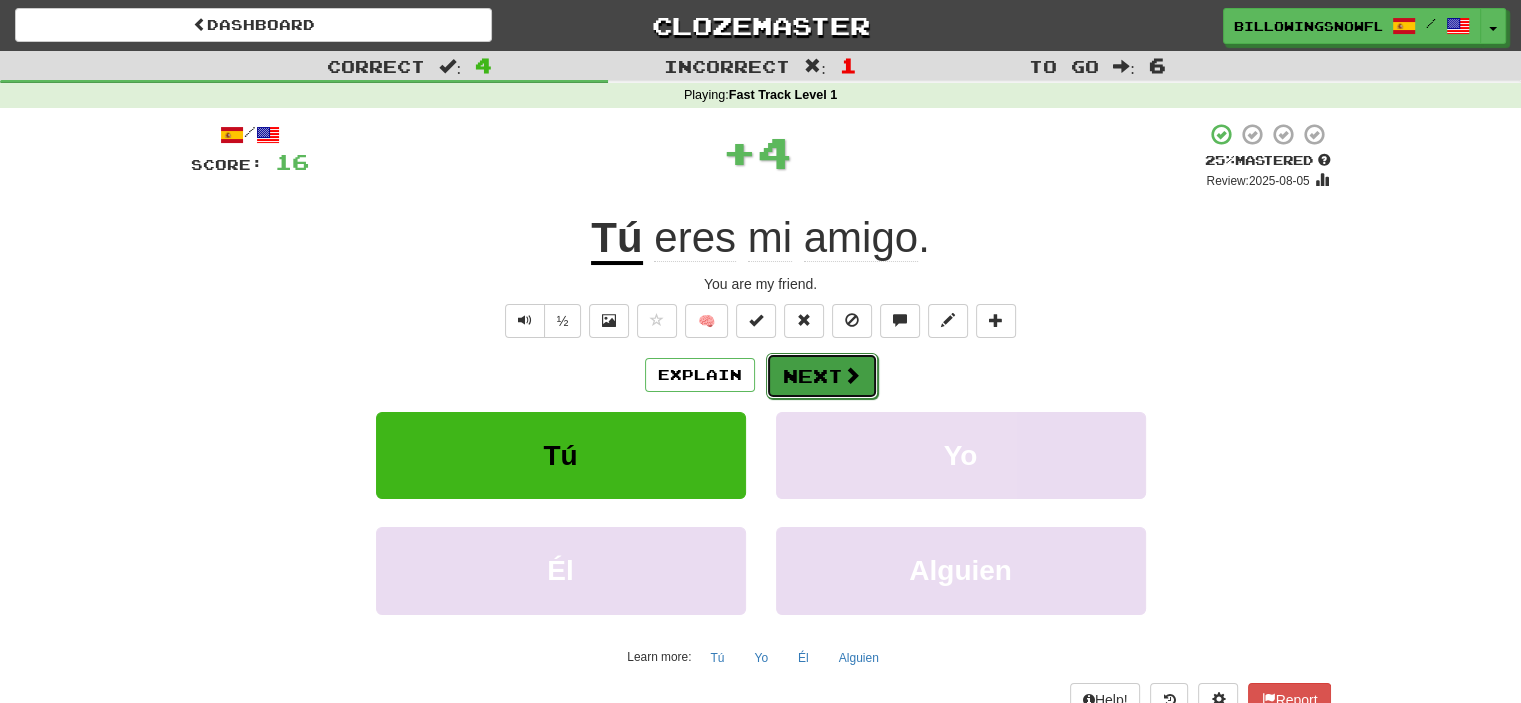 click on "Next" at bounding box center [822, 376] 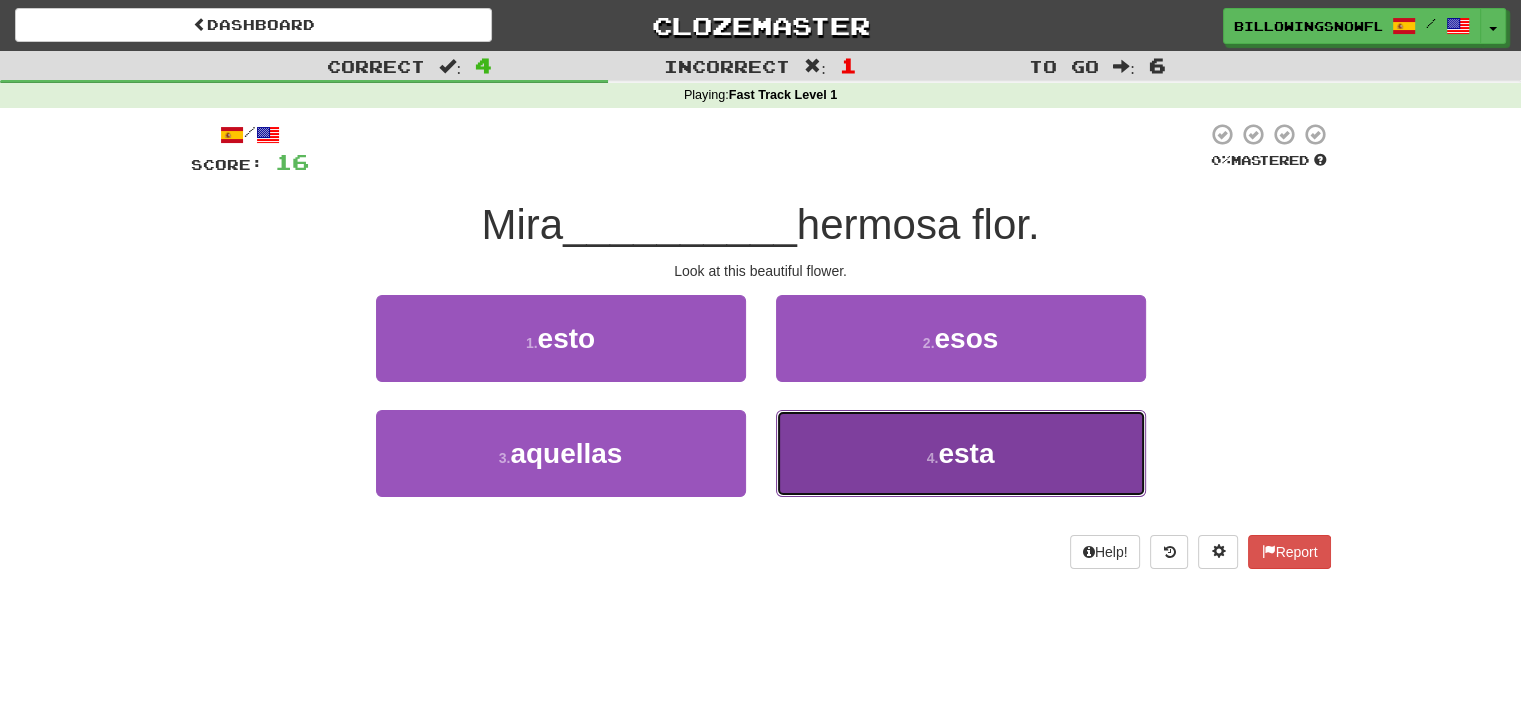 click on "4 .  esta" at bounding box center (961, 453) 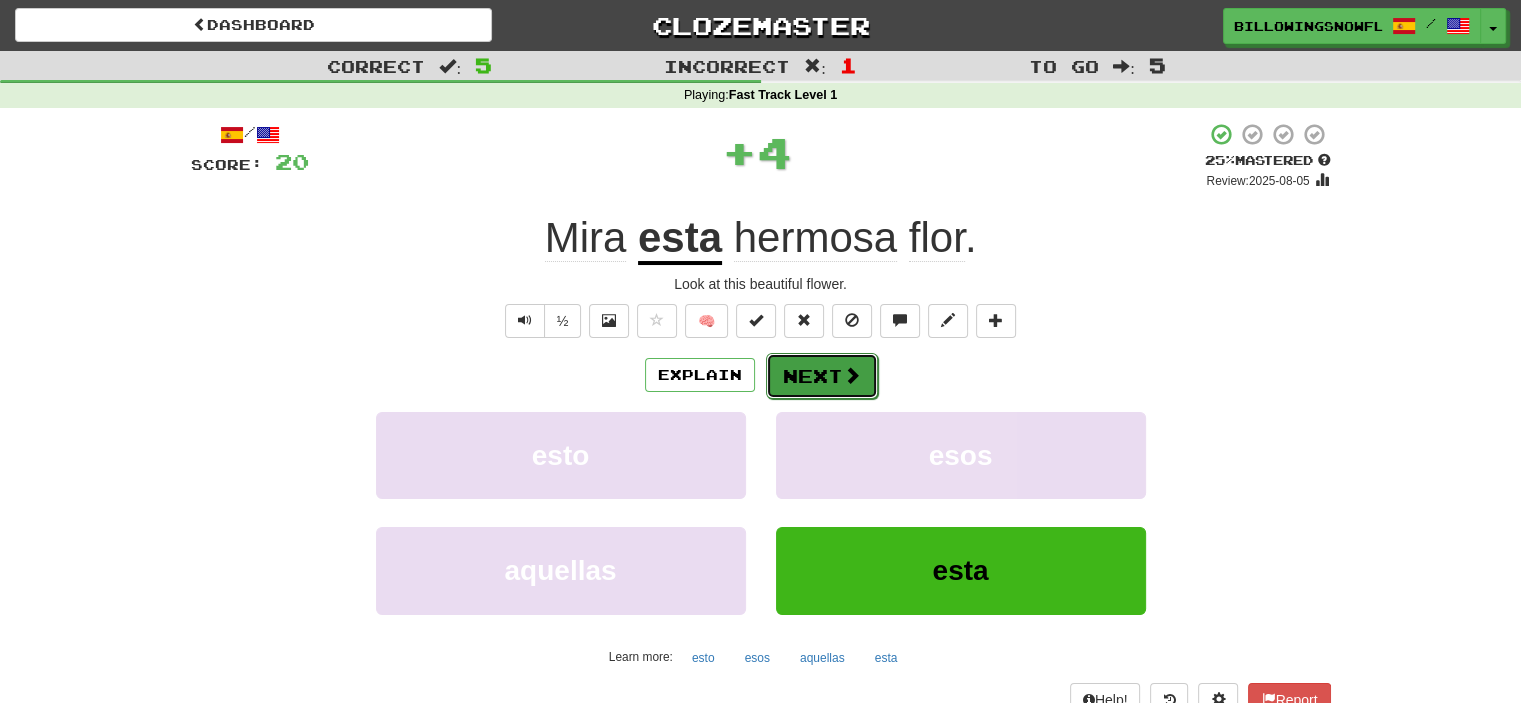 click on "Next" at bounding box center (822, 376) 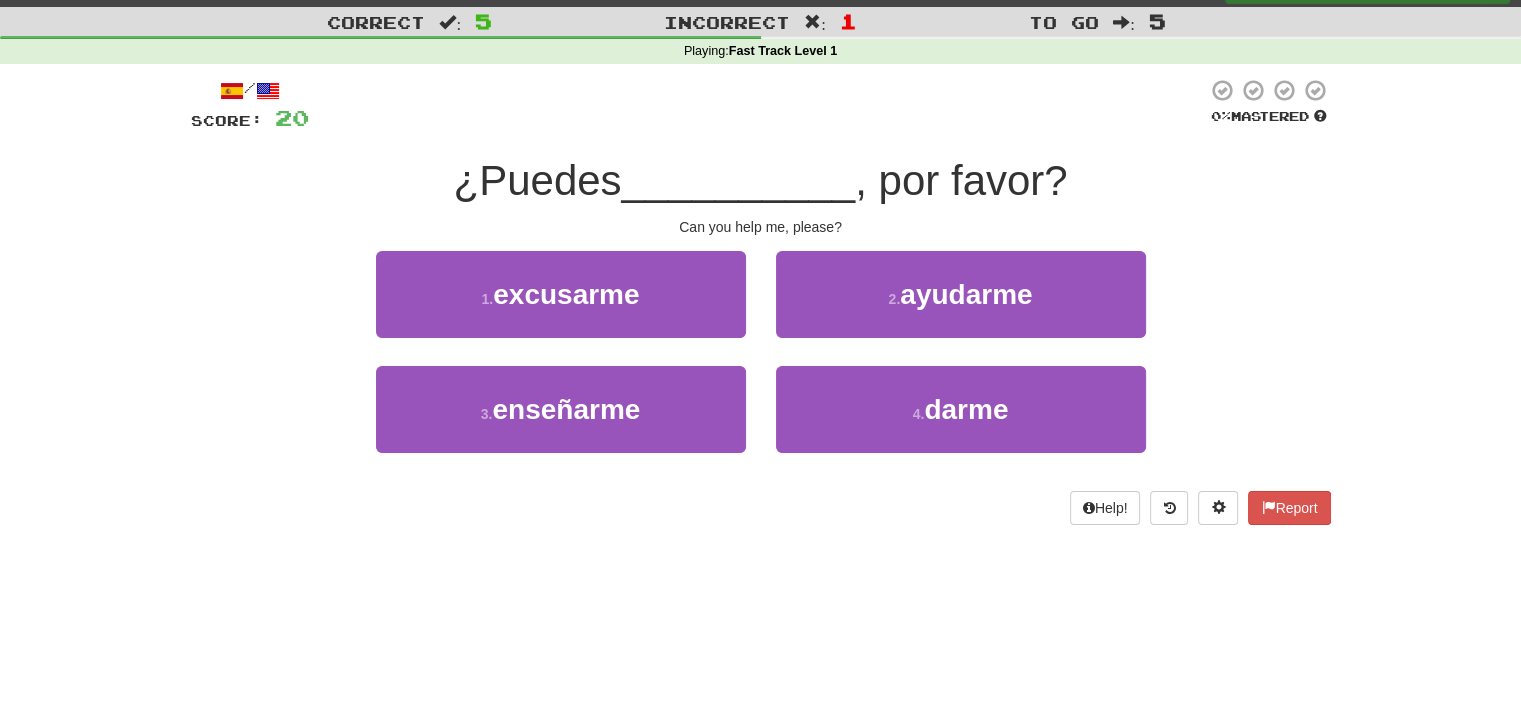 scroll, scrollTop: 0, scrollLeft: 0, axis: both 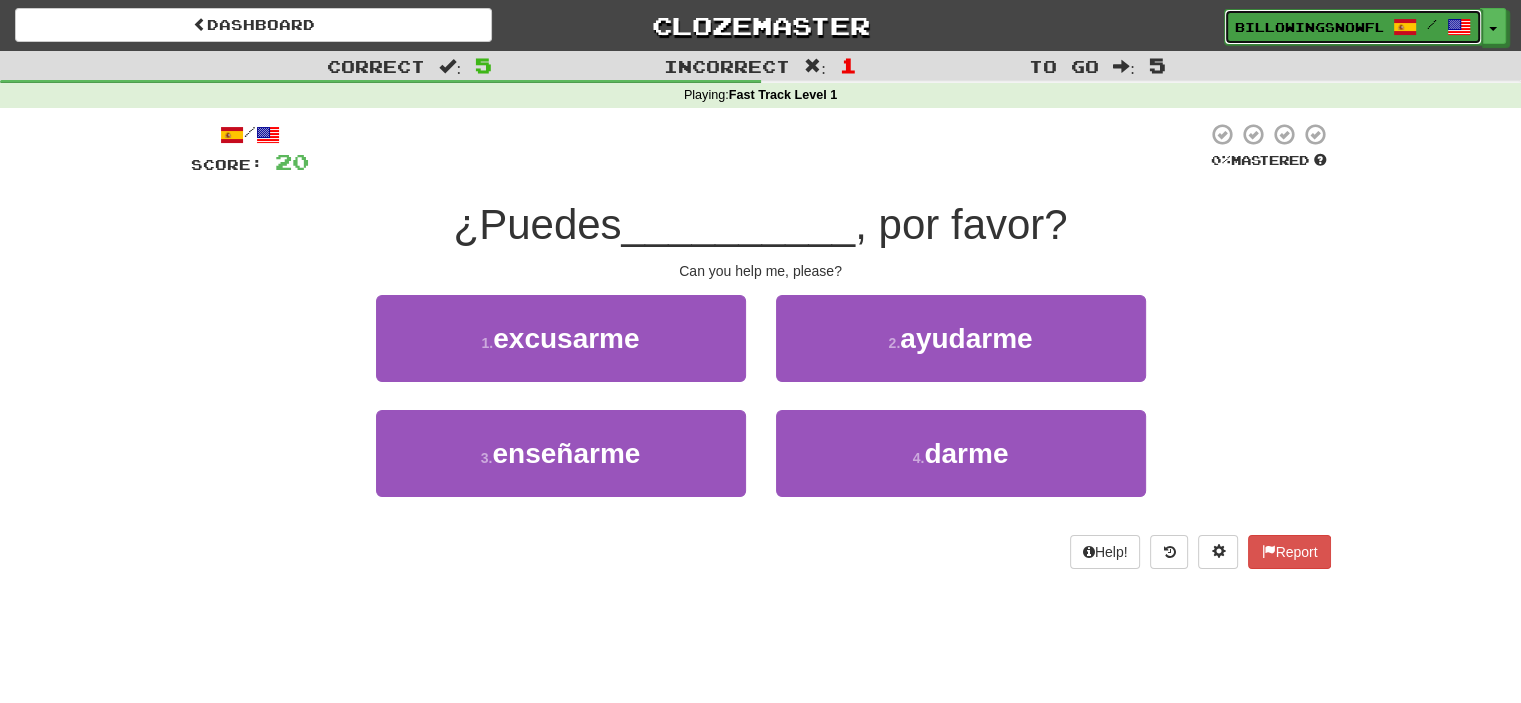 click on "BillowingSnowflake7487" at bounding box center [1309, 27] 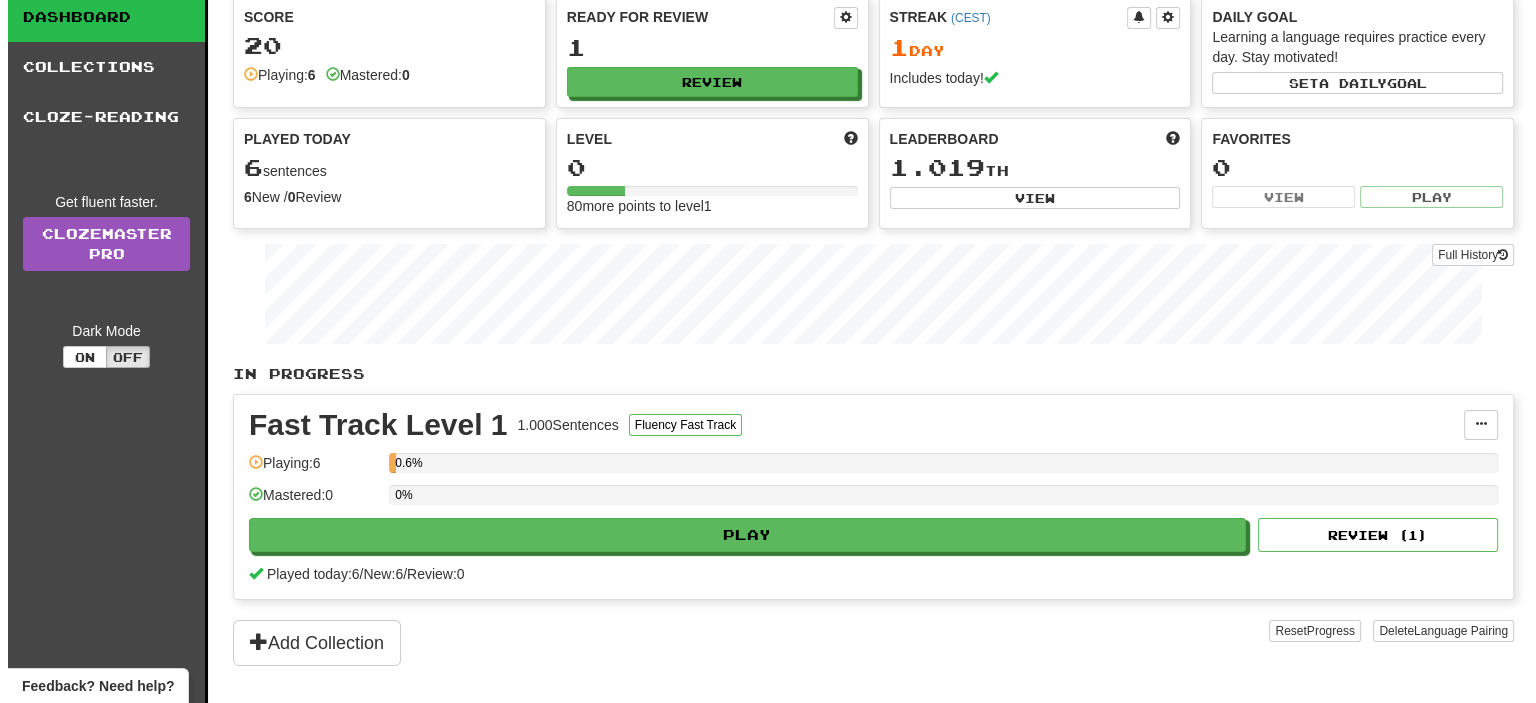 scroll, scrollTop: 54, scrollLeft: 0, axis: vertical 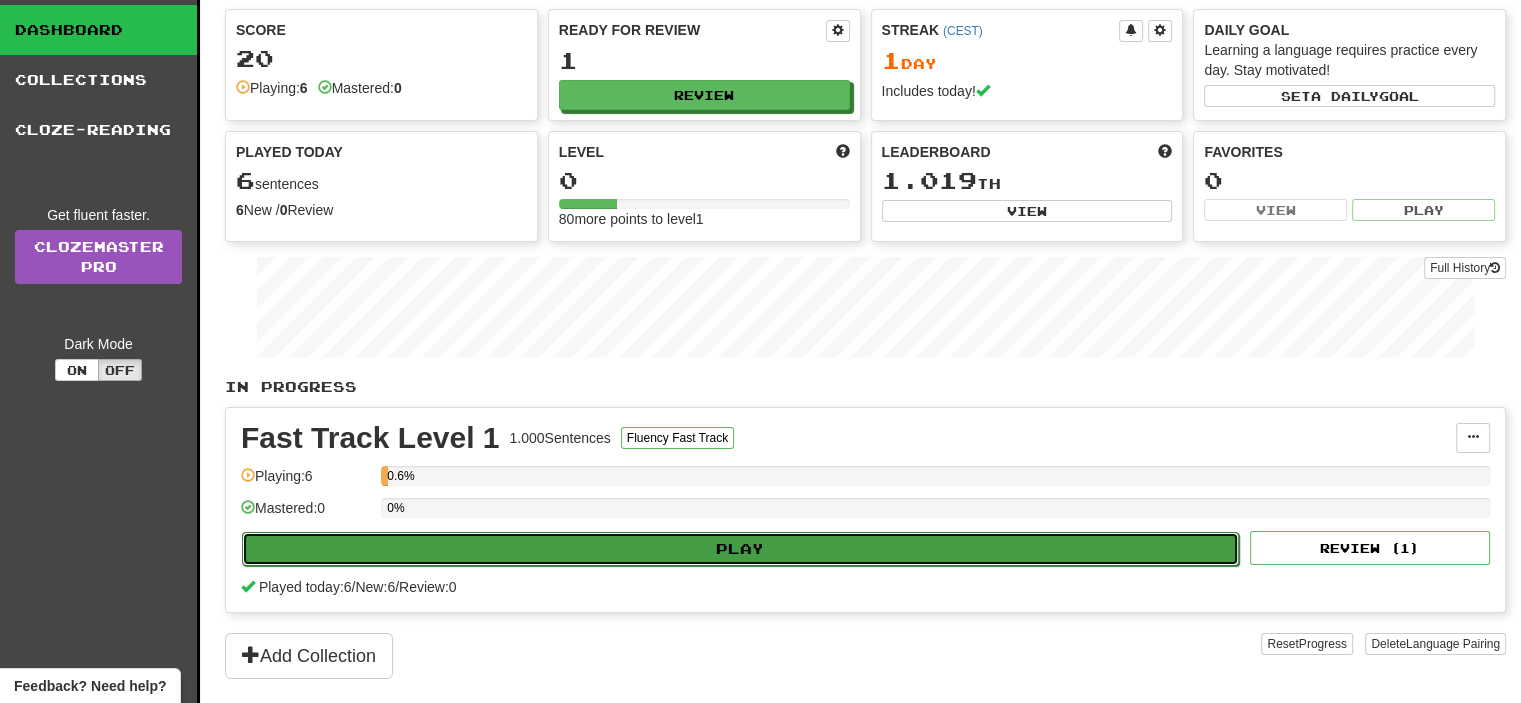 click on "Play" at bounding box center (740, 549) 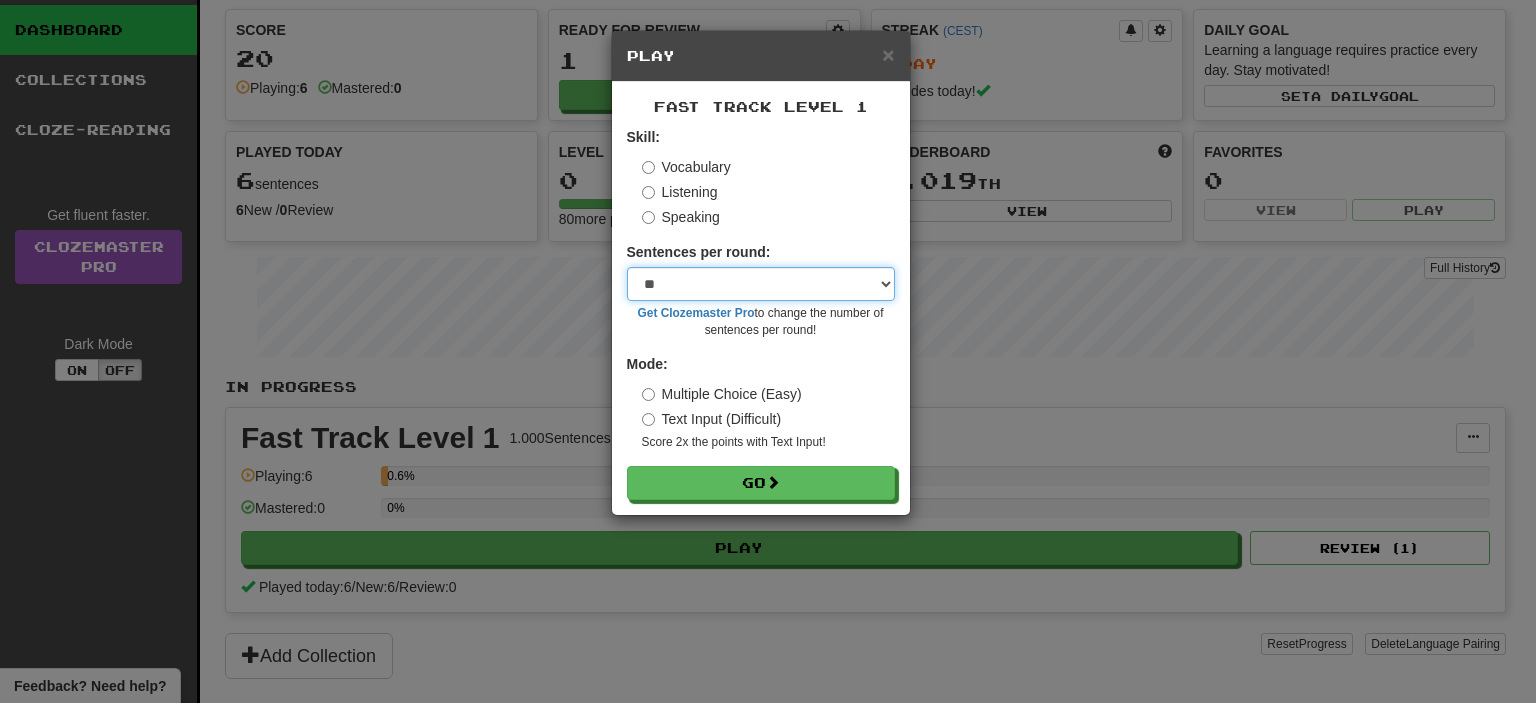 click on "* ** ** ** ** ** *** ********" at bounding box center (761, 284) 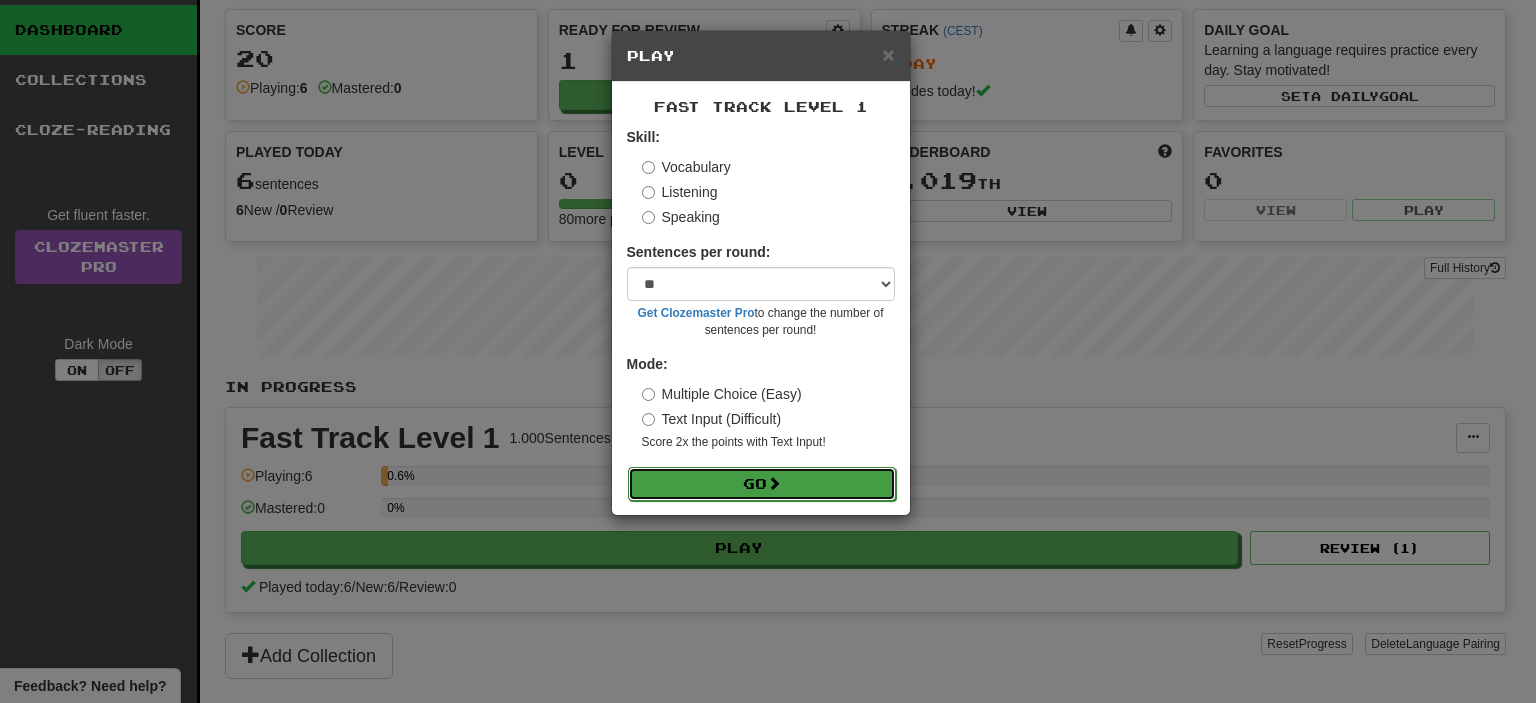 click on "Go" at bounding box center (762, 484) 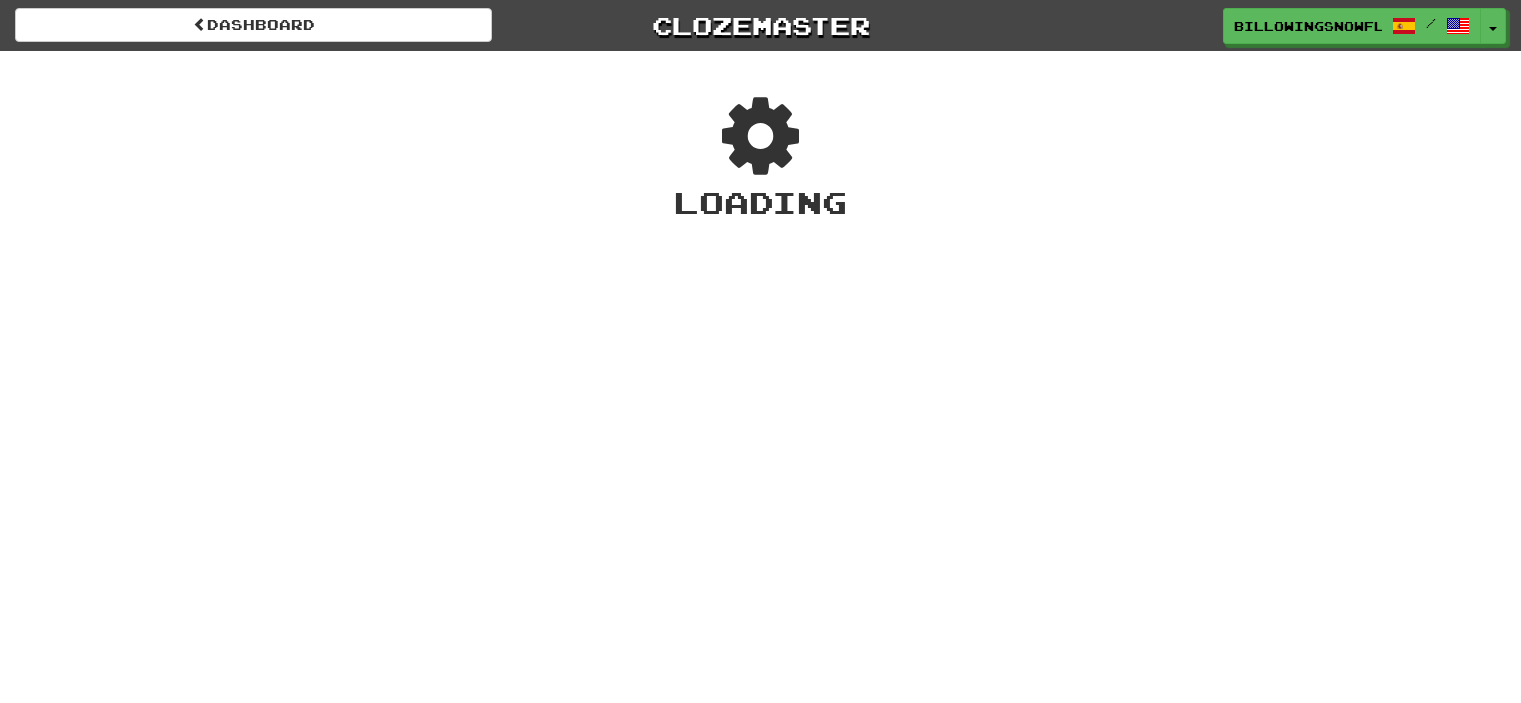 scroll, scrollTop: 0, scrollLeft: 0, axis: both 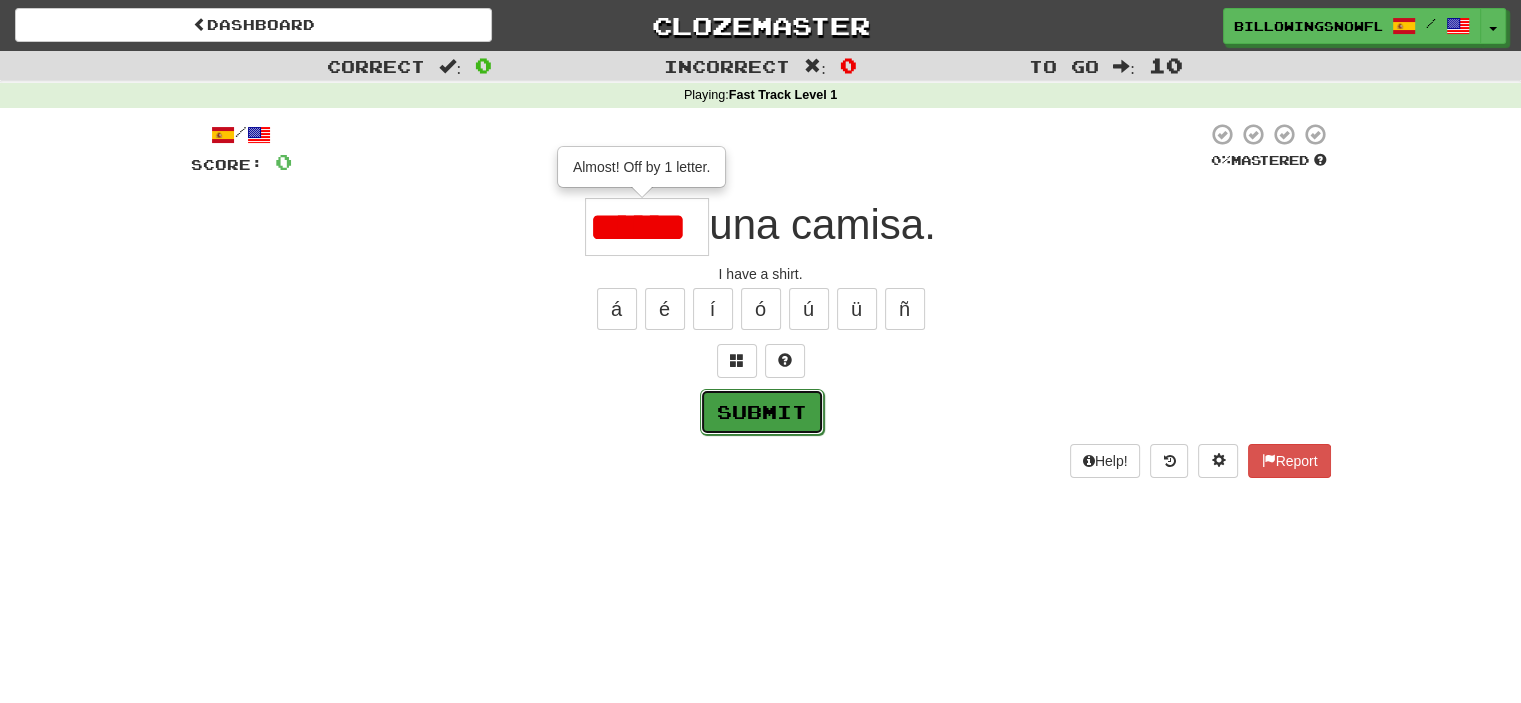 click on "Submit" at bounding box center (762, 412) 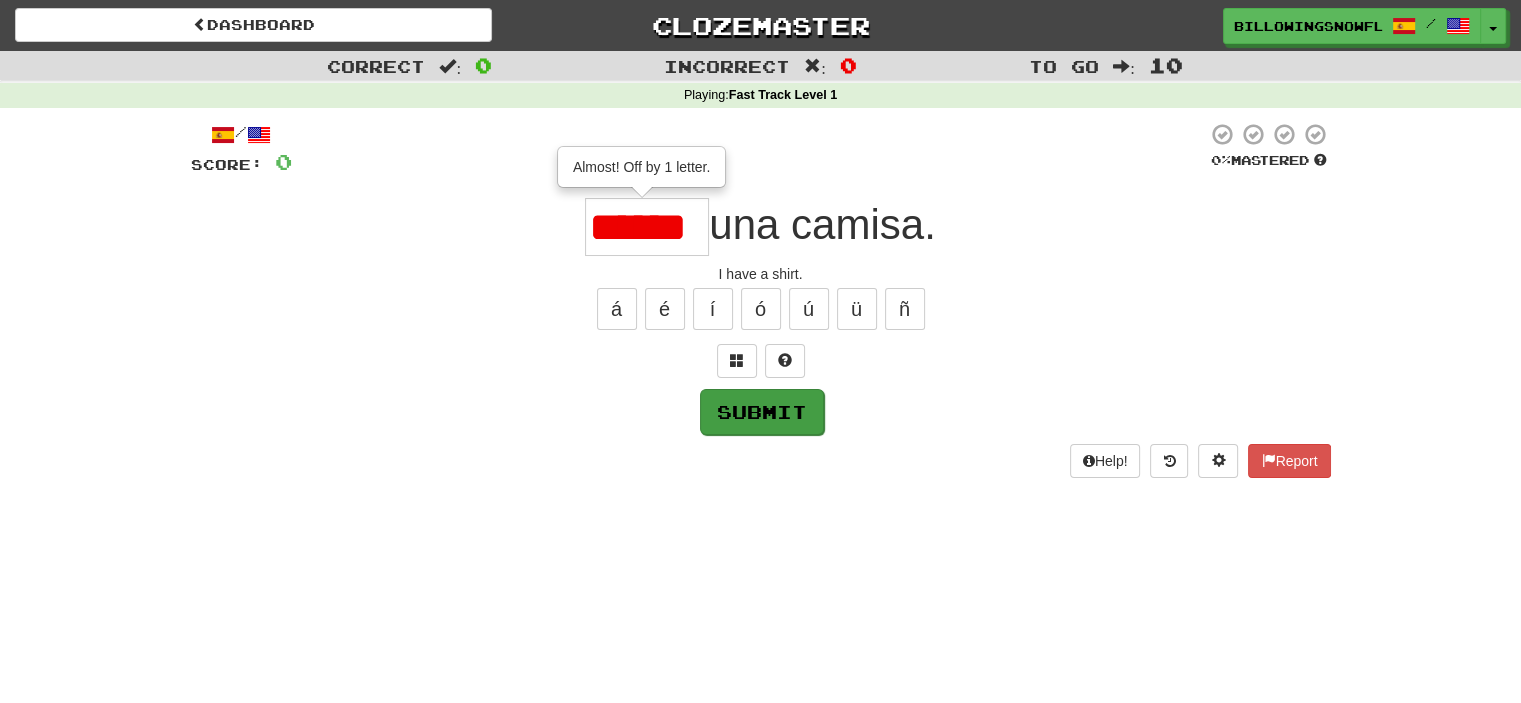 type on "*****" 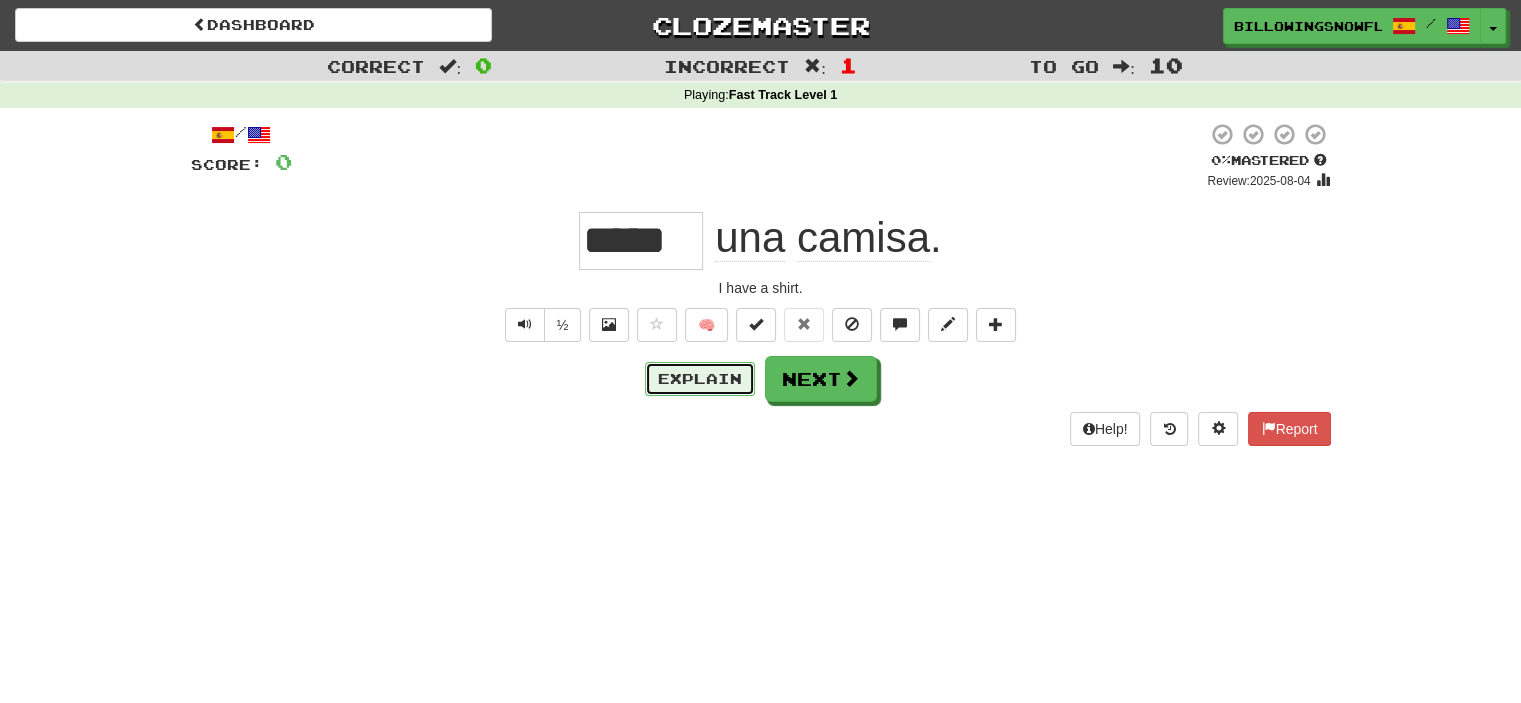 click on "Explain" at bounding box center (700, 379) 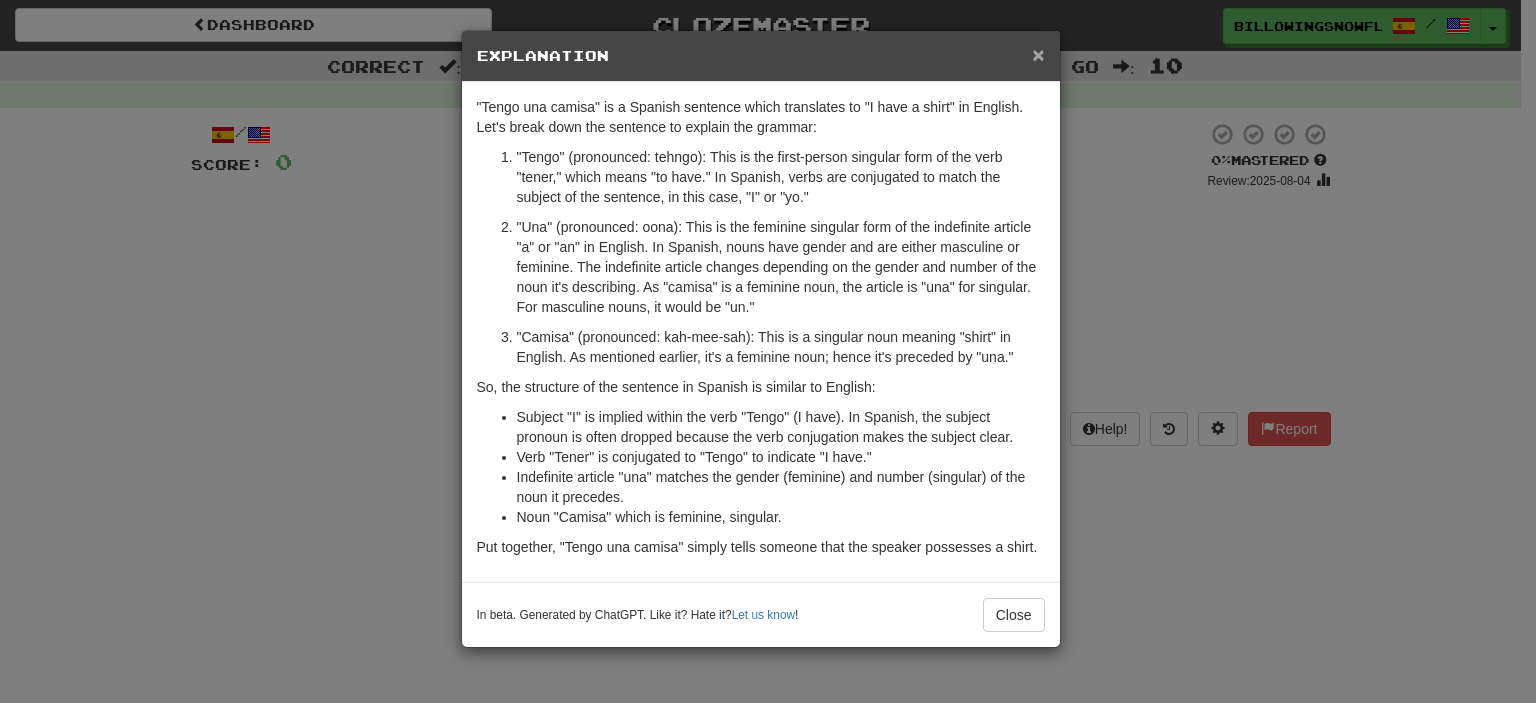 click on "×" at bounding box center [1038, 54] 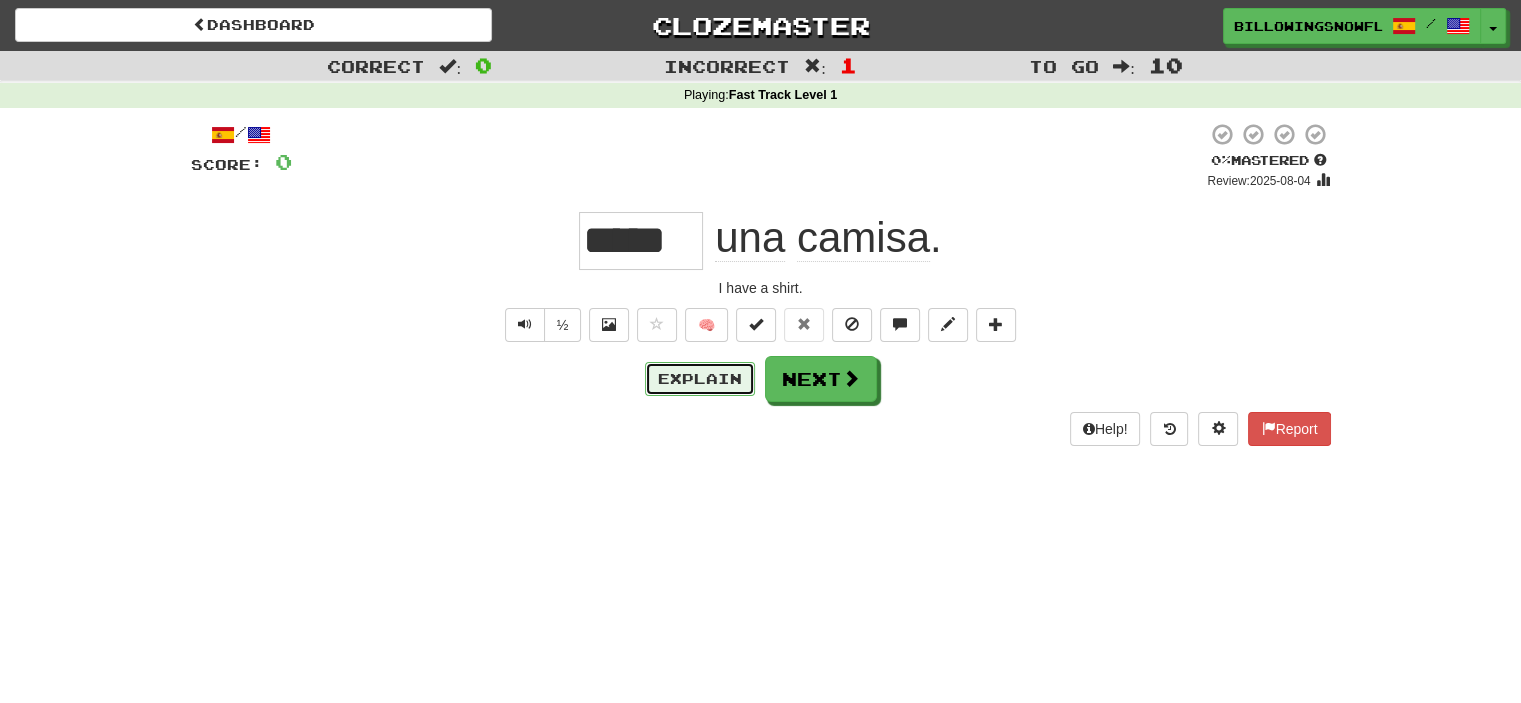 click on "Explain" at bounding box center (700, 379) 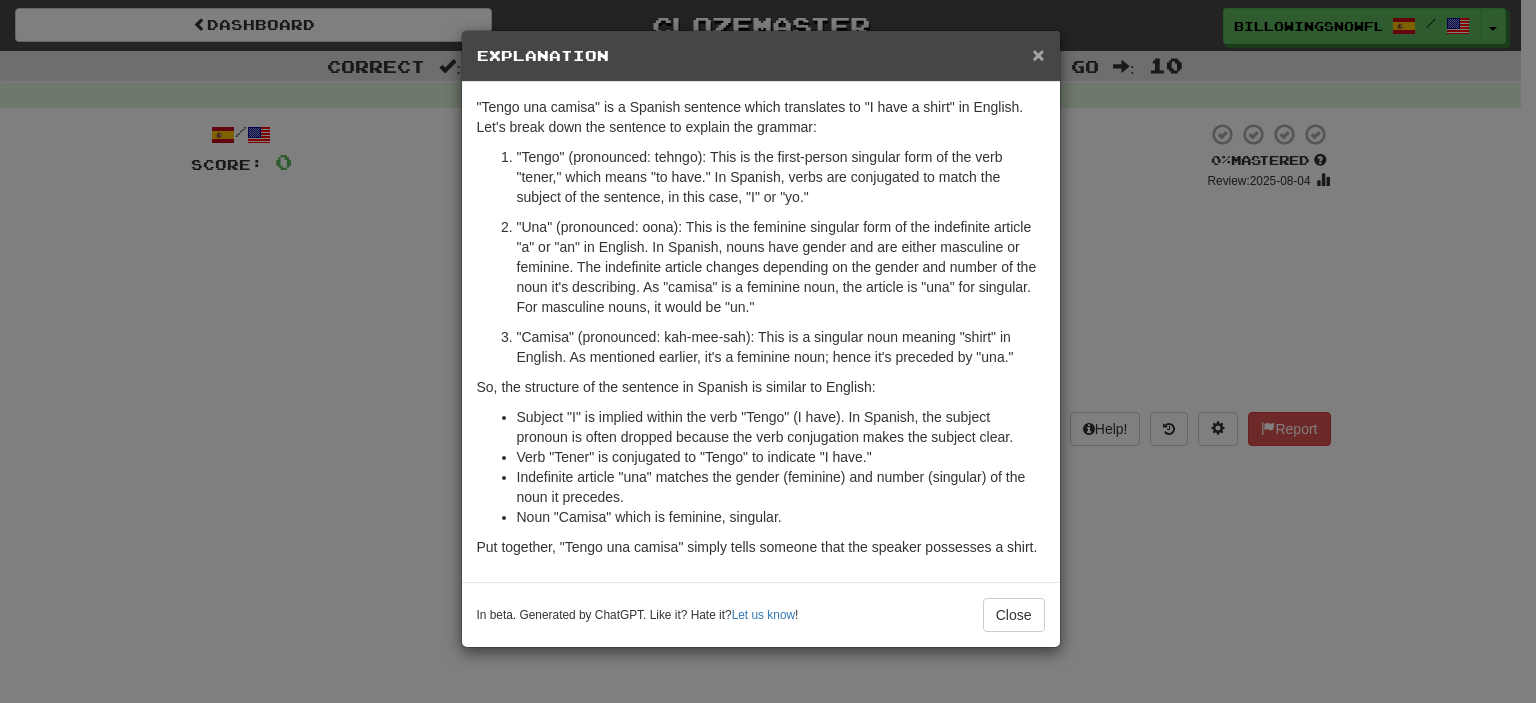 click on "×" at bounding box center (1038, 54) 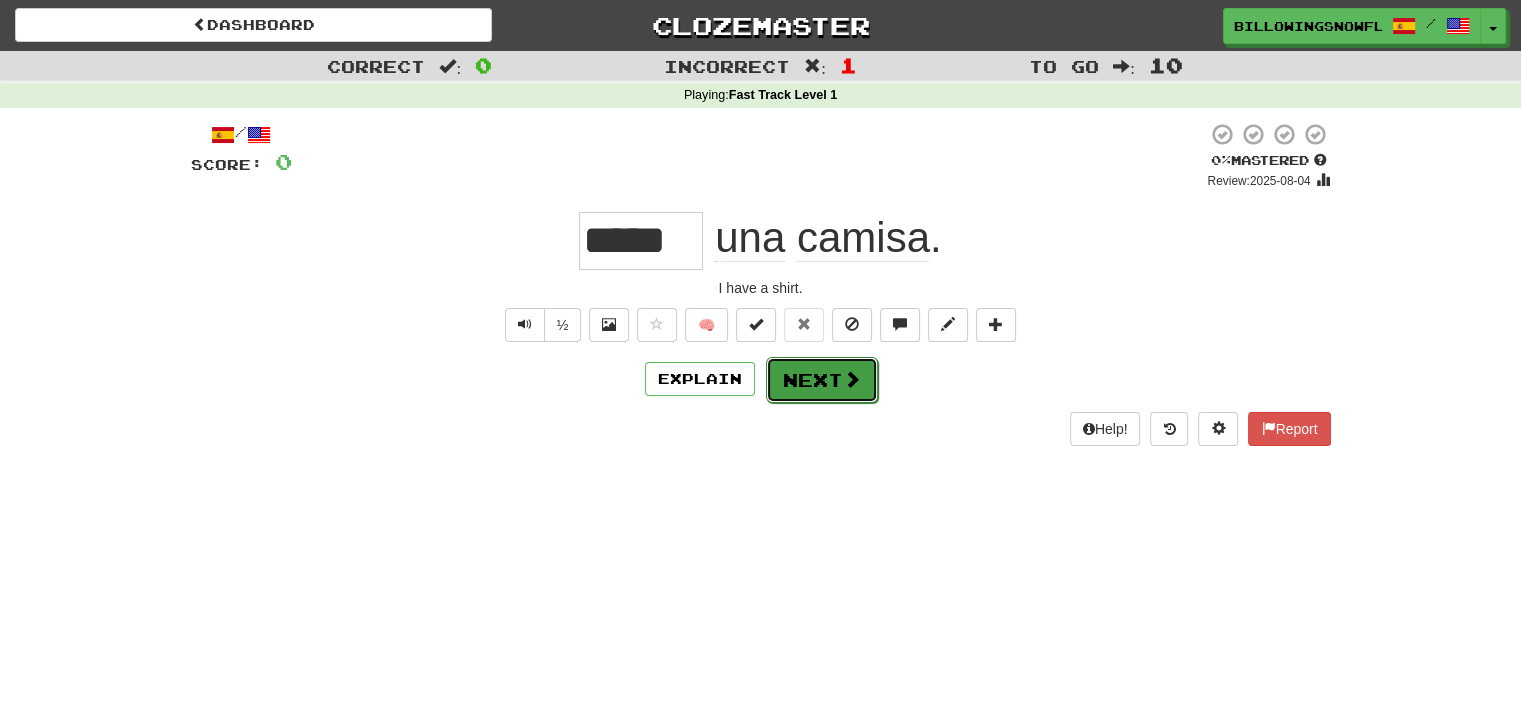 click on "Next" at bounding box center [822, 380] 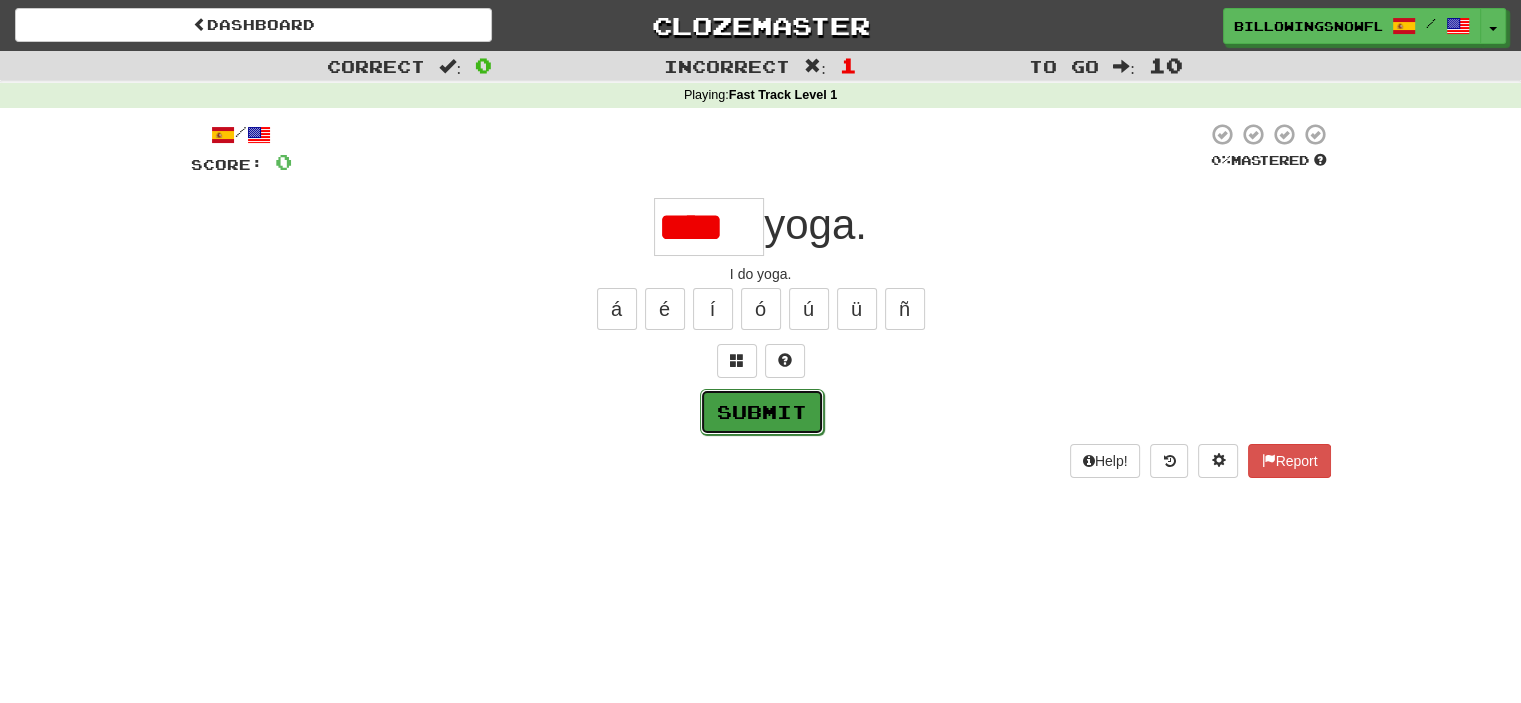 click on "Submit" at bounding box center (762, 412) 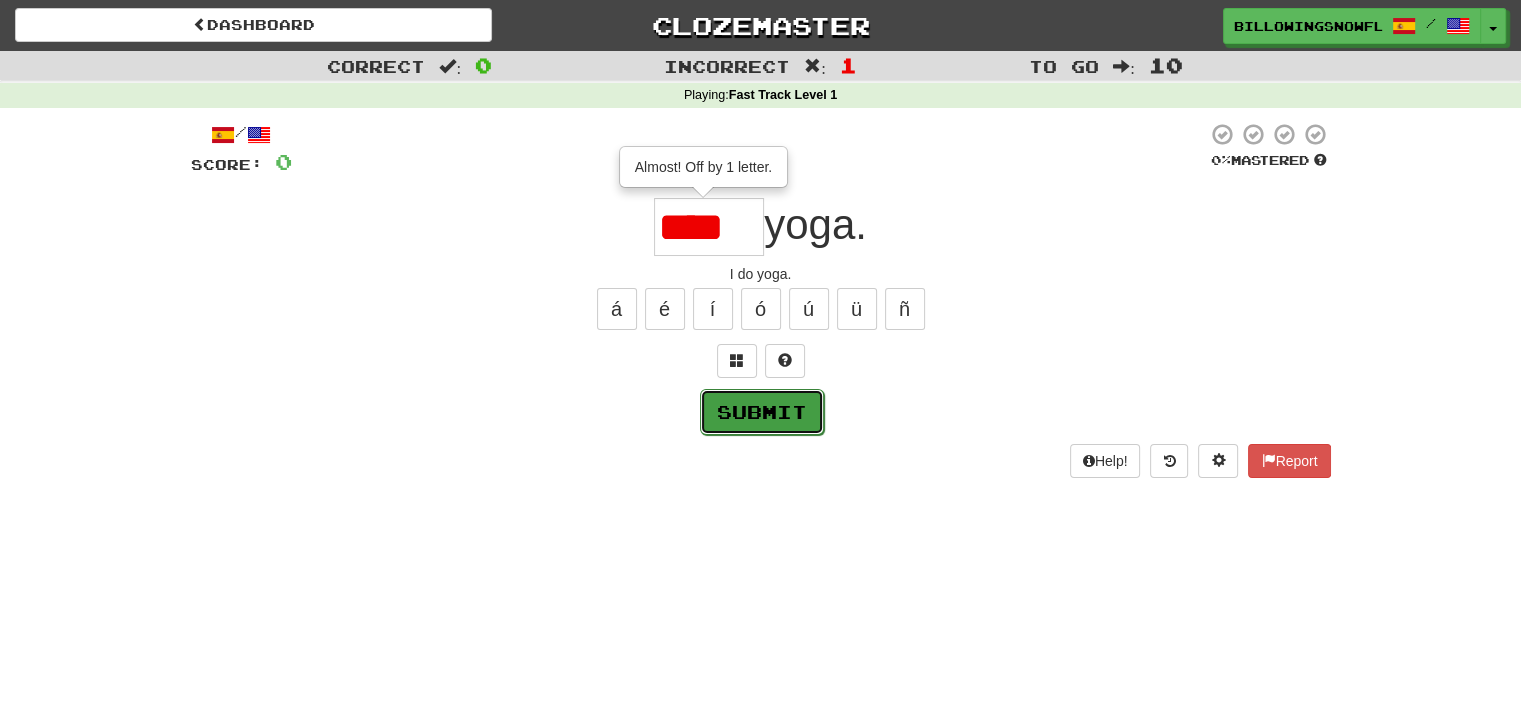 click on "Submit" at bounding box center [762, 412] 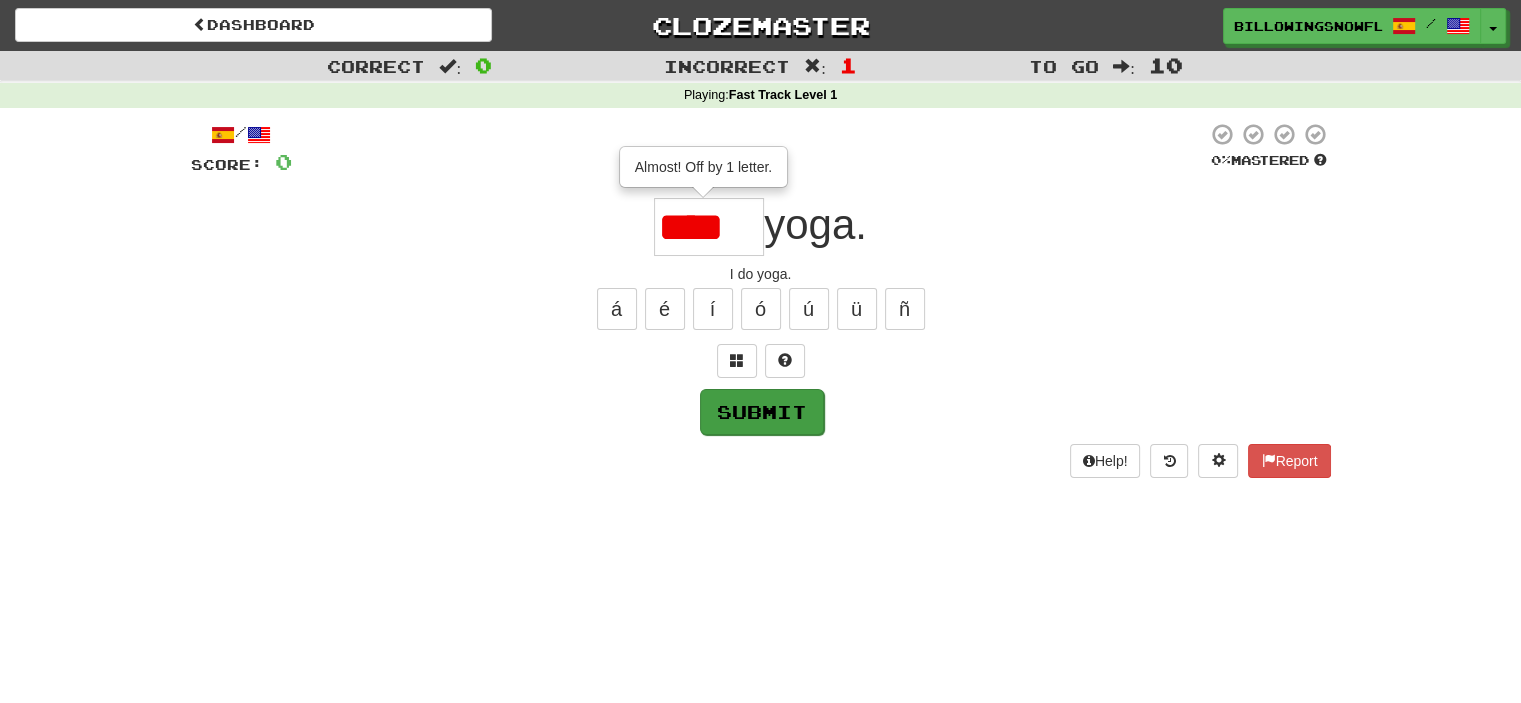 type on "****" 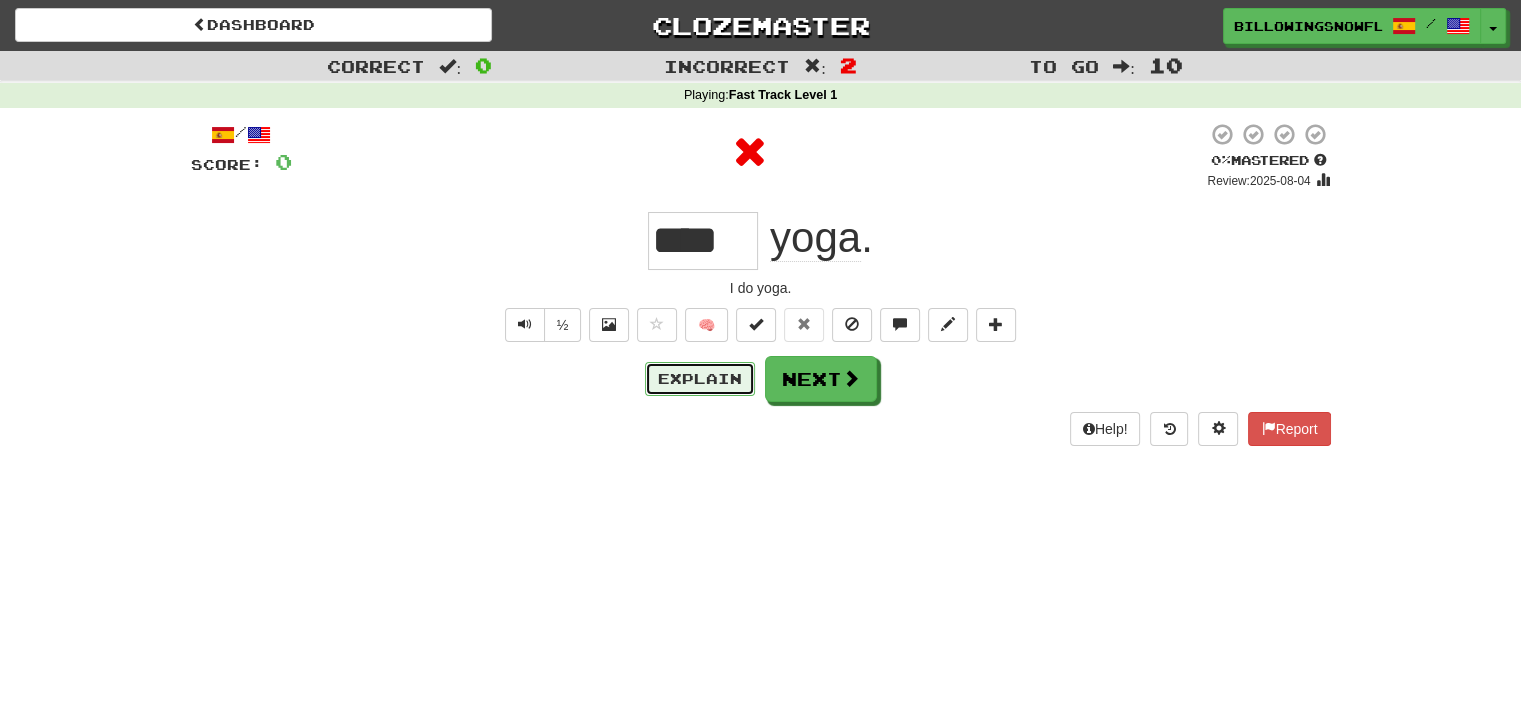 click on "Explain" at bounding box center [700, 379] 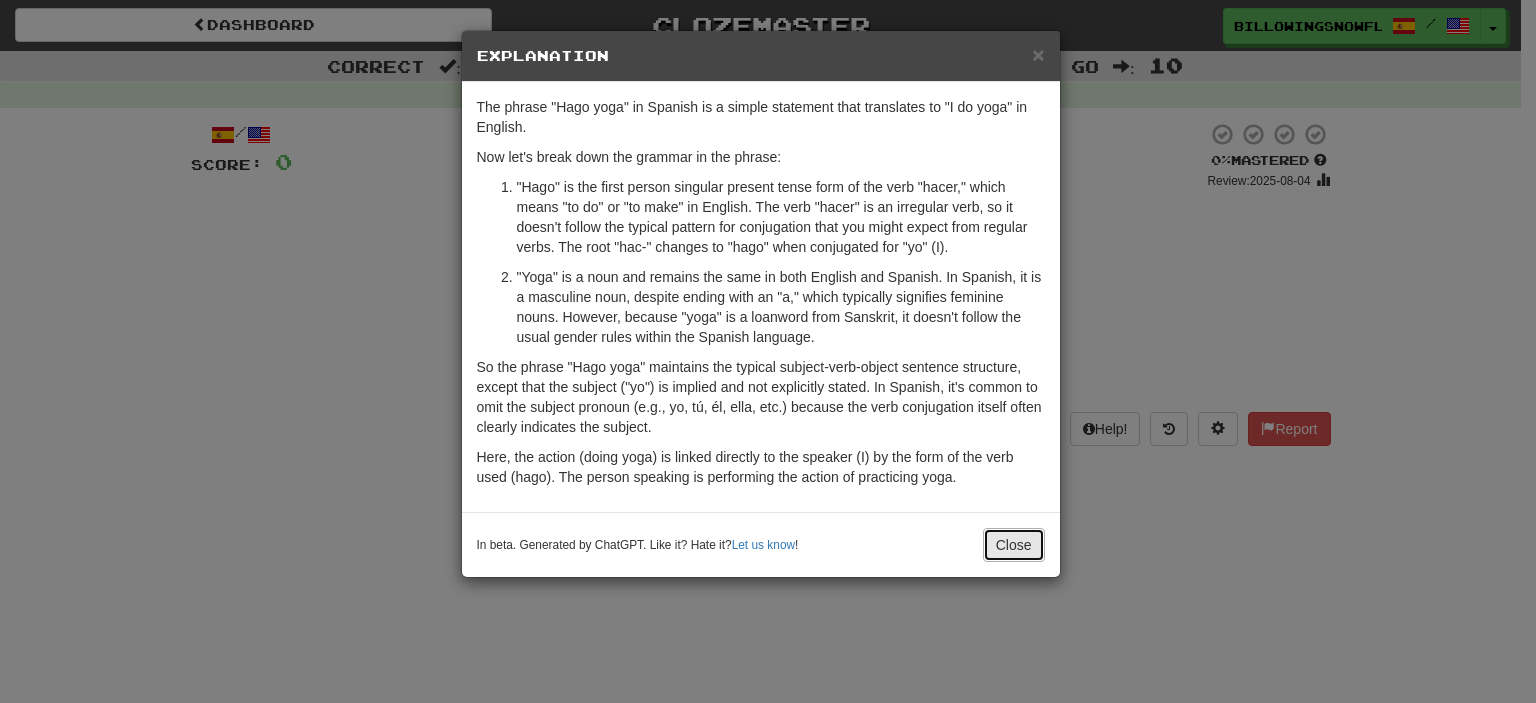 click on "Close" at bounding box center [1014, 545] 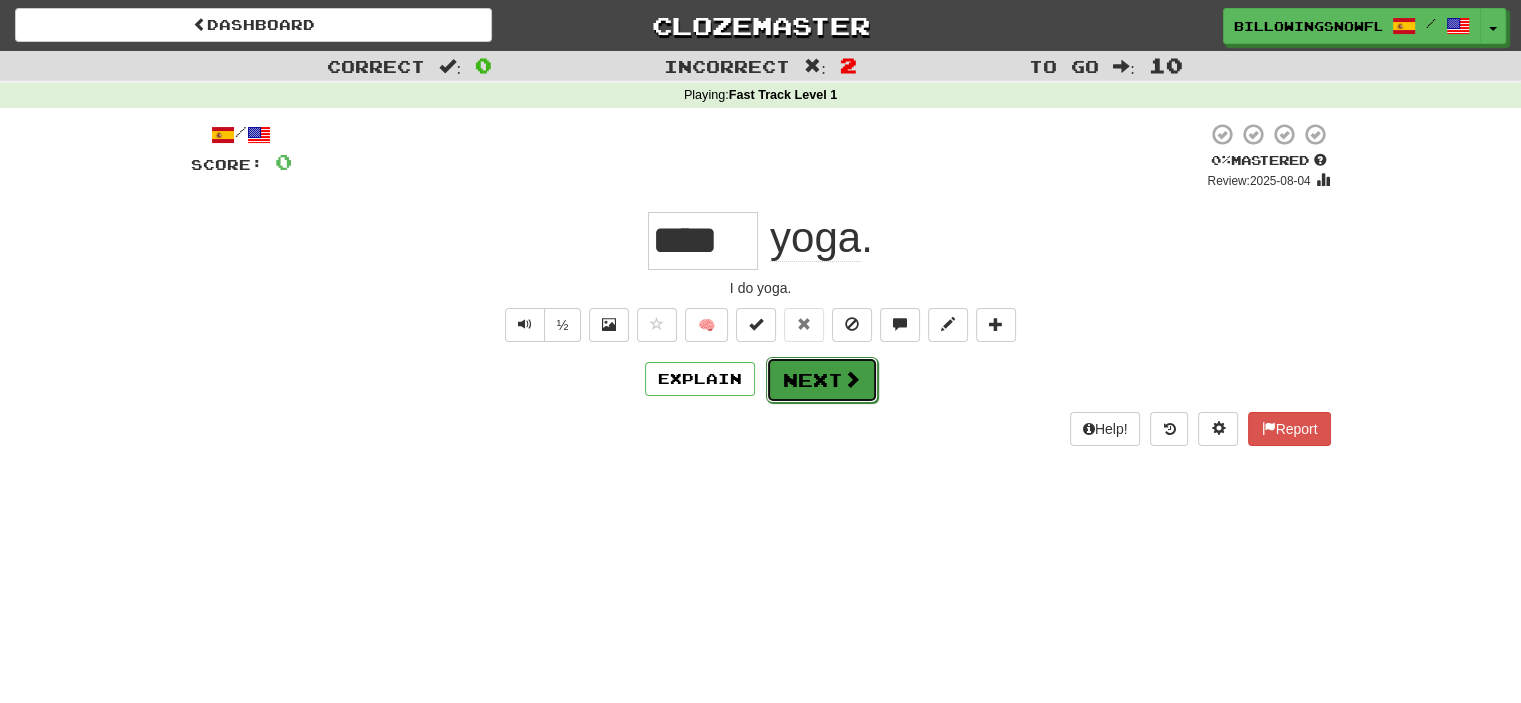 click on "Next" at bounding box center [822, 380] 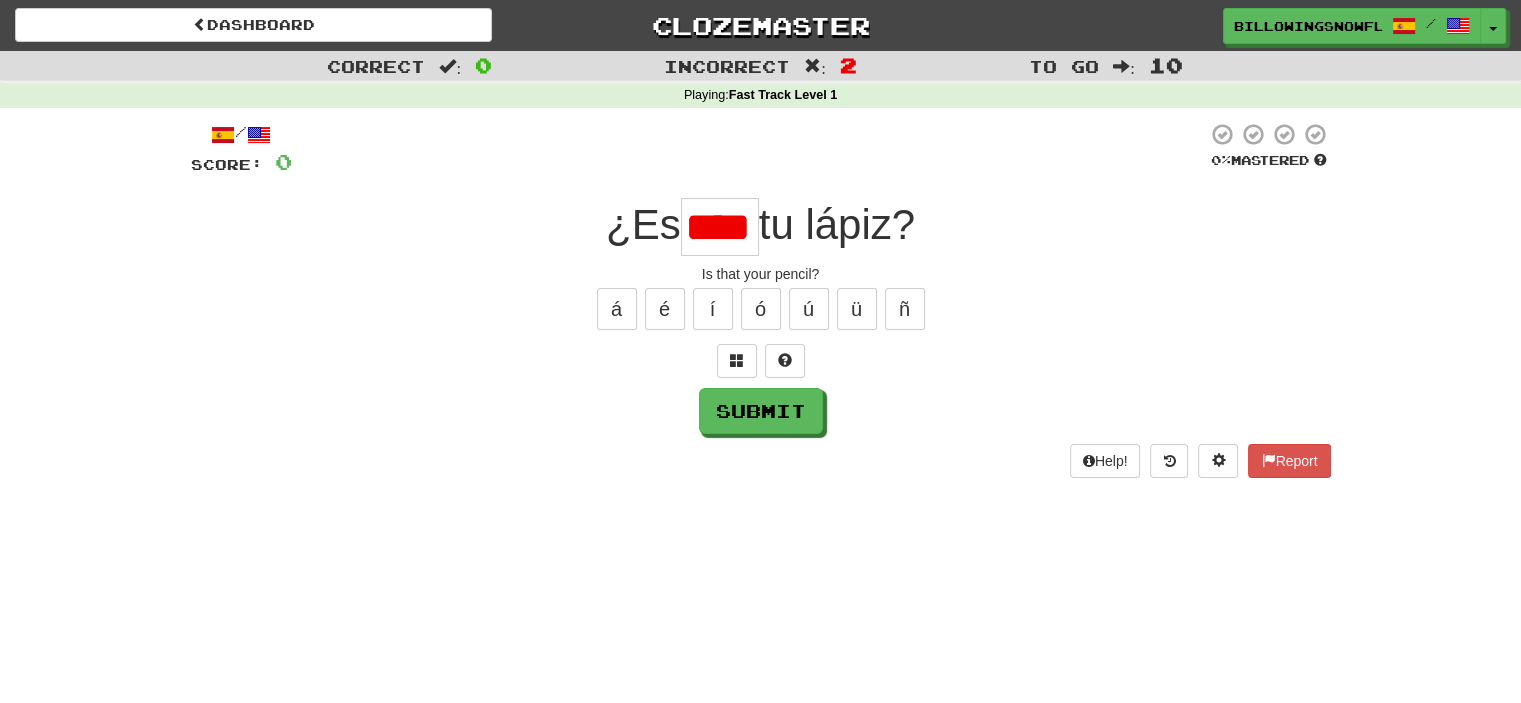 scroll, scrollTop: 0, scrollLeft: 8, axis: horizontal 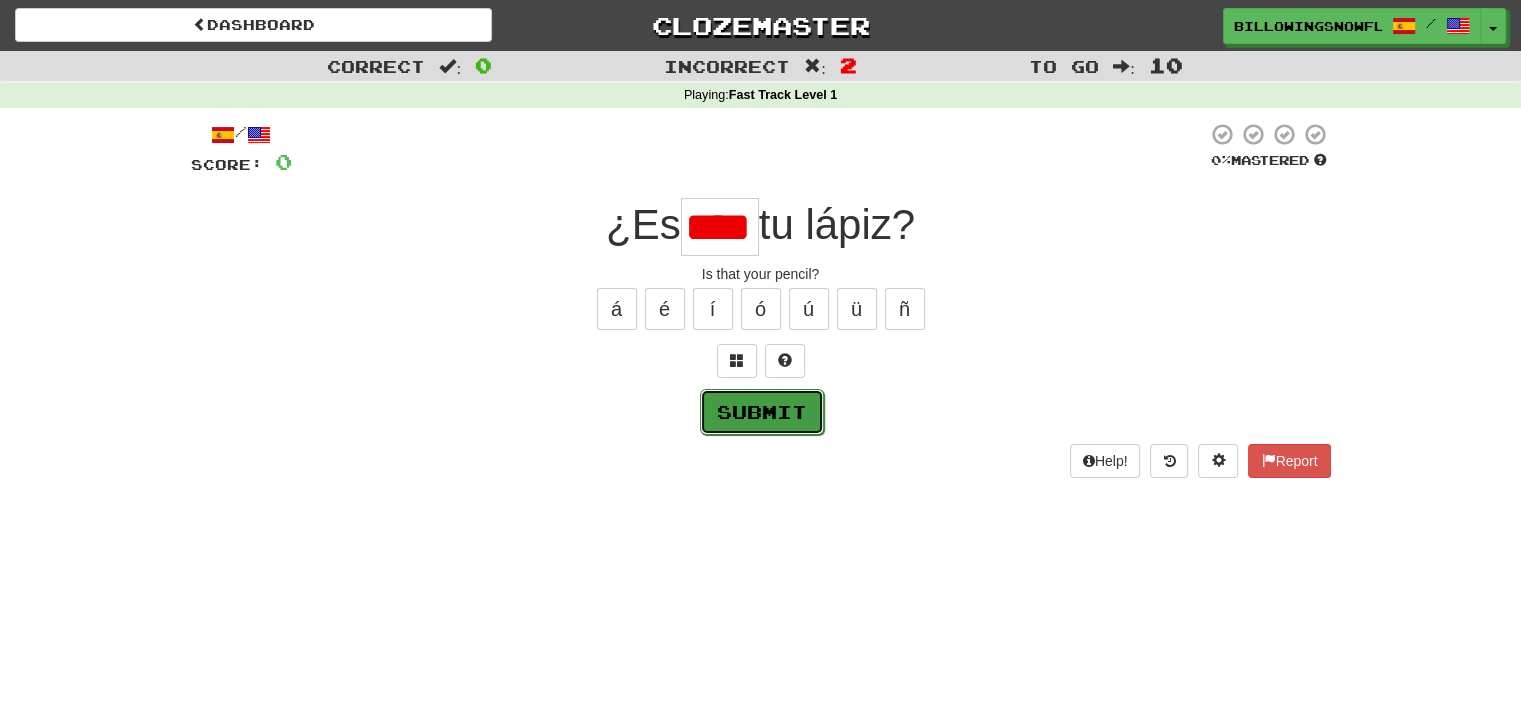 click on "Submit" at bounding box center (762, 412) 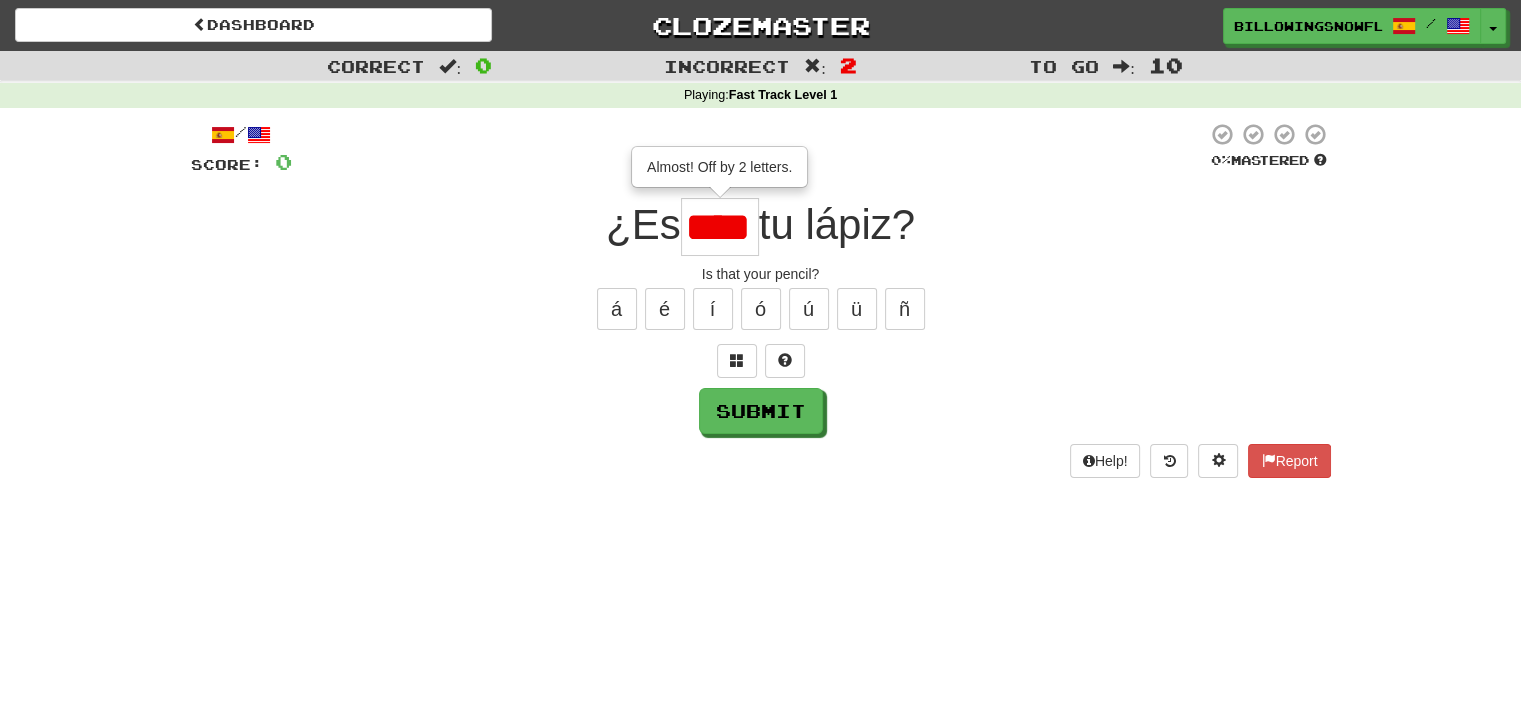 click on "****" at bounding box center [720, 227] 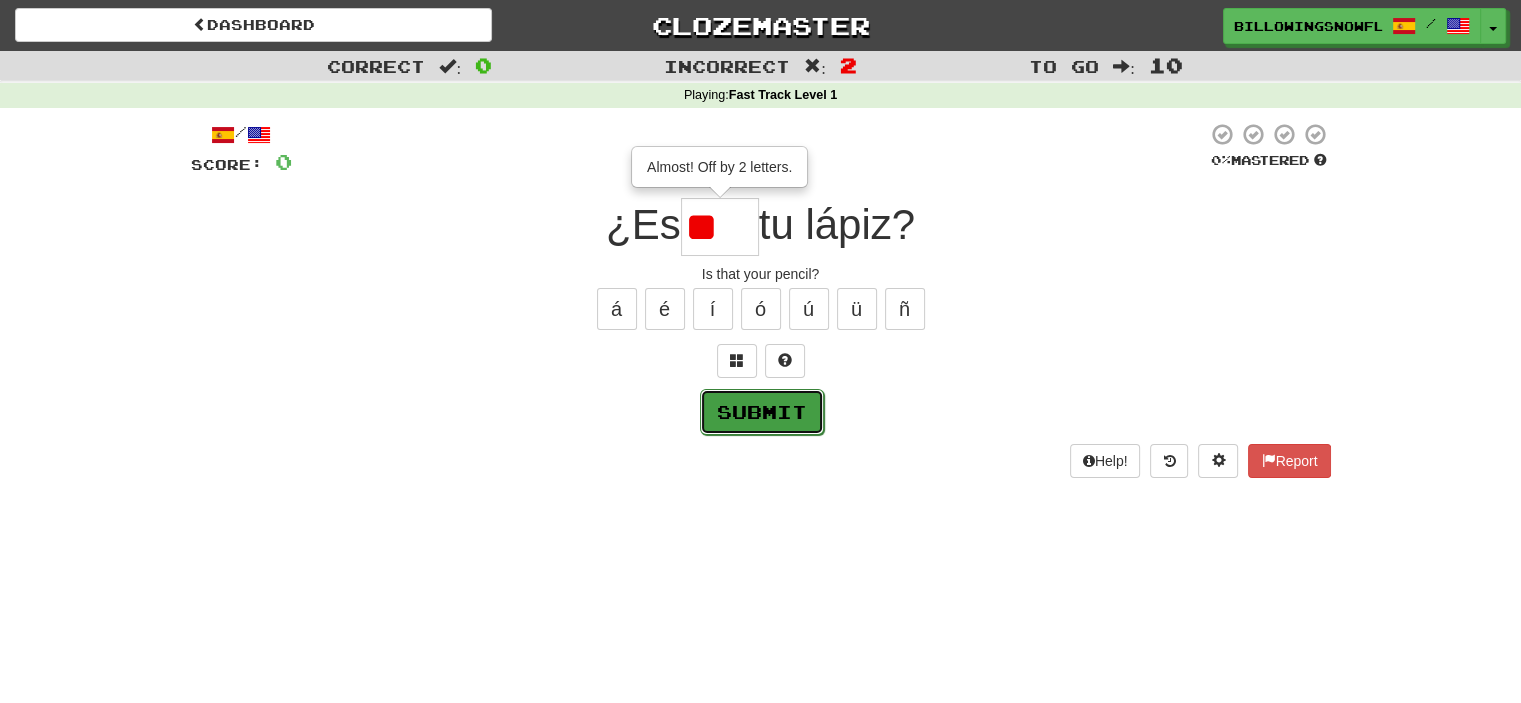 click on "Submit" at bounding box center (762, 412) 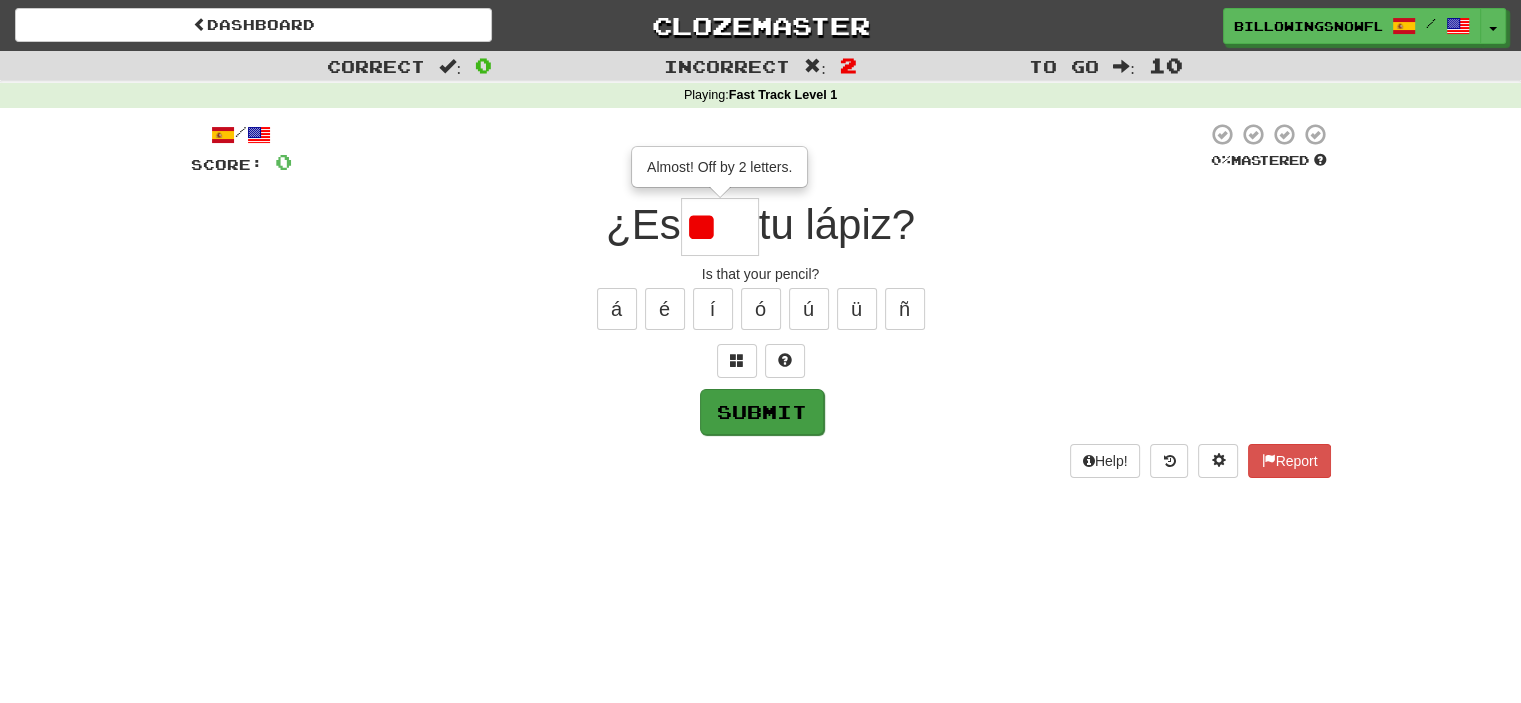 type on "***" 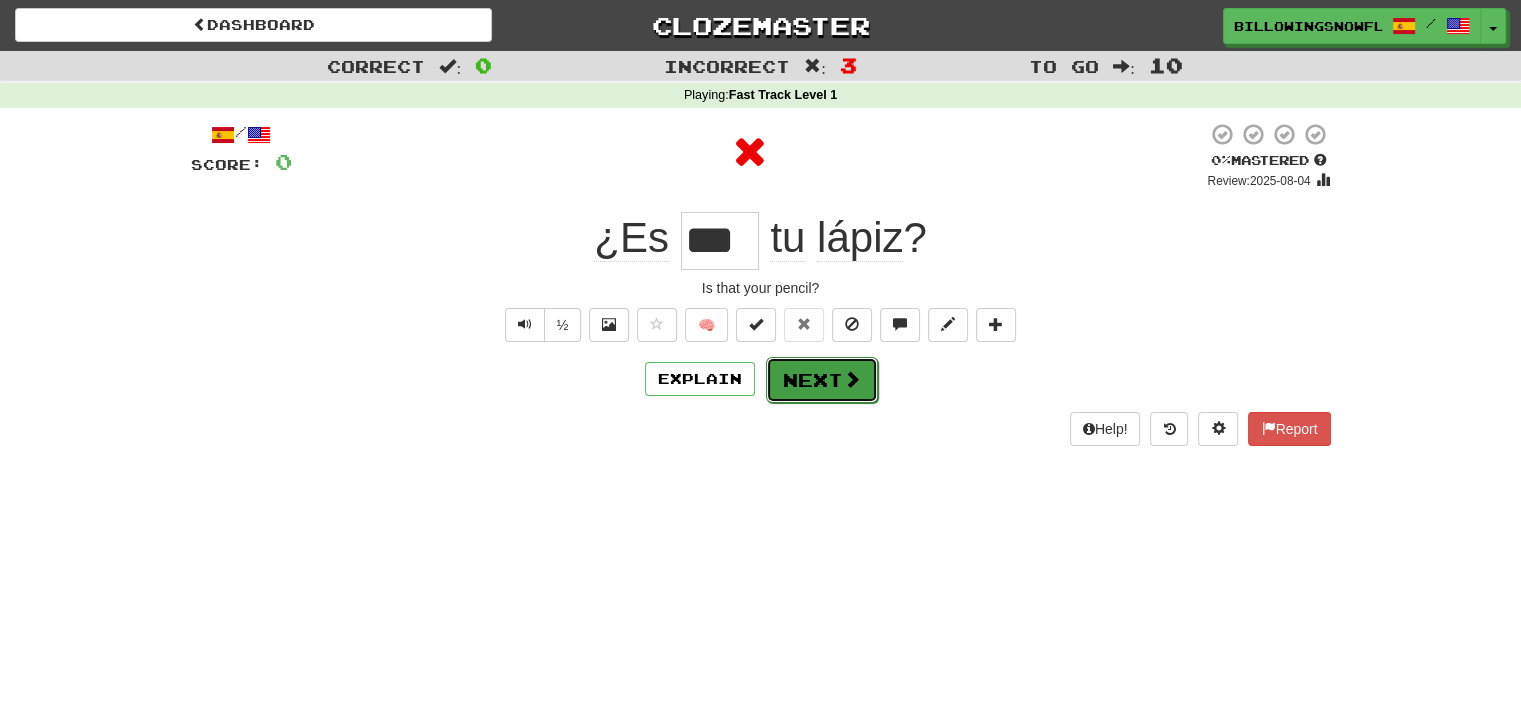 click on "Next" at bounding box center [822, 380] 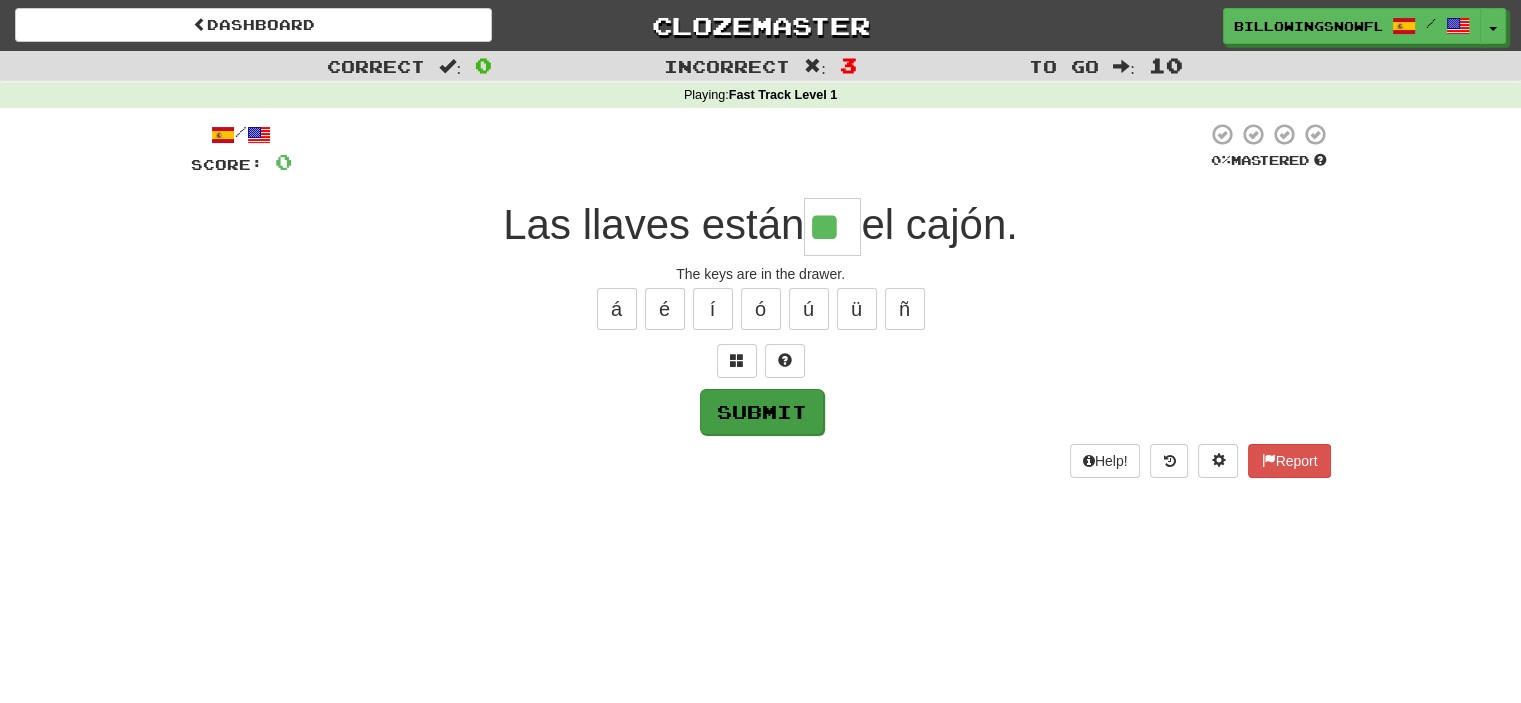 type on "**" 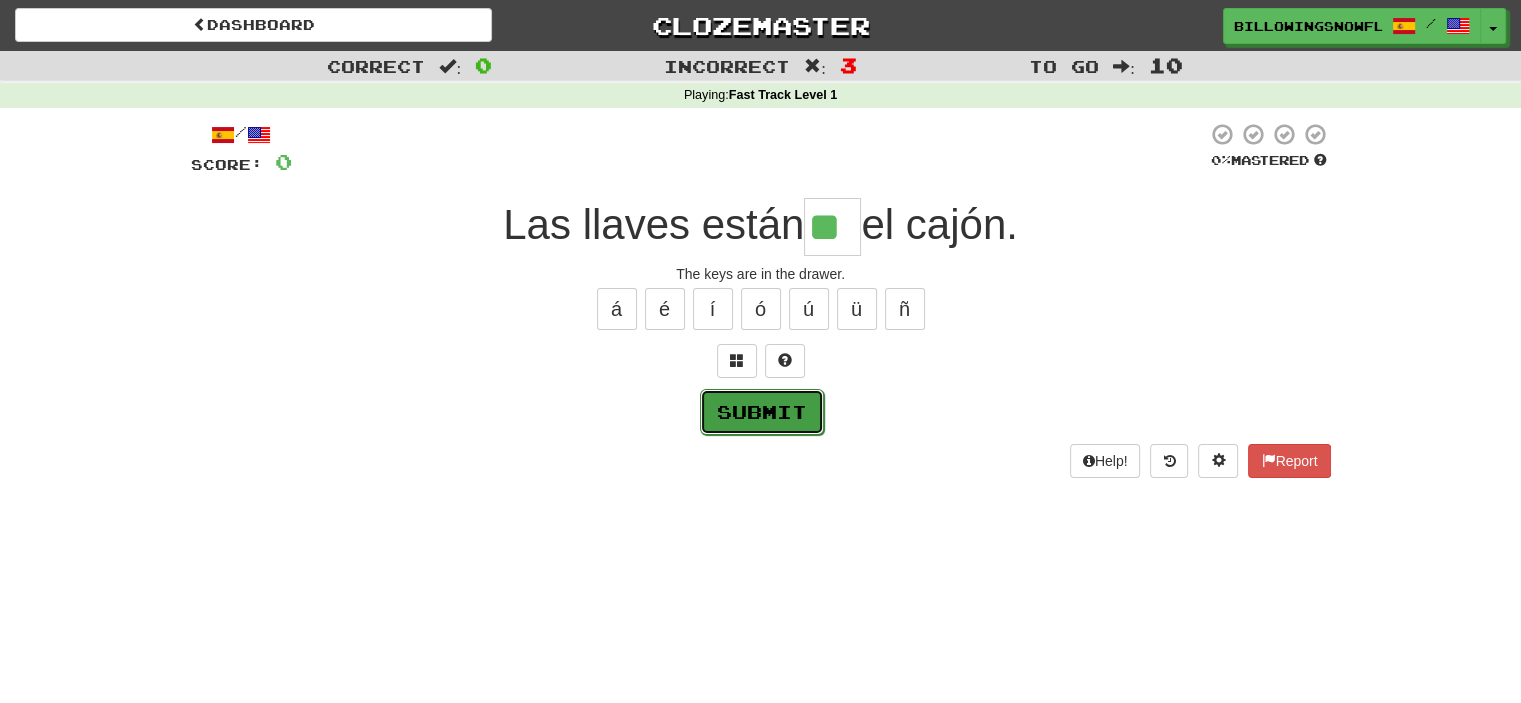 click on "Submit" at bounding box center (762, 412) 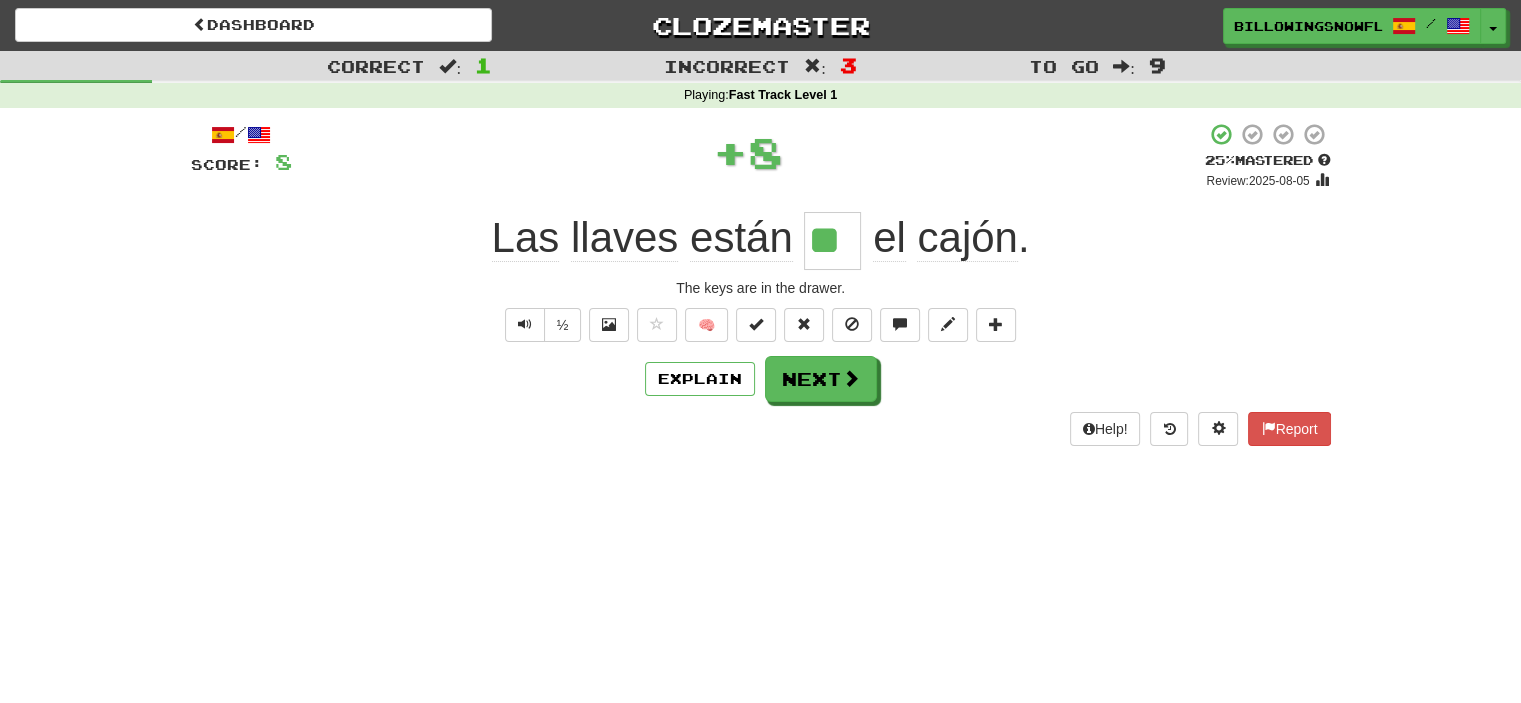 click on "Next" at bounding box center (821, 379) 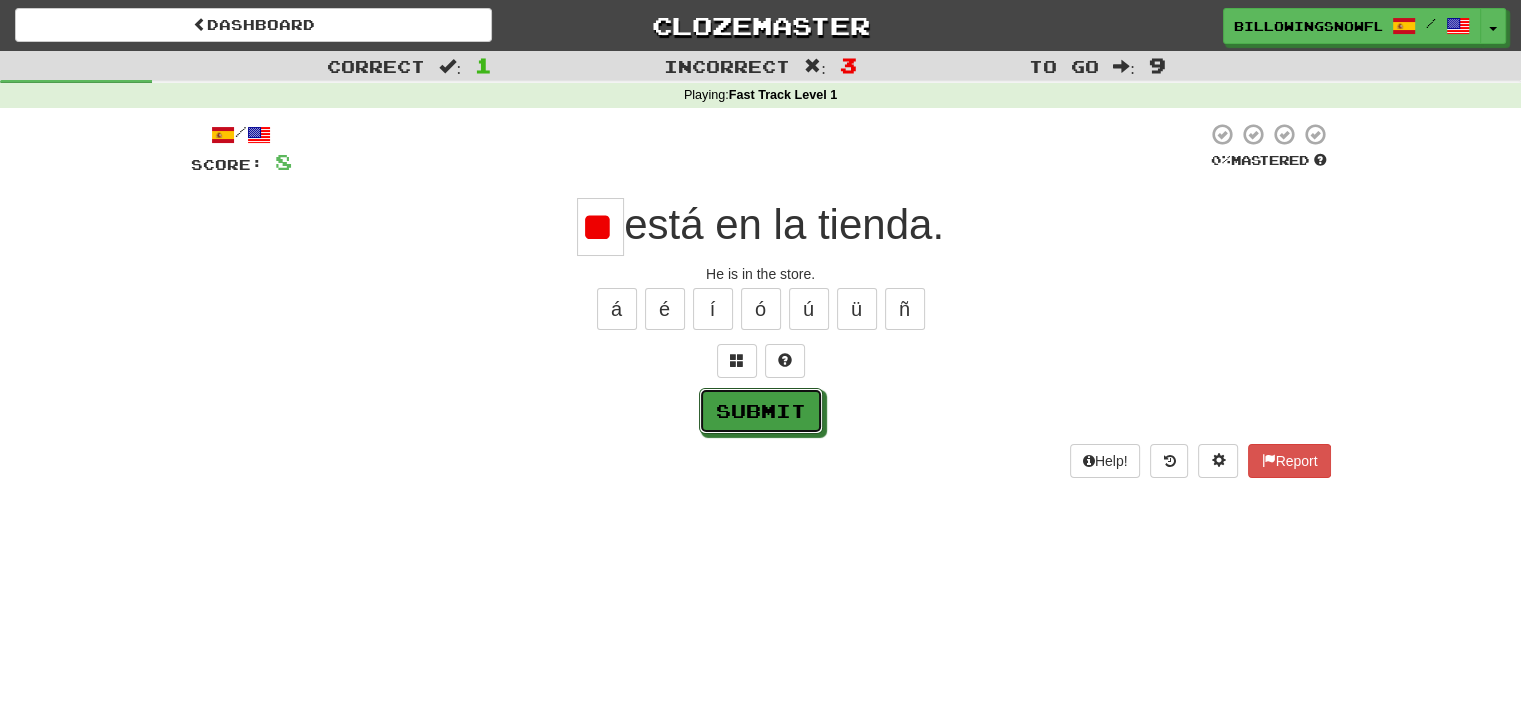 click on "Submit" at bounding box center [761, 411] 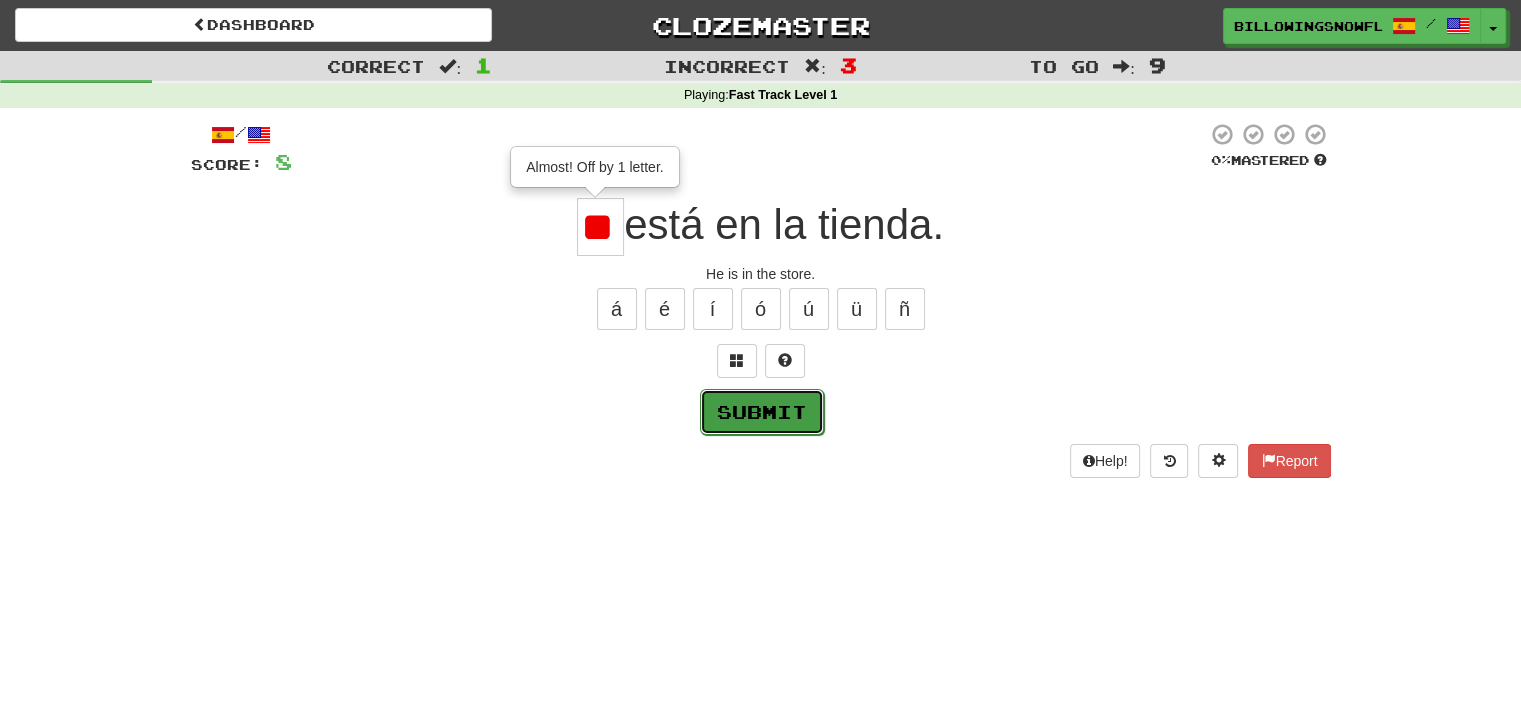 click on "Submit" at bounding box center (762, 412) 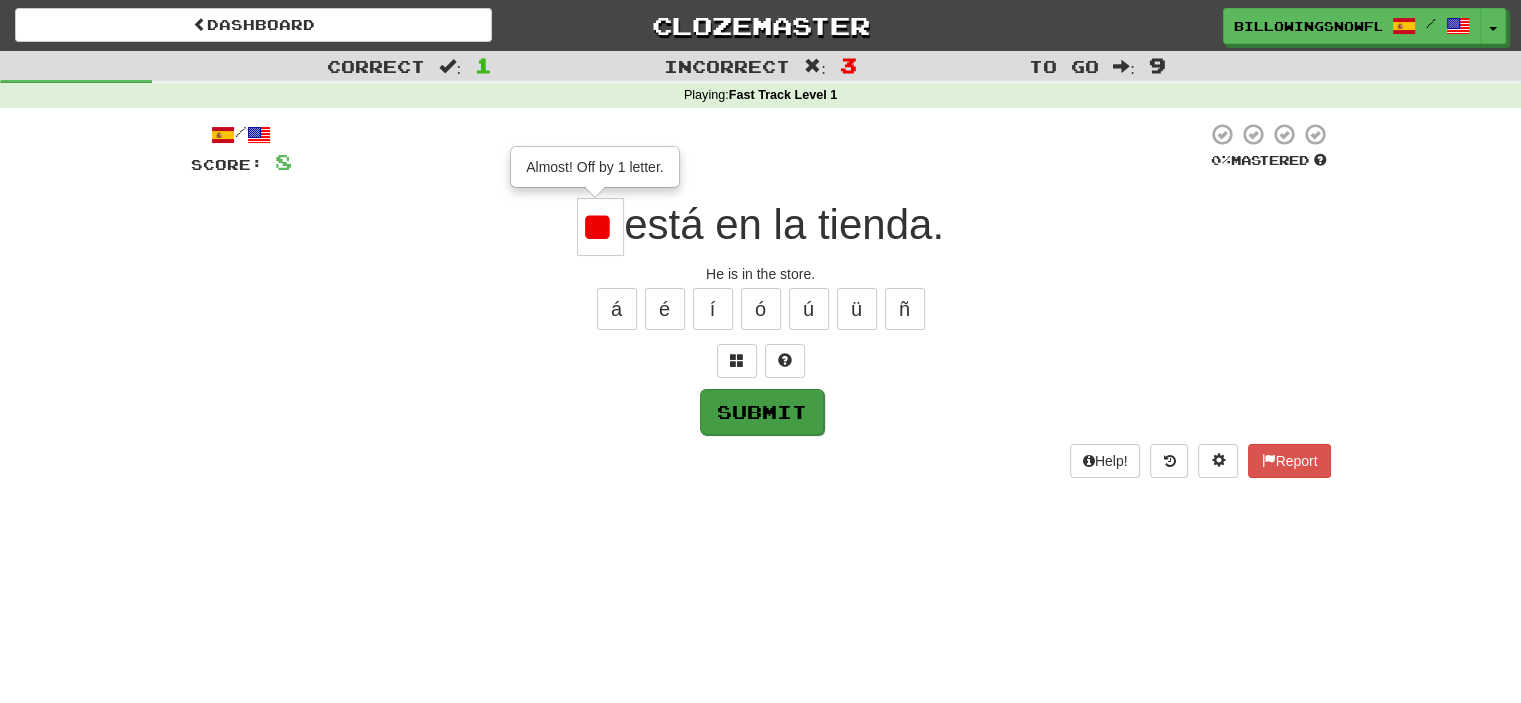 type on "**" 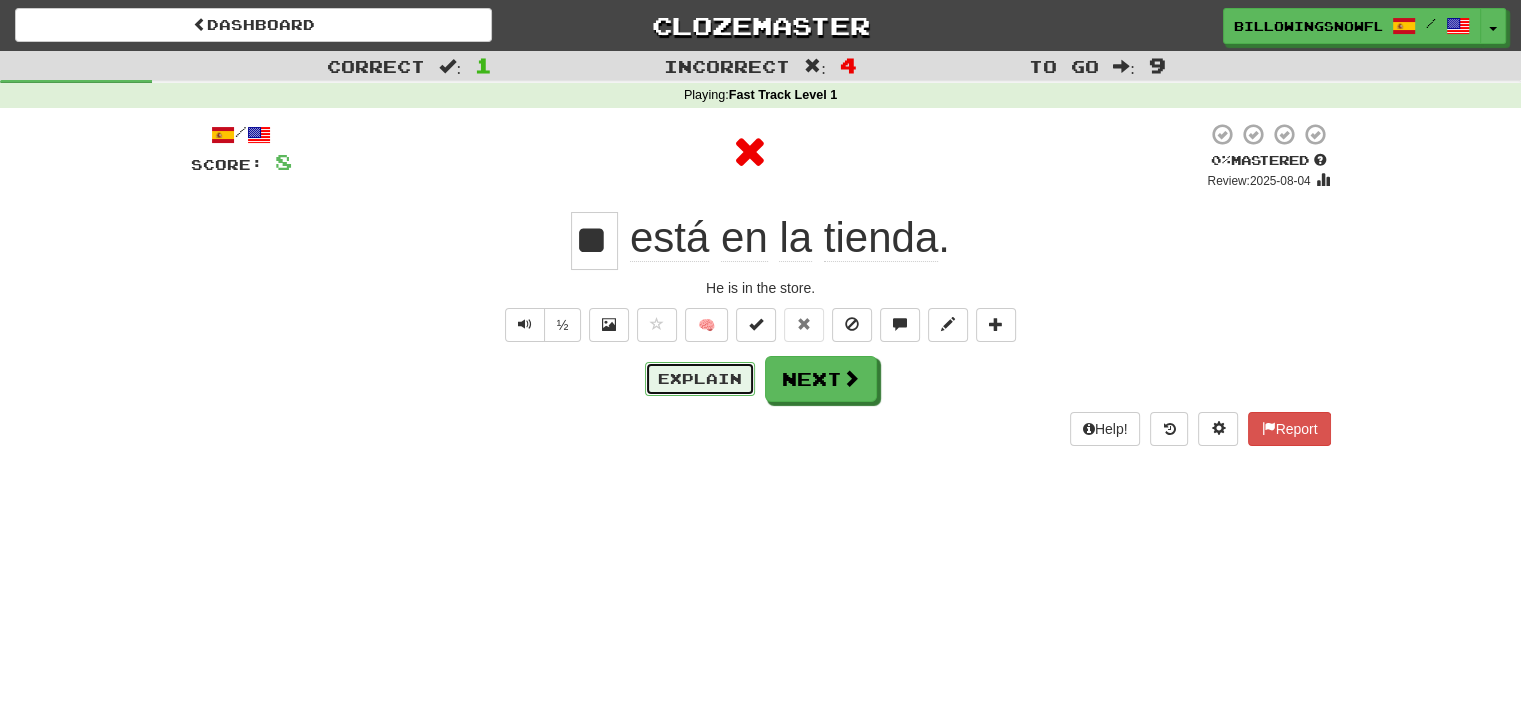 click on "Explain" at bounding box center (700, 379) 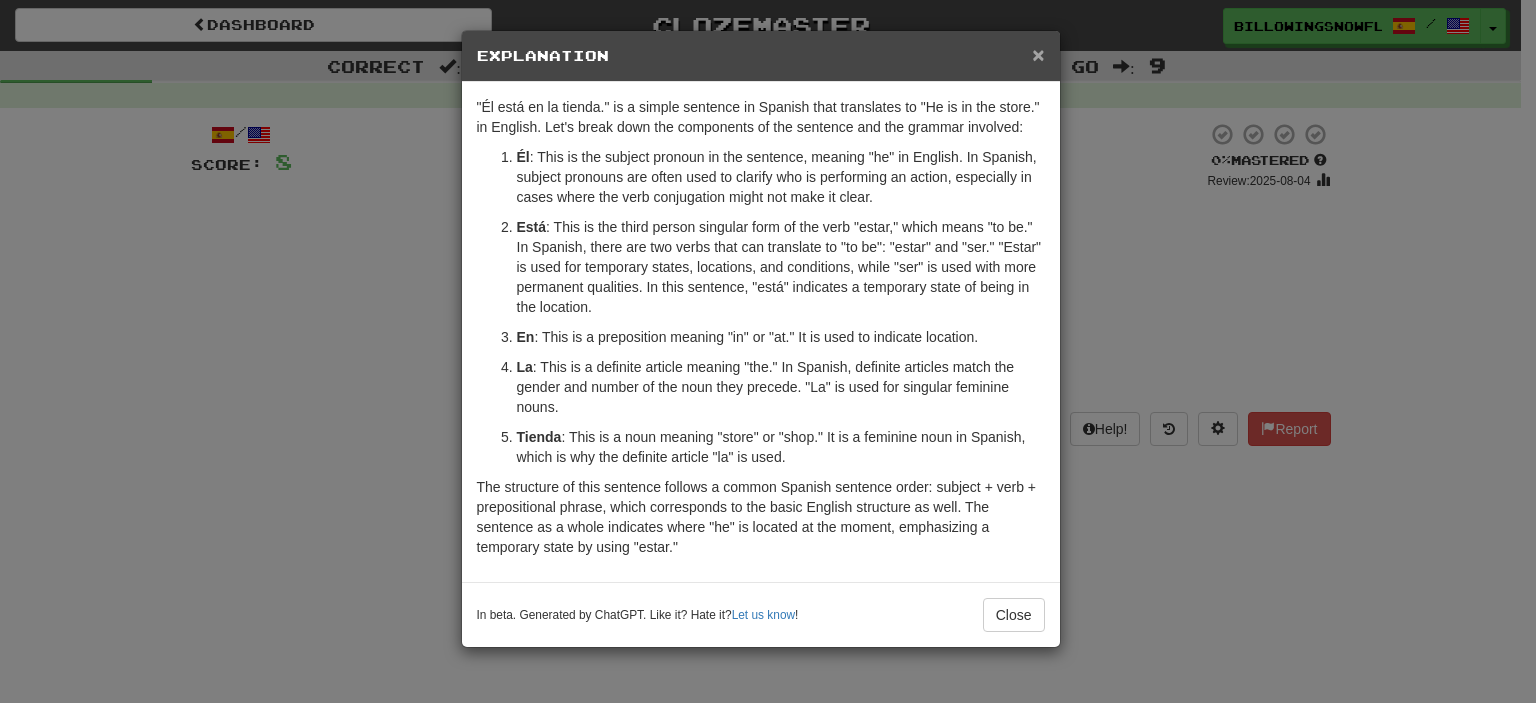 click on "×" at bounding box center (1038, 54) 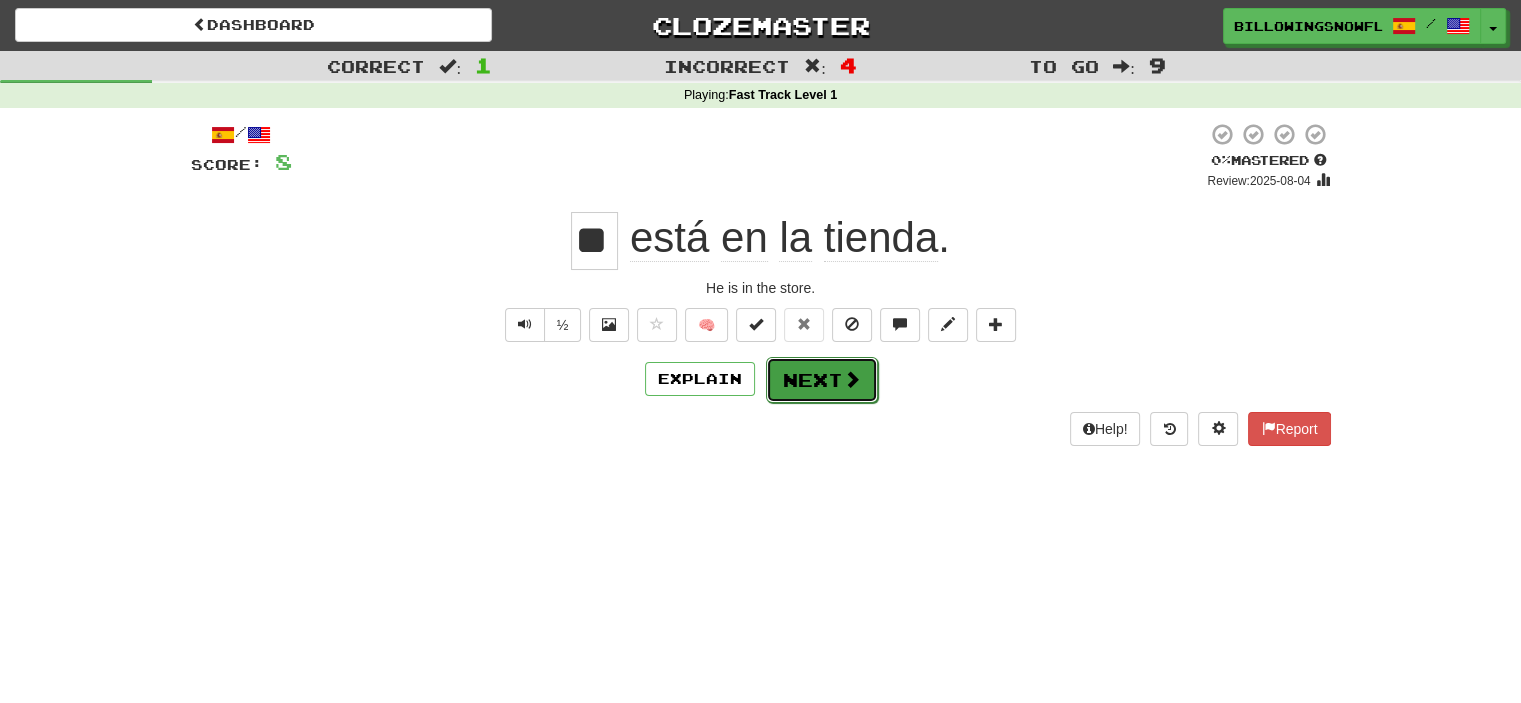 click on "Next" at bounding box center (822, 380) 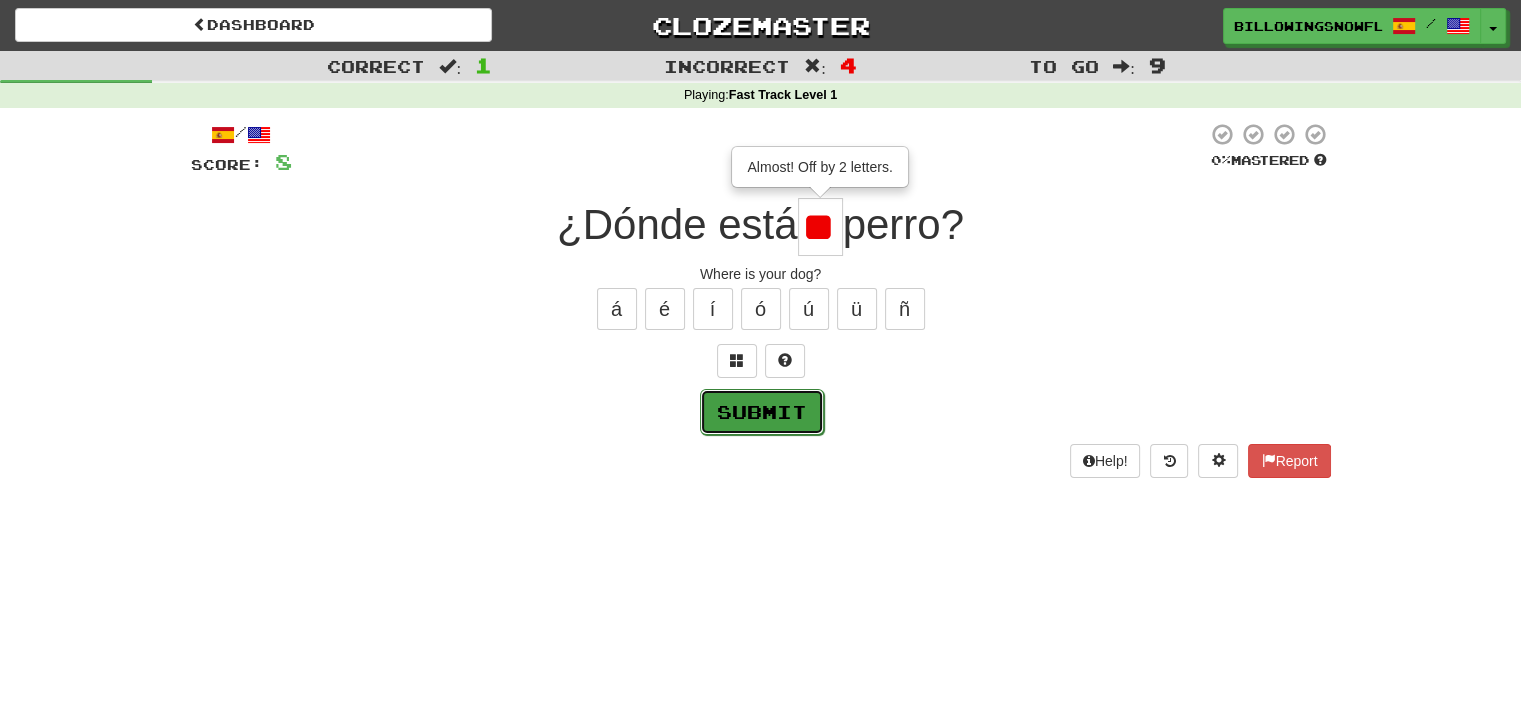 click on "Submit" at bounding box center [762, 412] 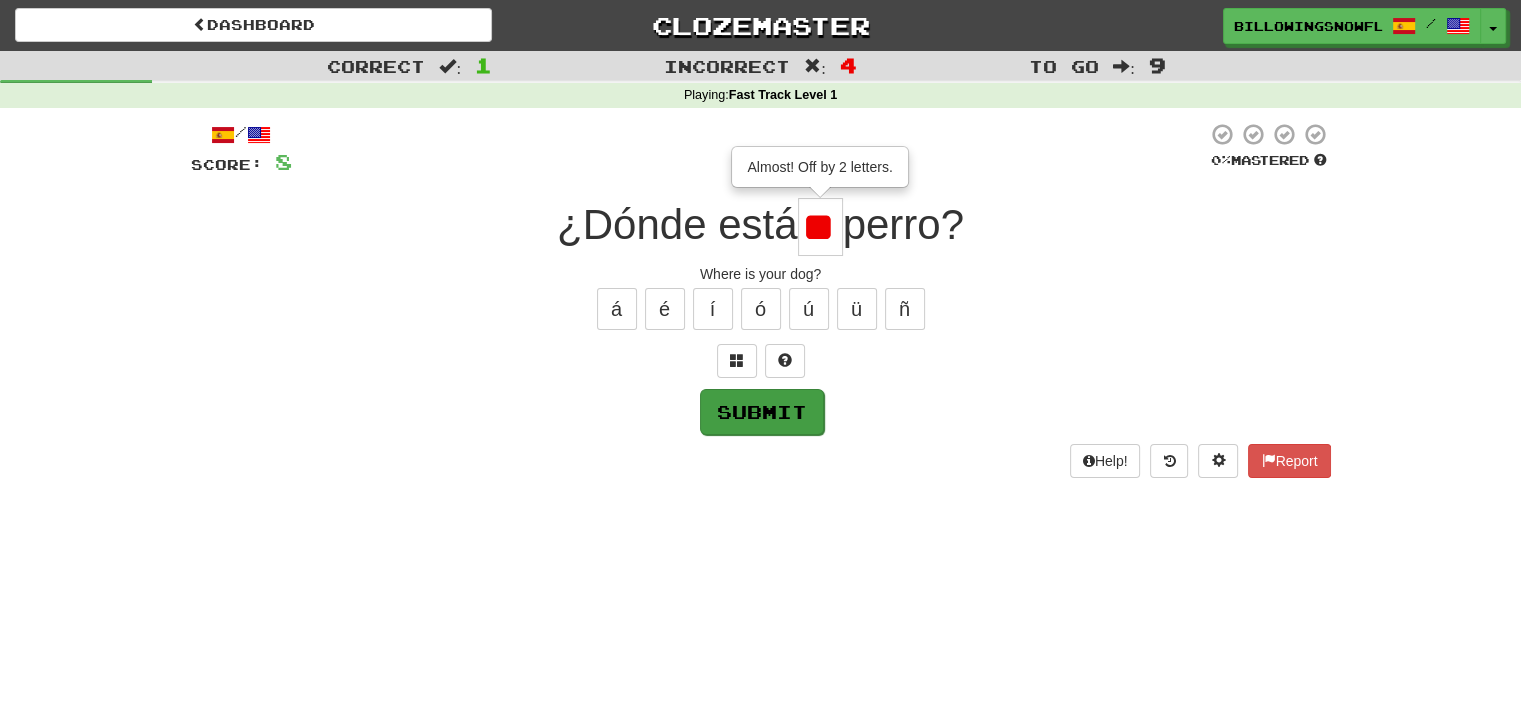 type on "**" 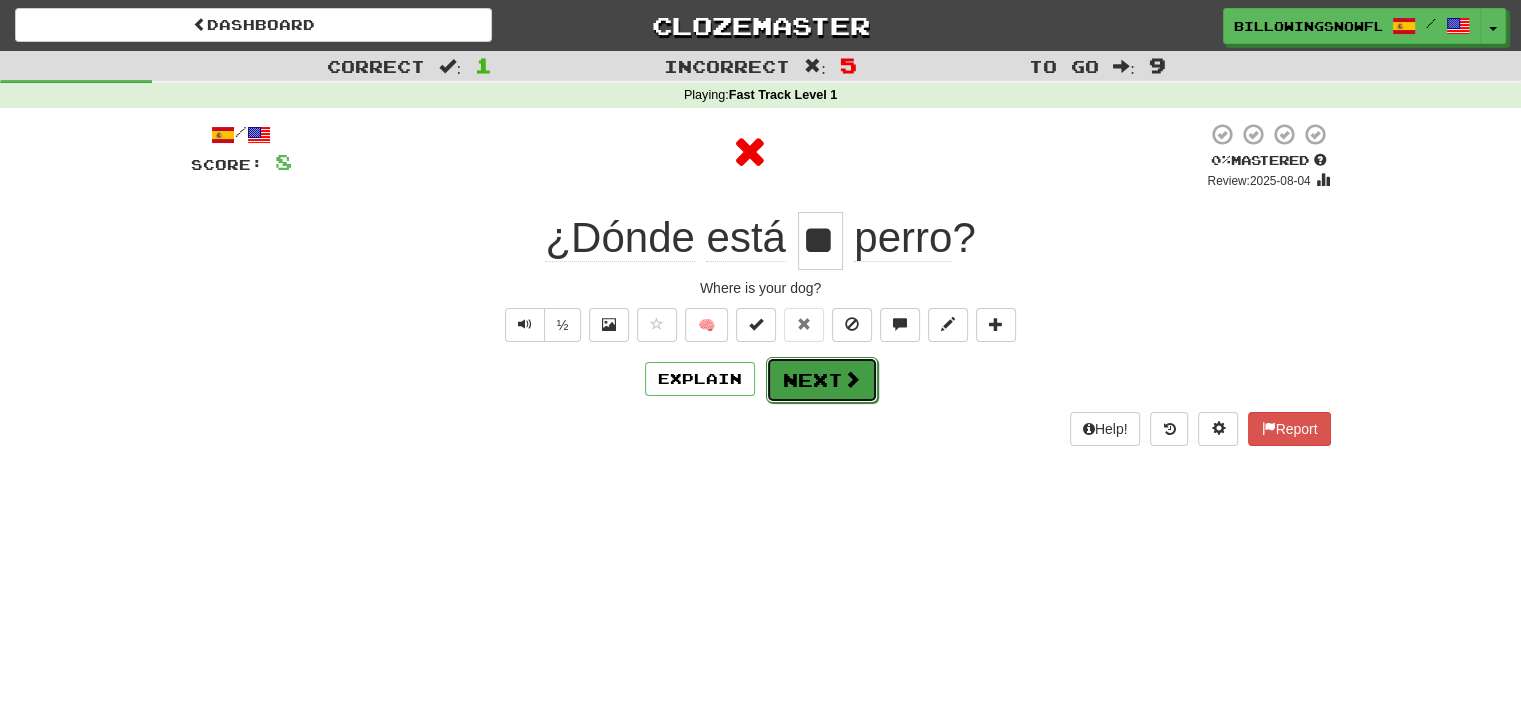 click on "Next" at bounding box center (822, 380) 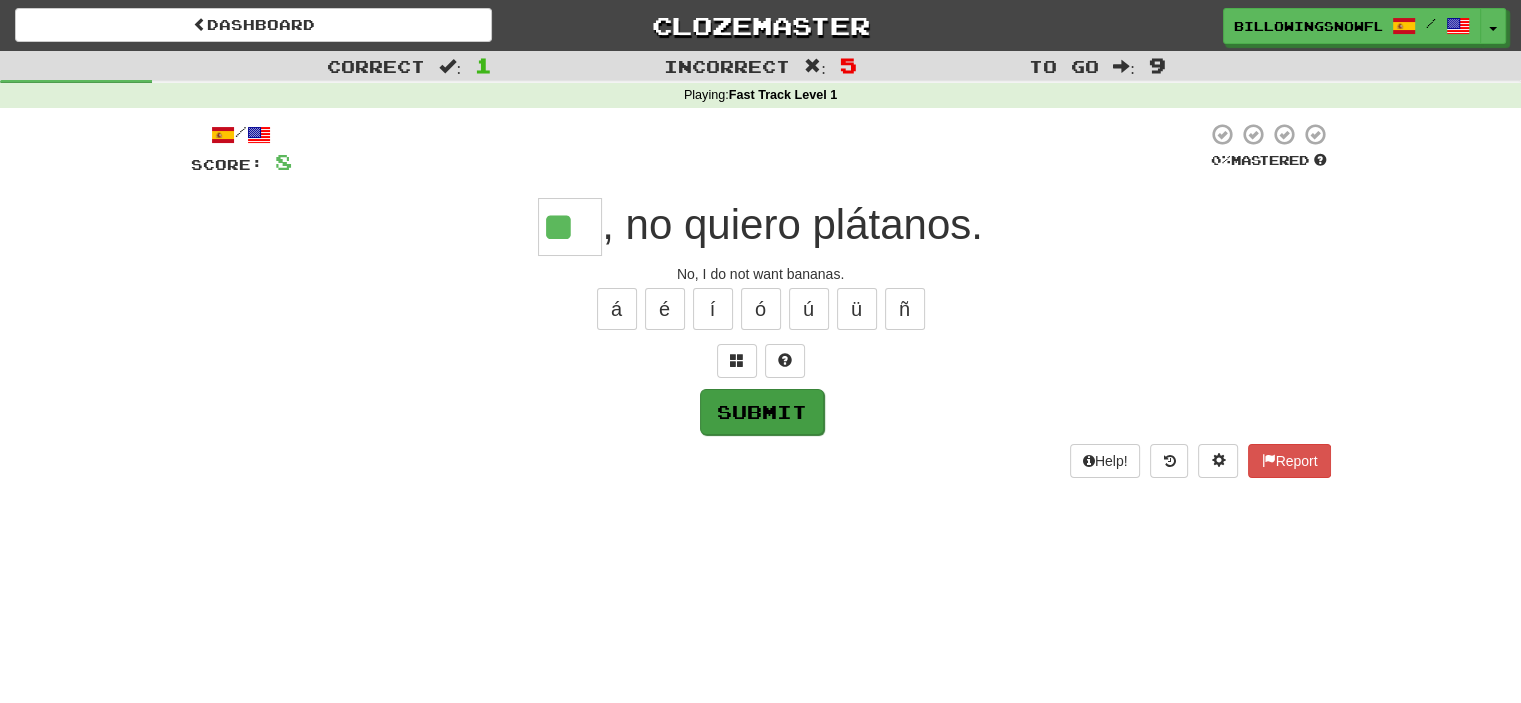 type on "**" 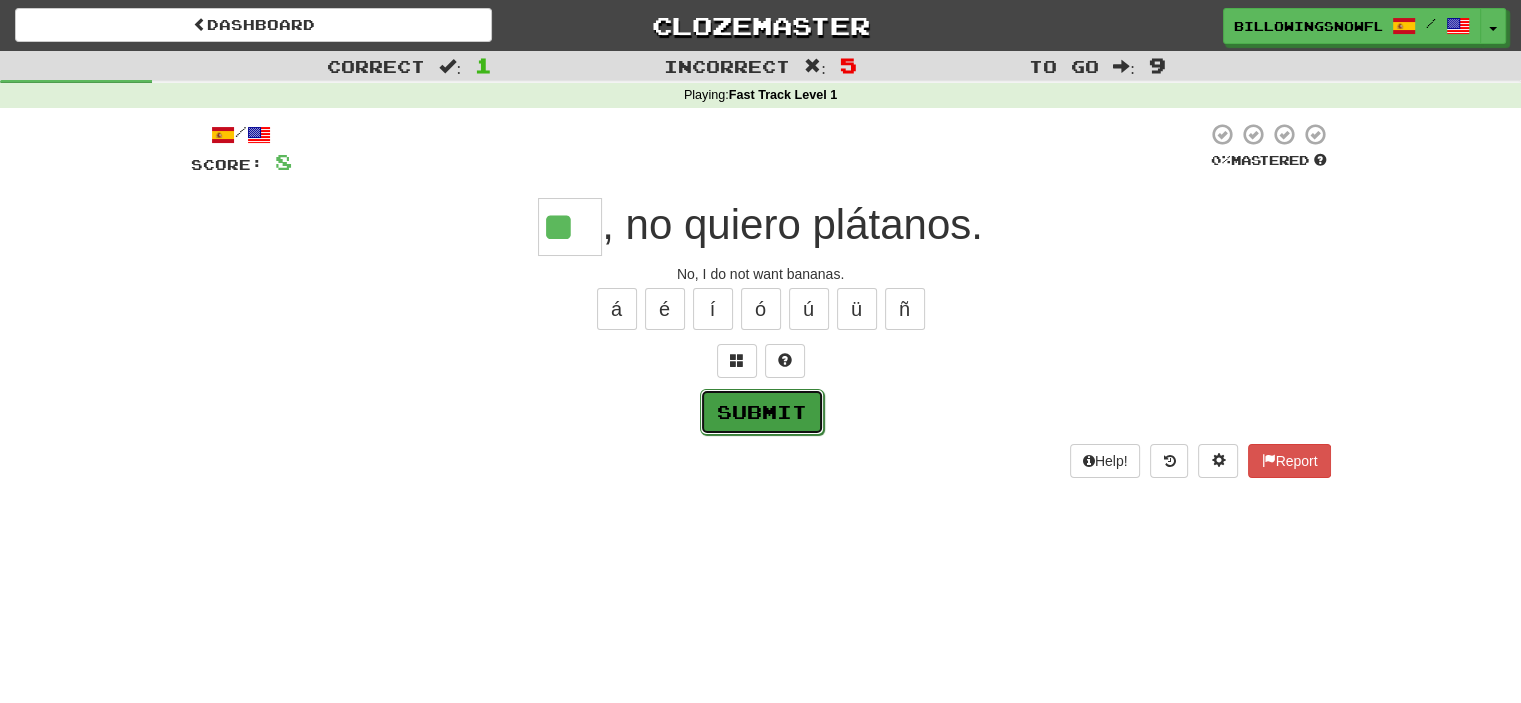 click on "Submit" at bounding box center [762, 412] 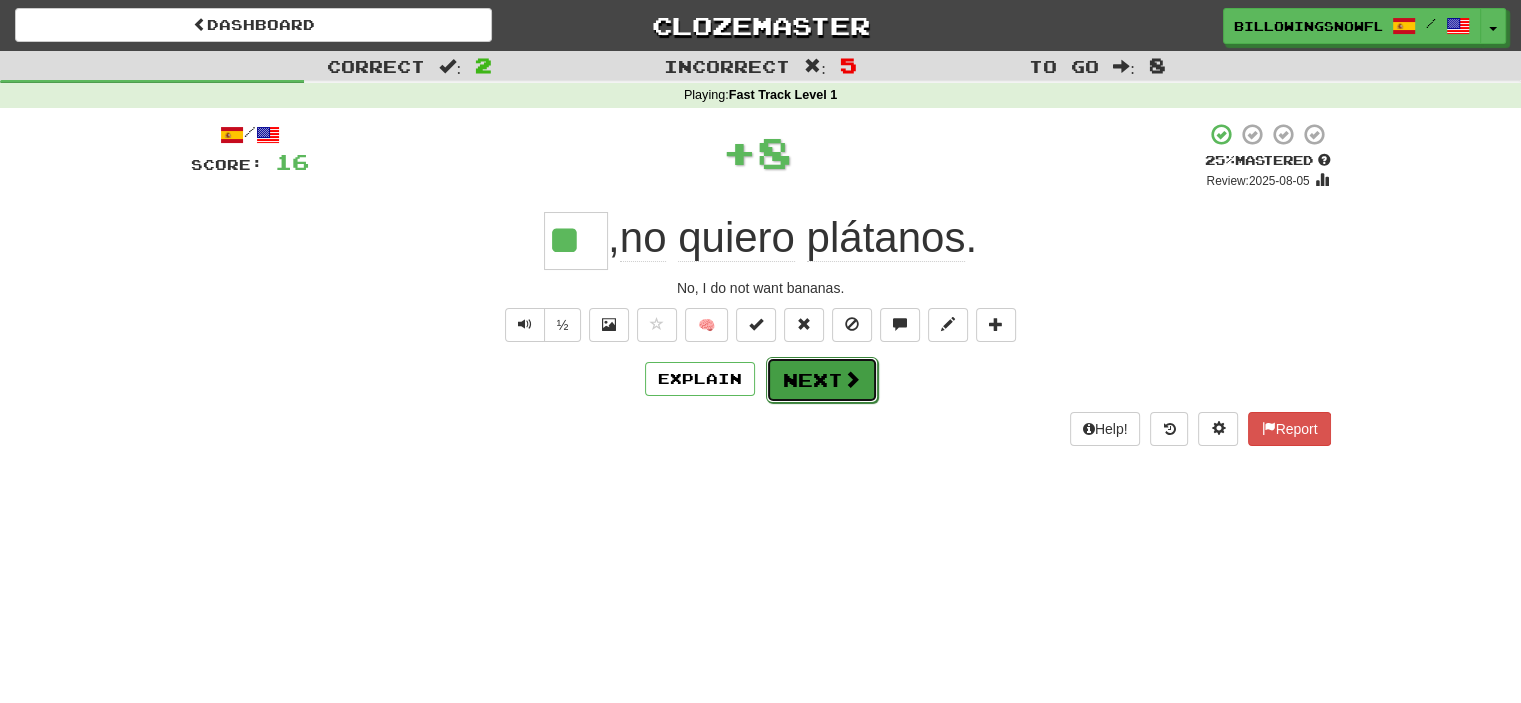 click on "Next" at bounding box center [822, 380] 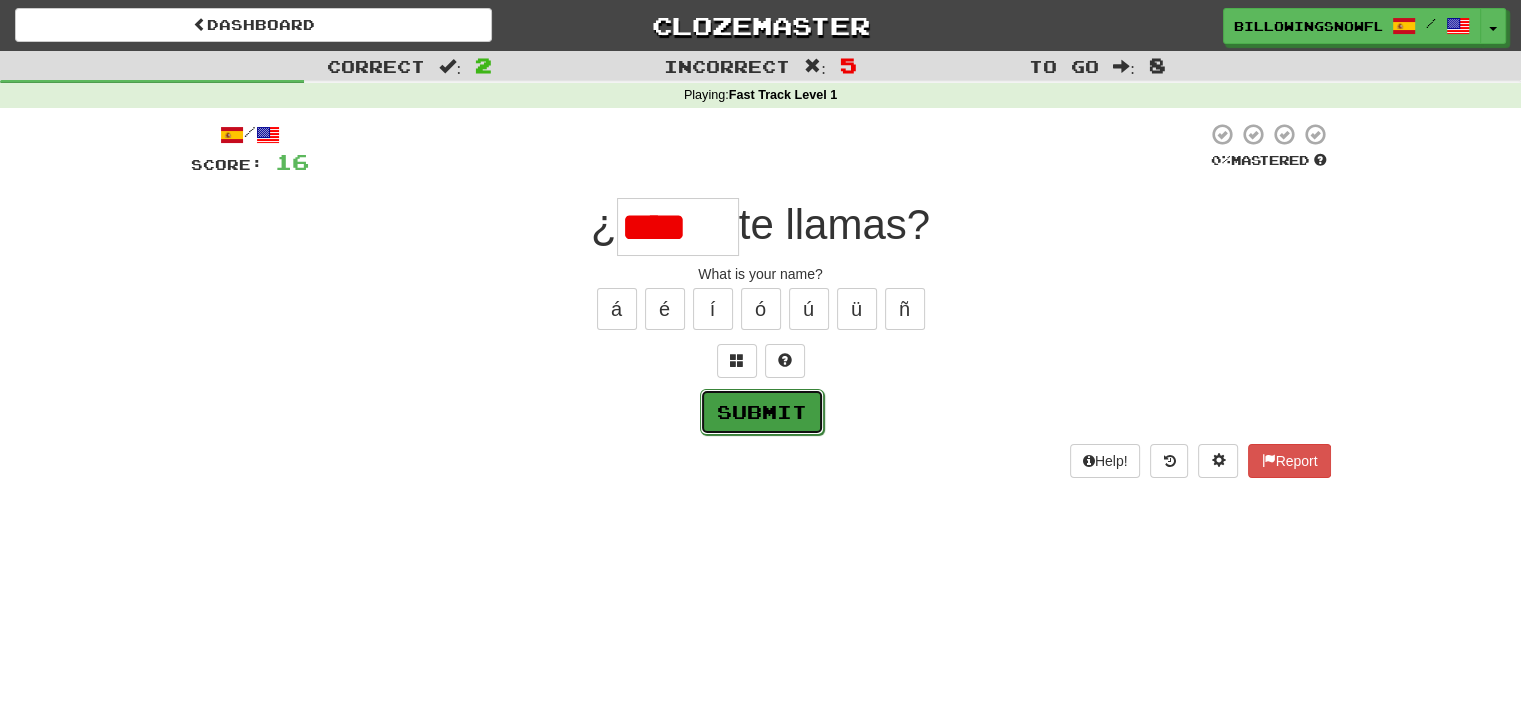 click on "Submit" at bounding box center (762, 412) 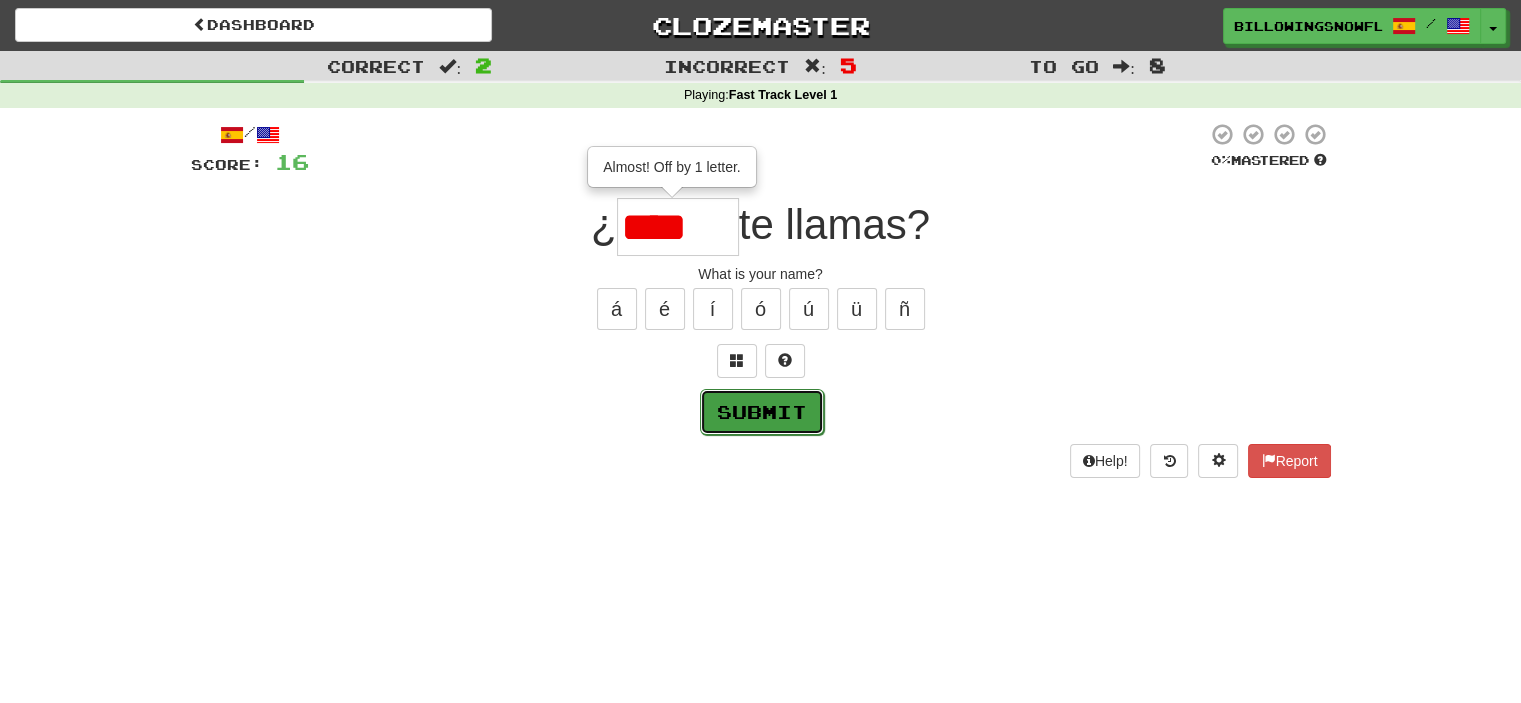 click on "Submit" at bounding box center (762, 412) 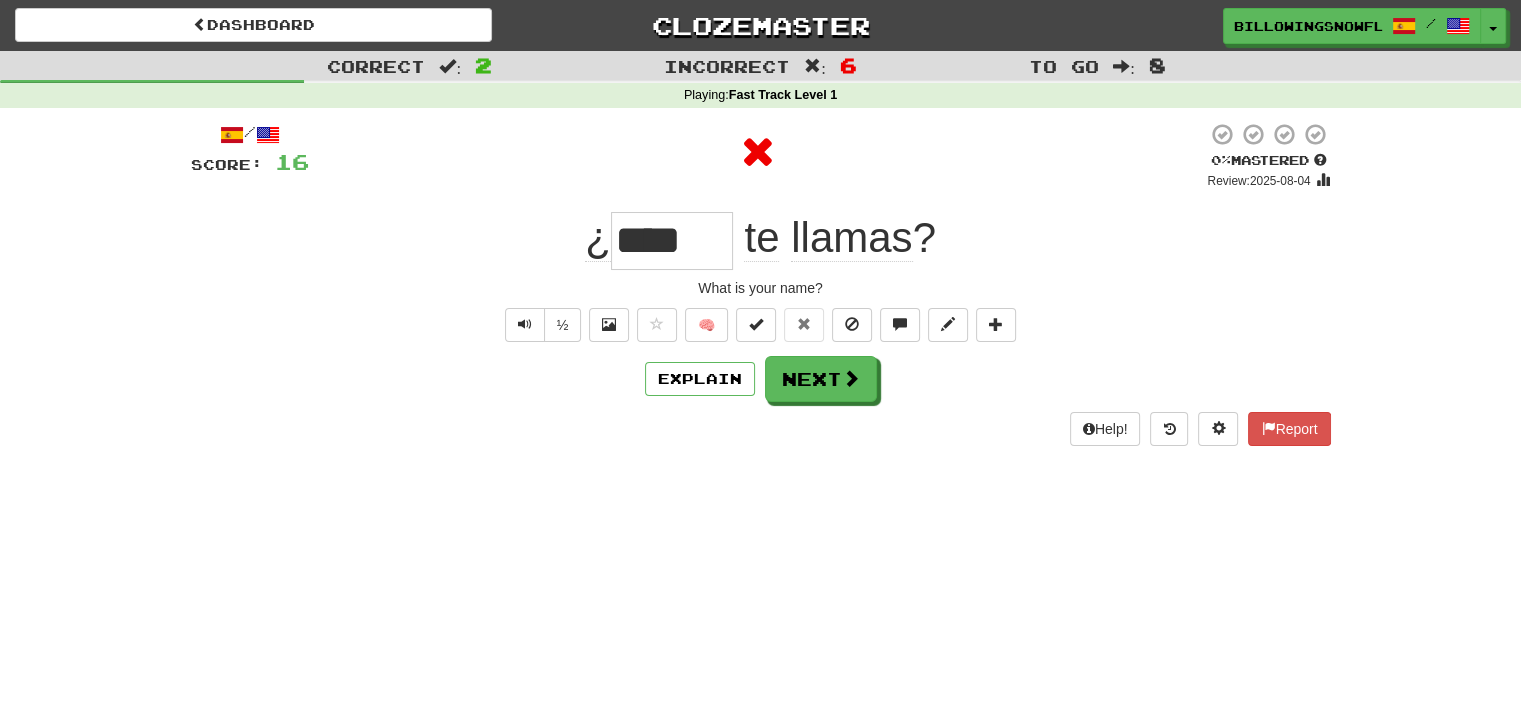 type on "****" 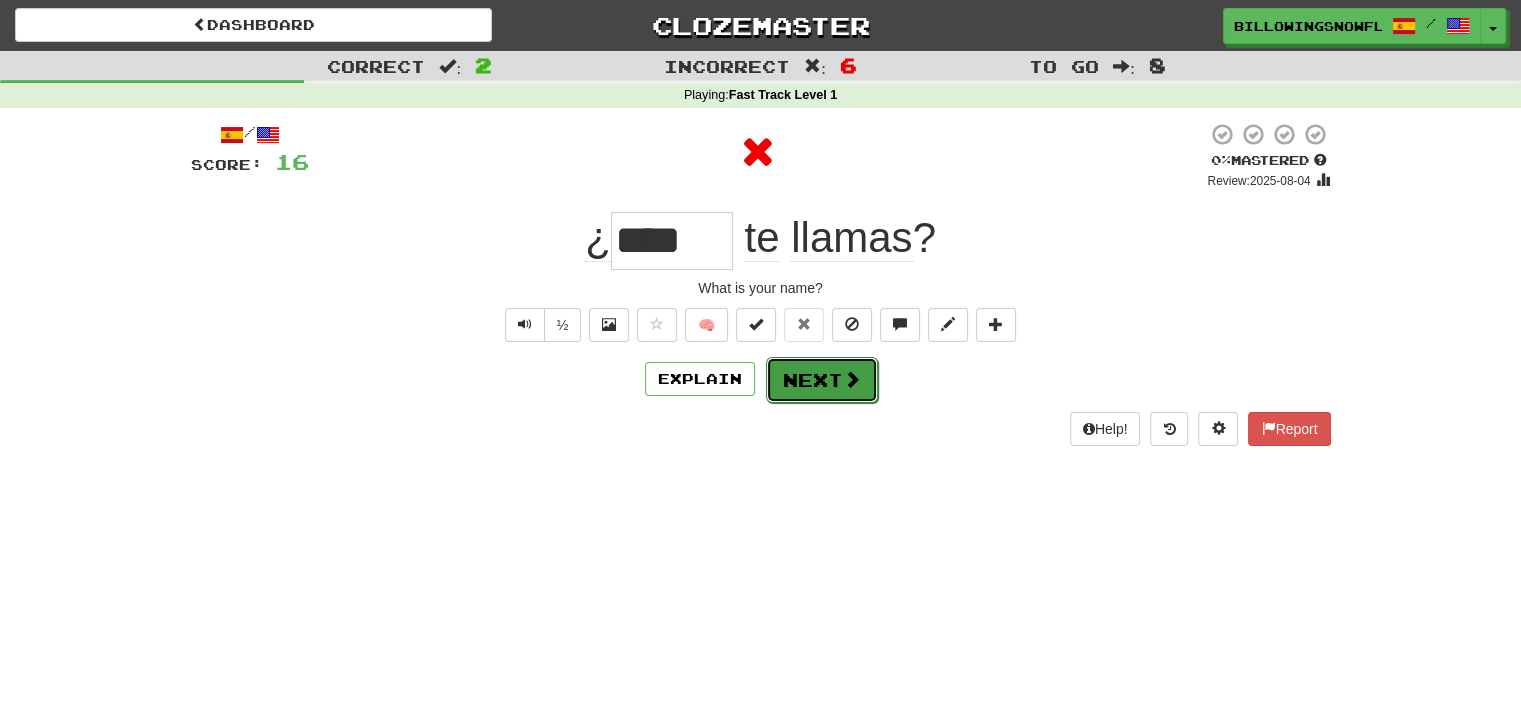 click on "Next" at bounding box center (822, 380) 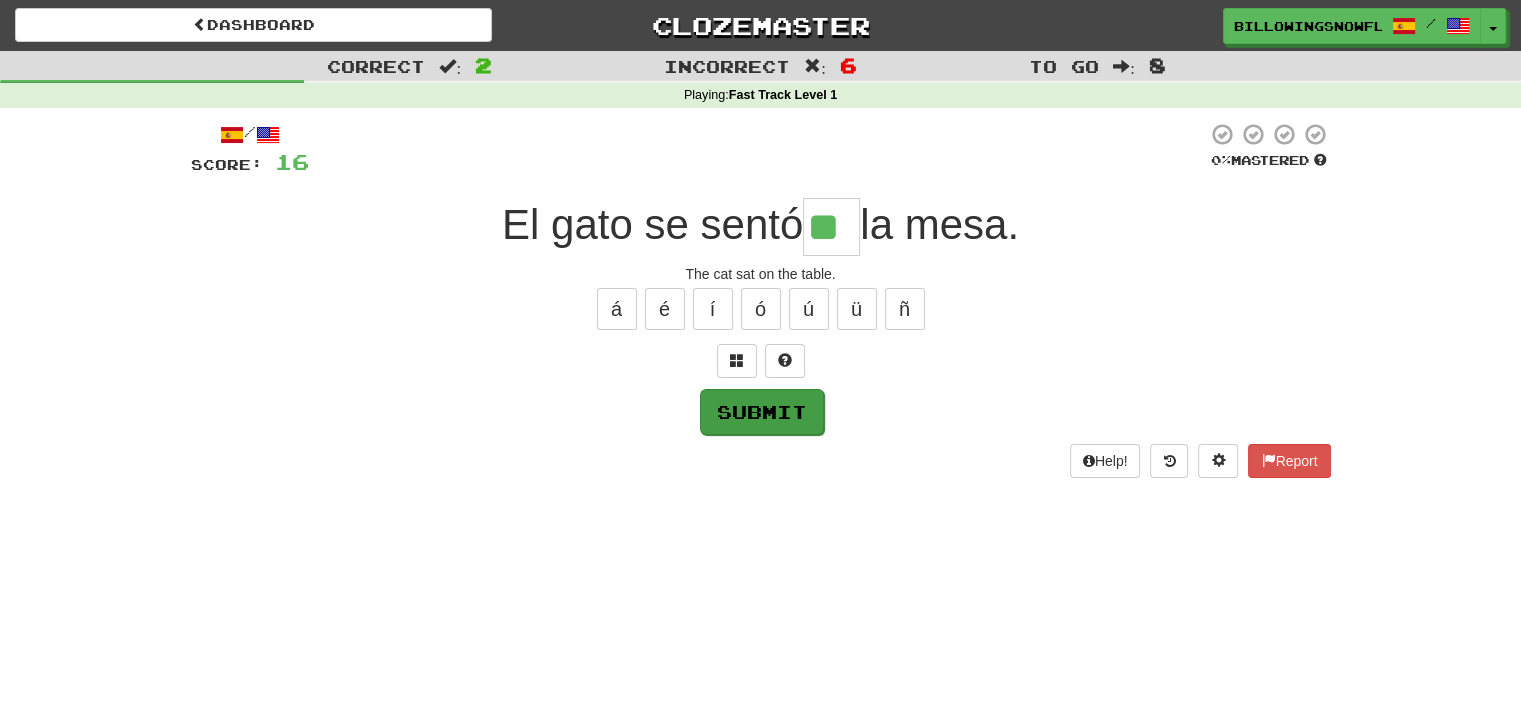 type on "**" 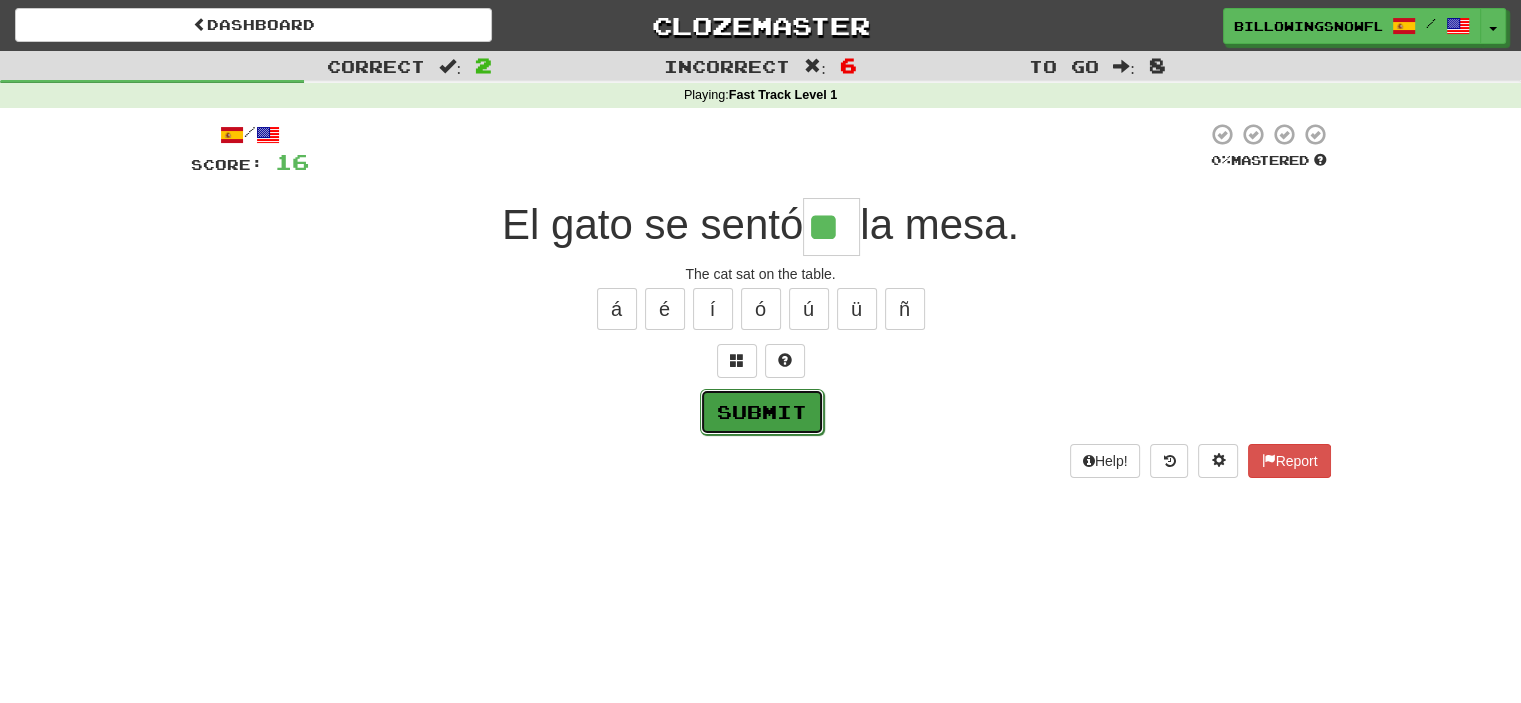 click on "Submit" at bounding box center (762, 412) 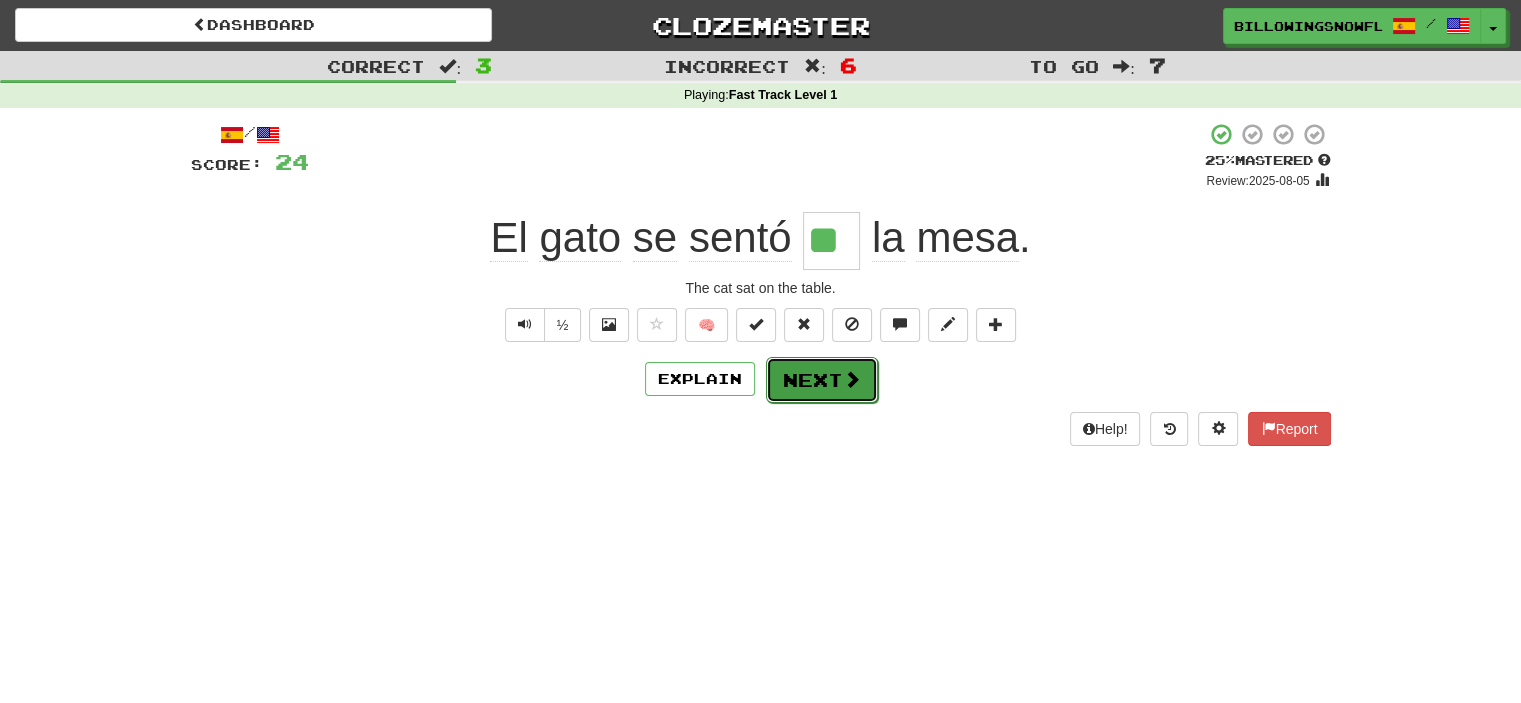 click on "Next" at bounding box center (822, 380) 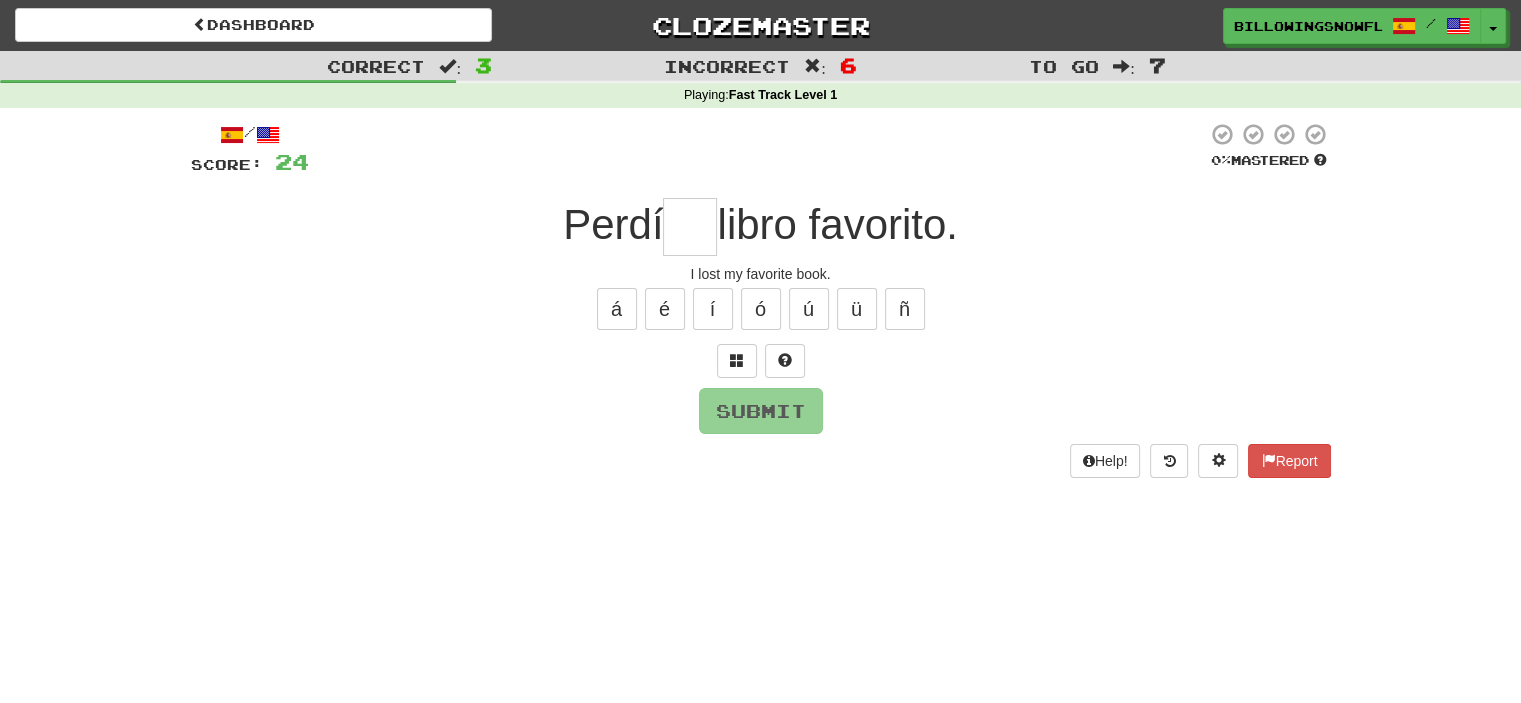 type on "*" 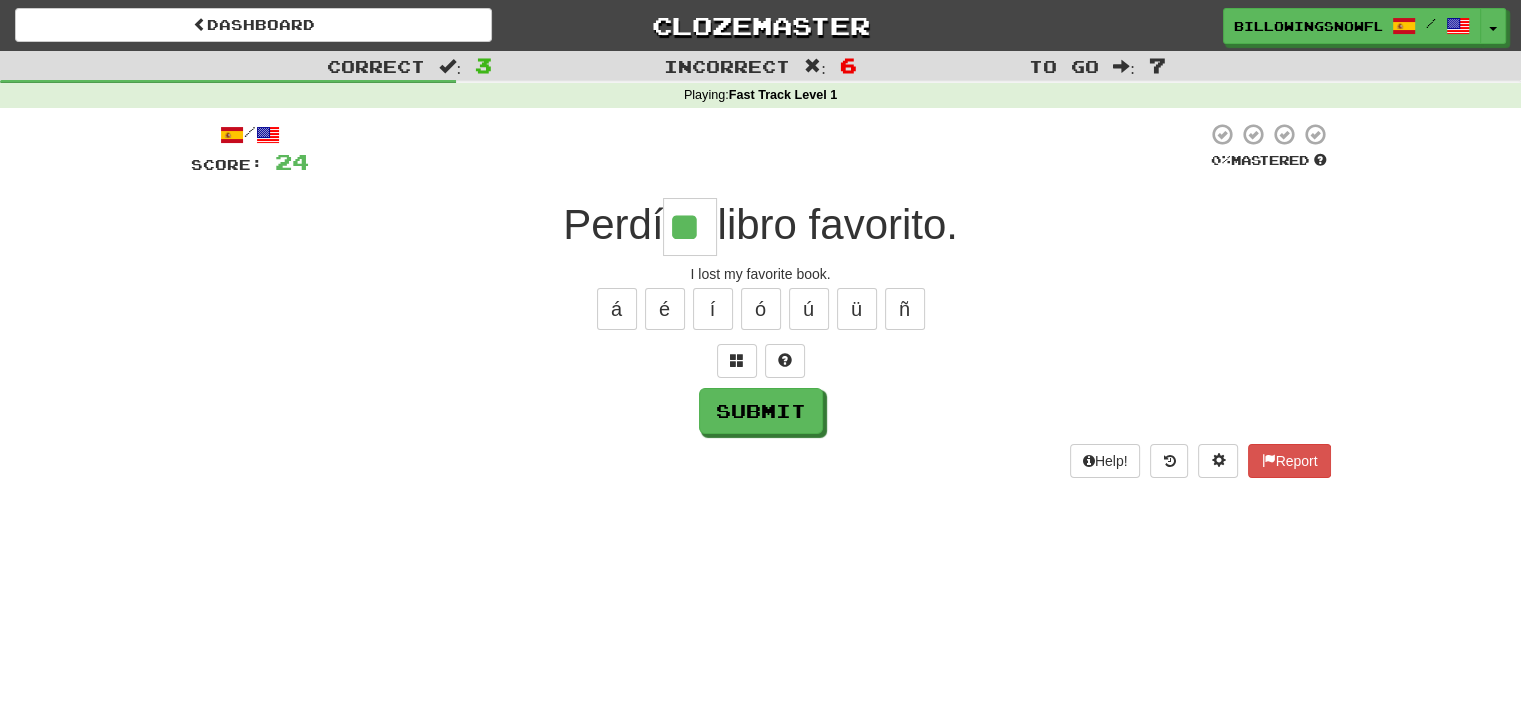 type on "**" 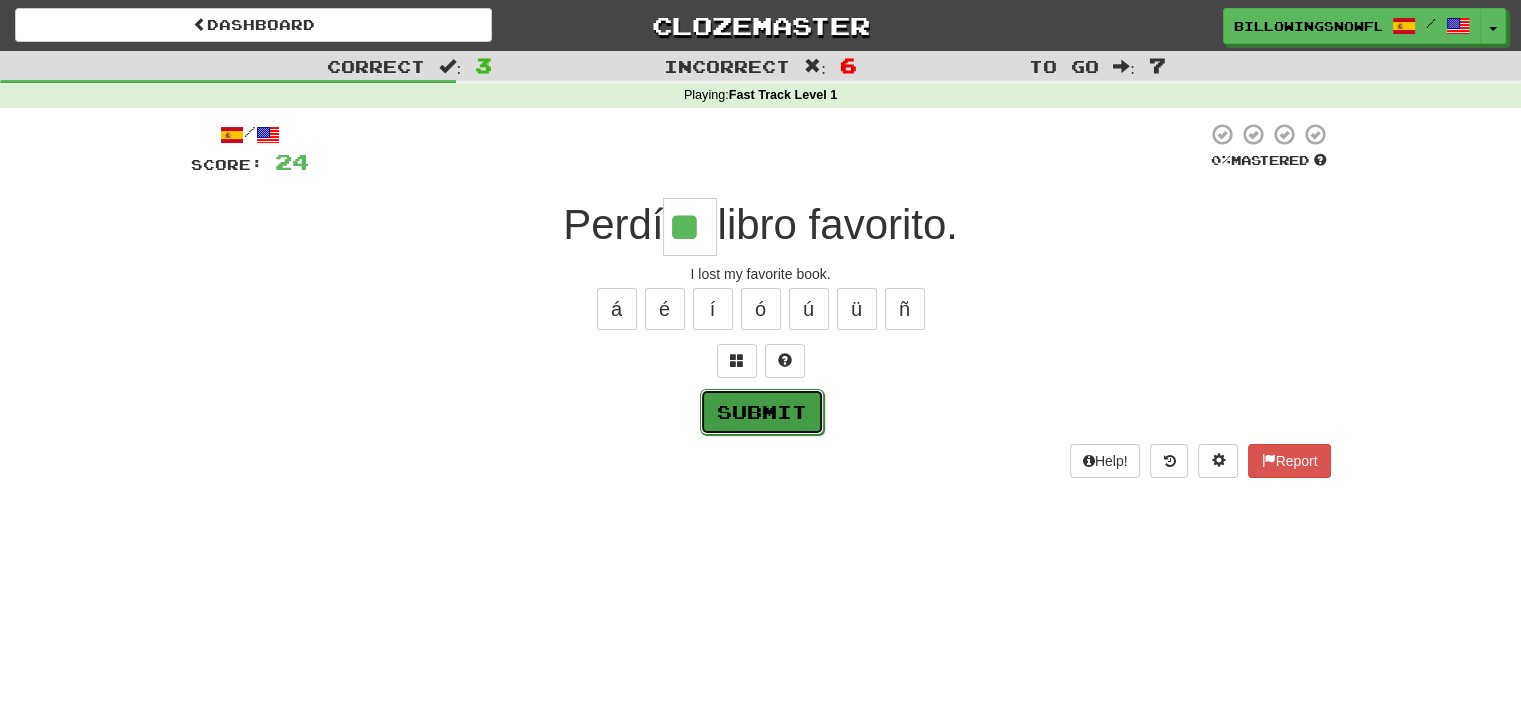 click on "Submit" at bounding box center [762, 412] 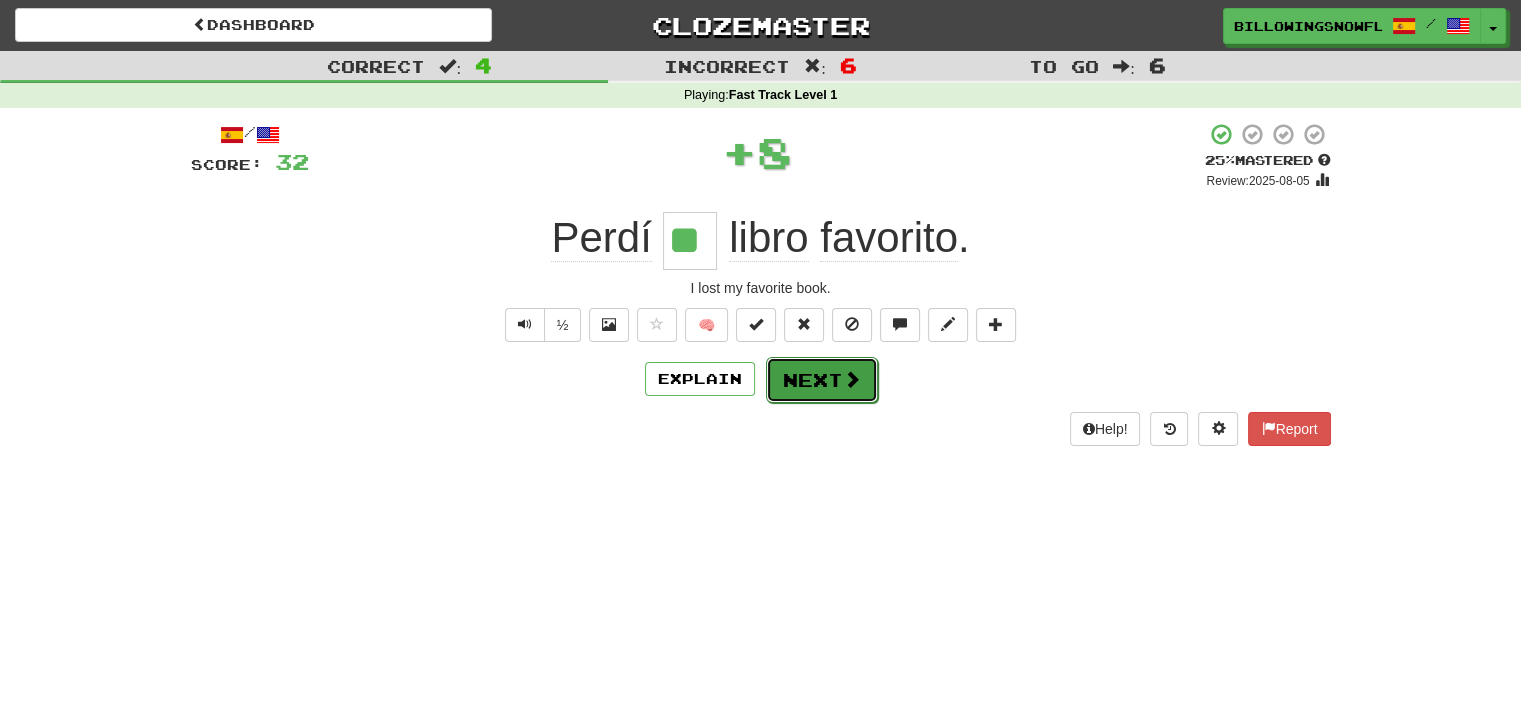 click on "Next" at bounding box center [822, 380] 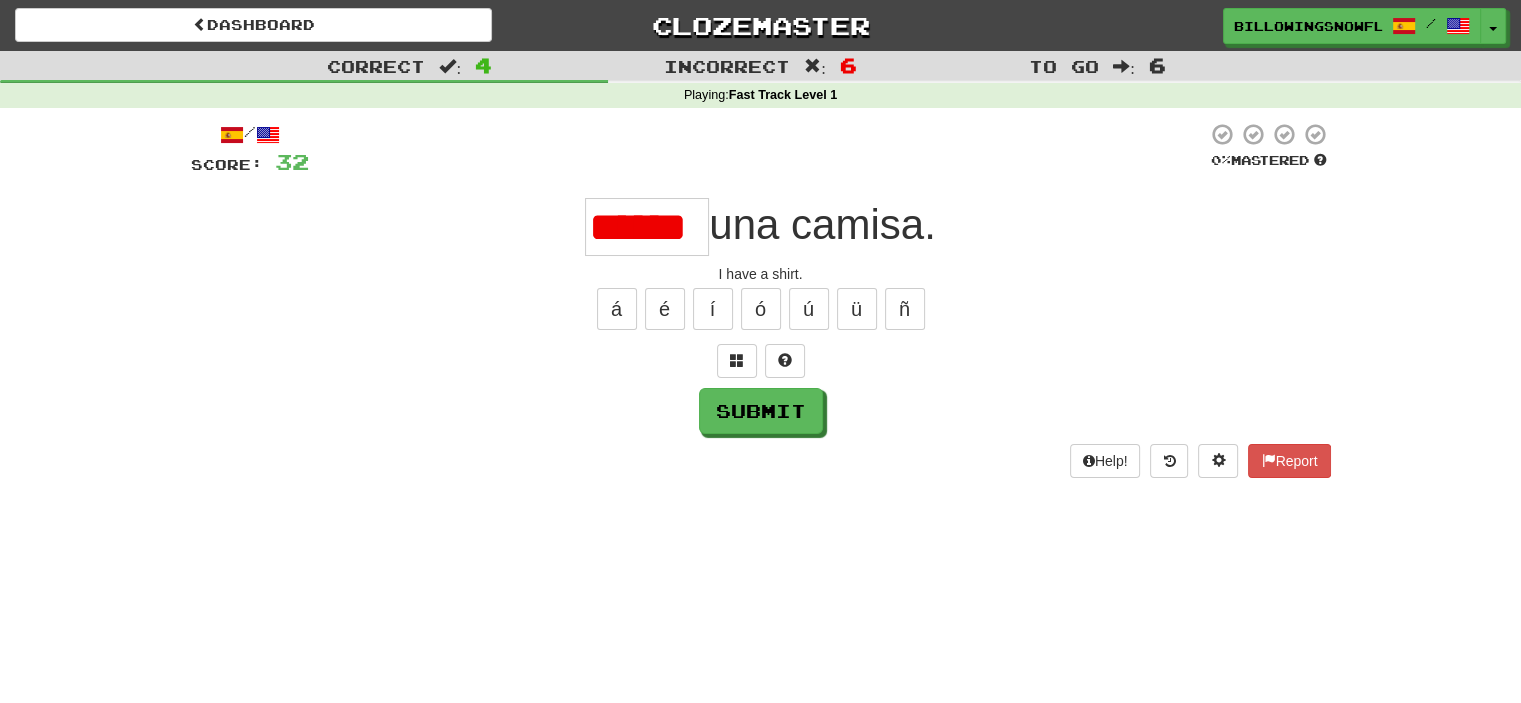 scroll, scrollTop: 0, scrollLeft: 47, axis: horizontal 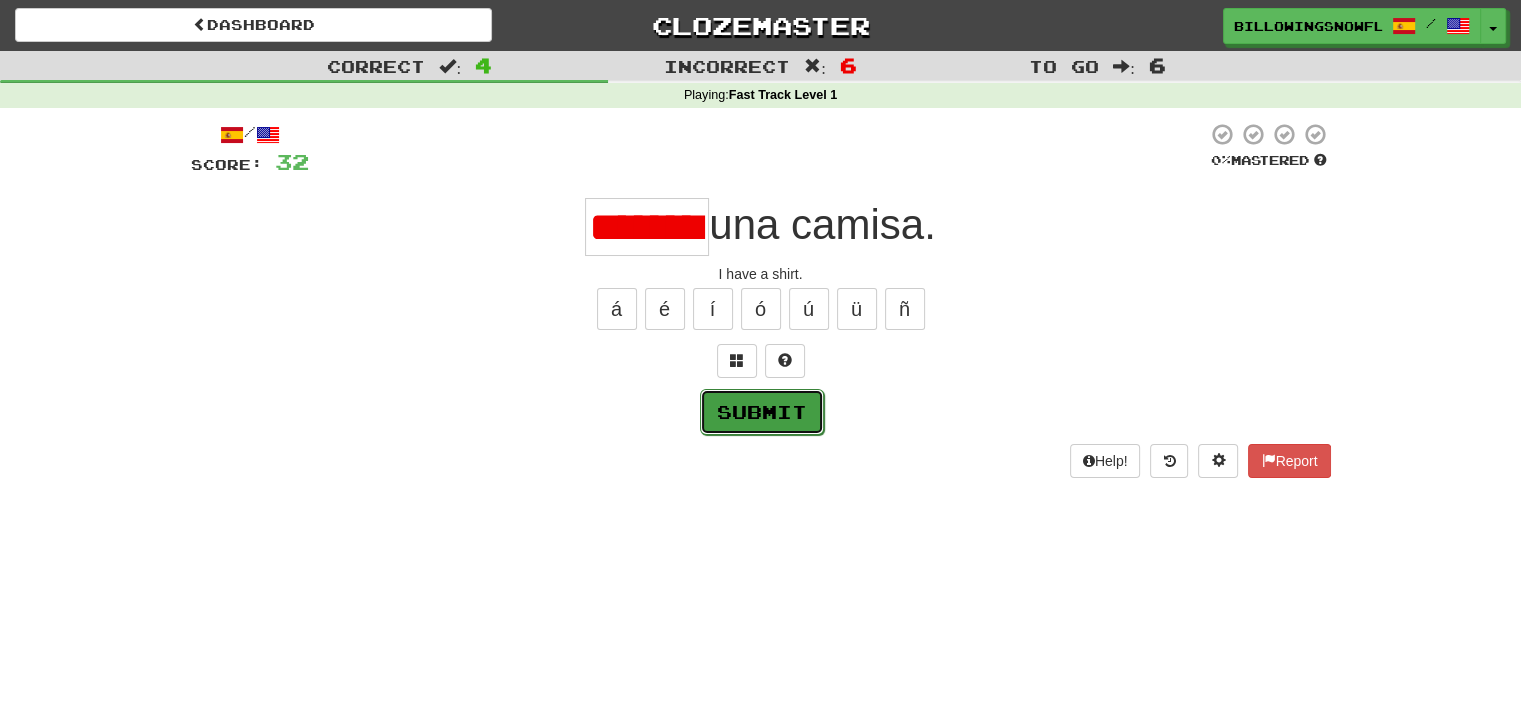 click on "Submit" at bounding box center [762, 412] 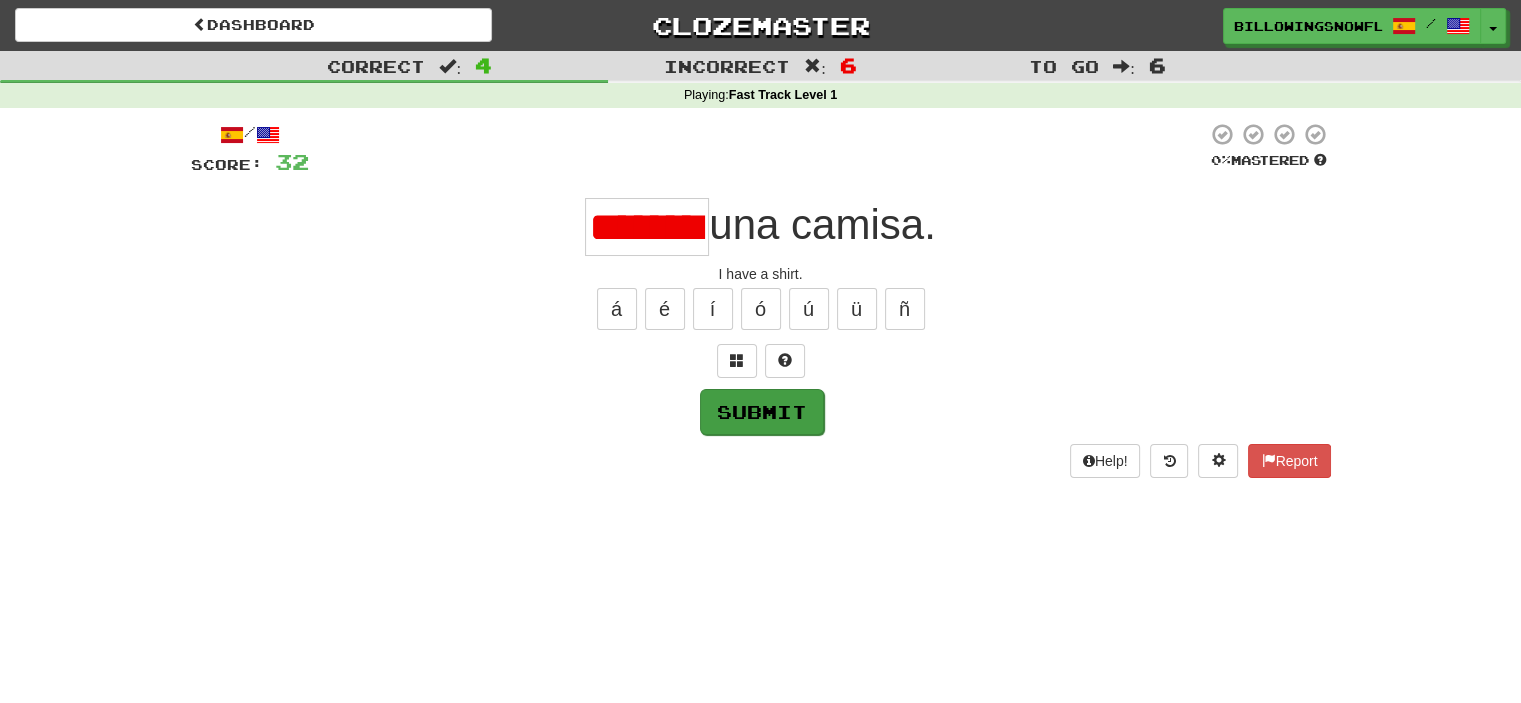 type on "*****" 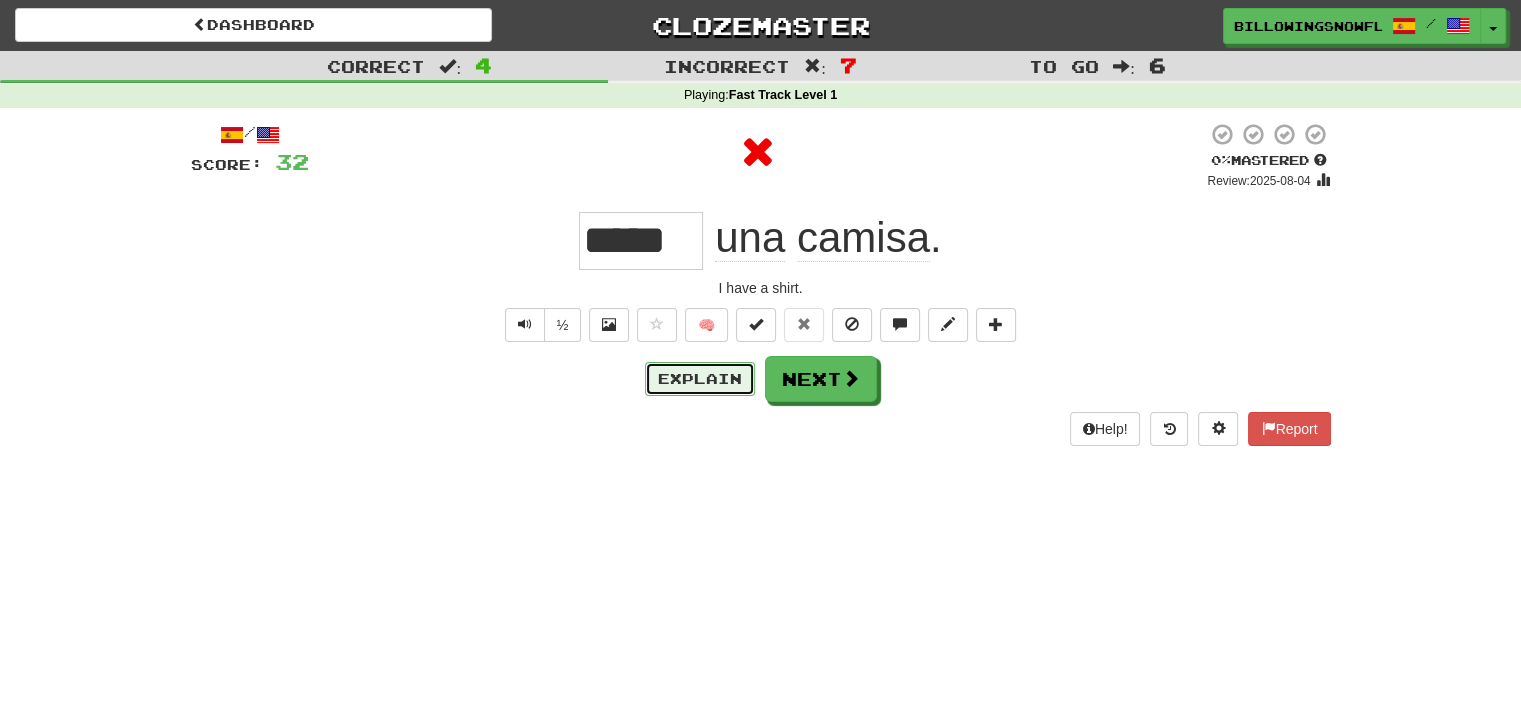 click on "Explain" at bounding box center (700, 379) 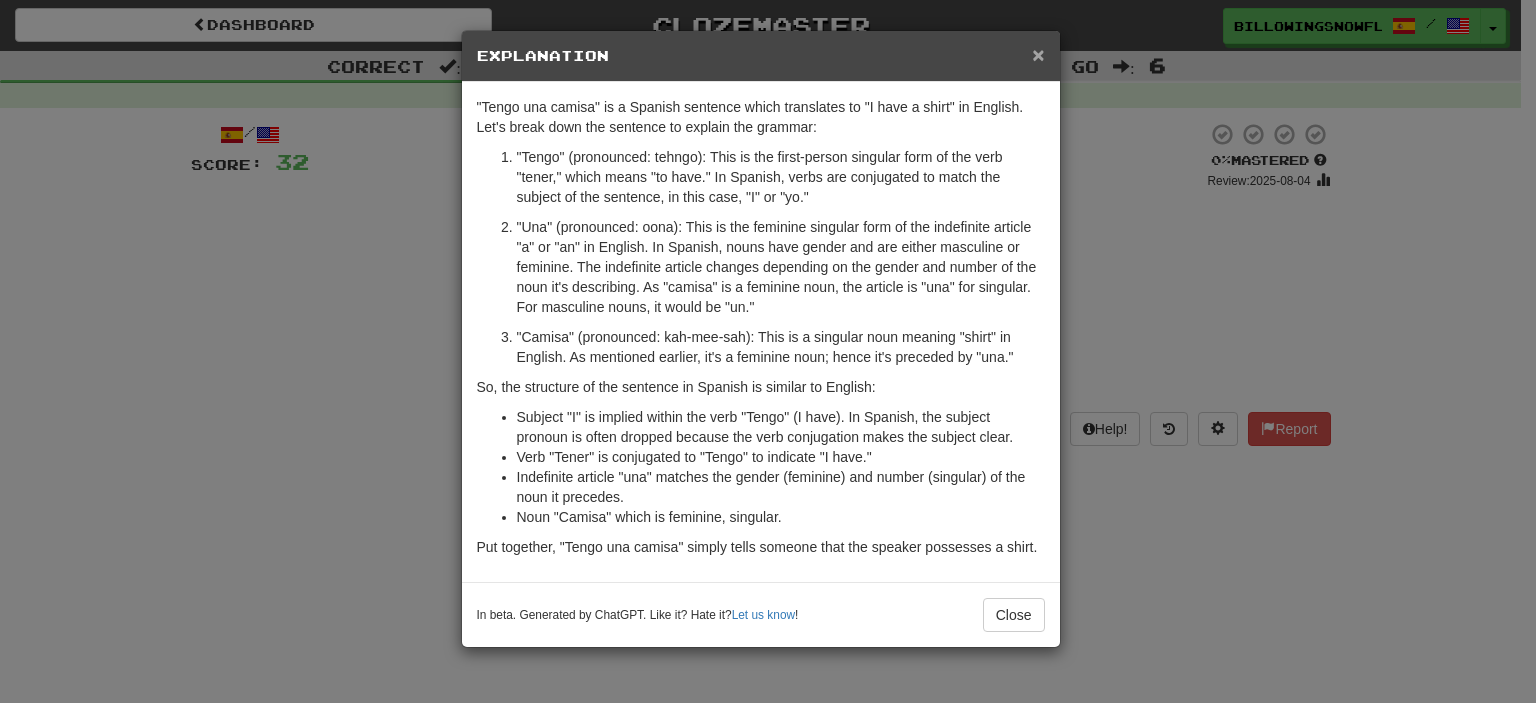 click on "×" at bounding box center [1038, 54] 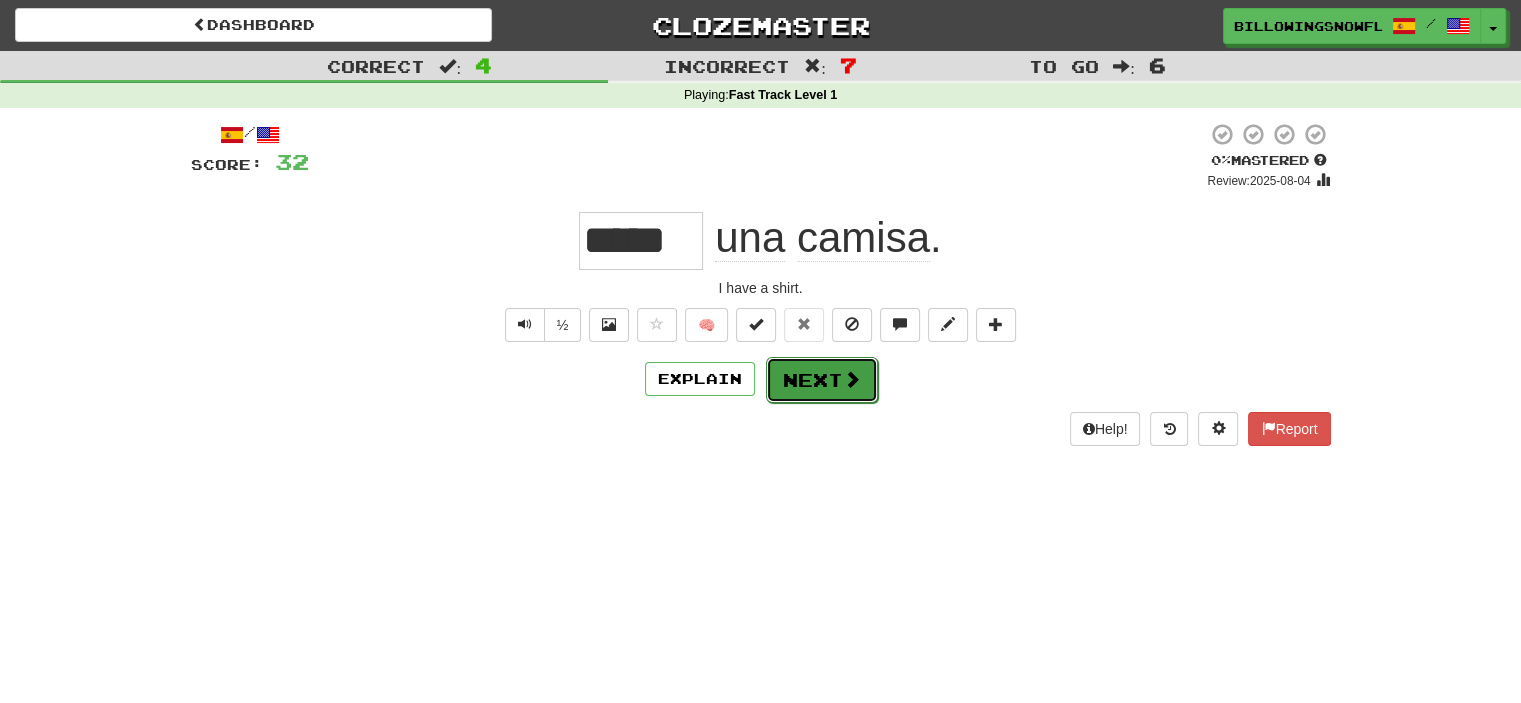 click at bounding box center (852, 379) 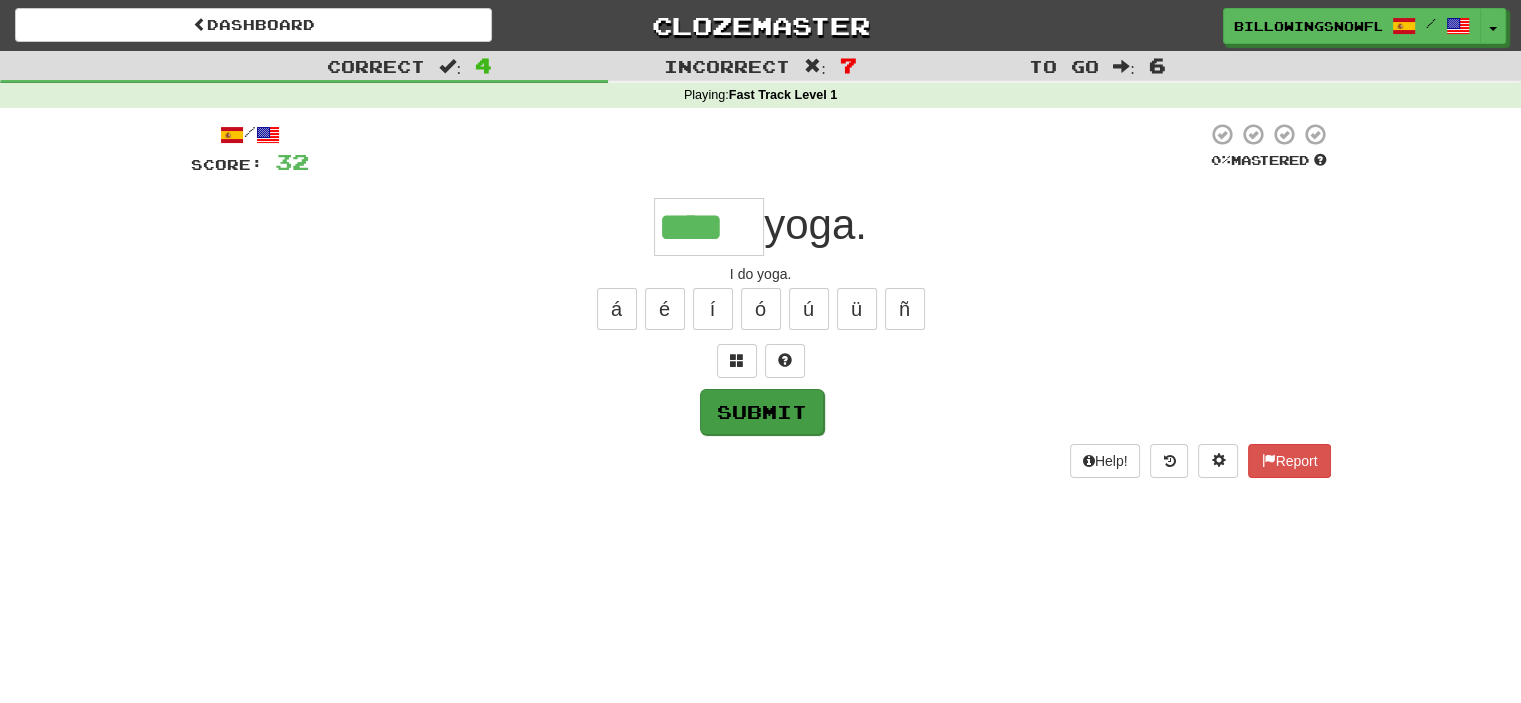 type on "****" 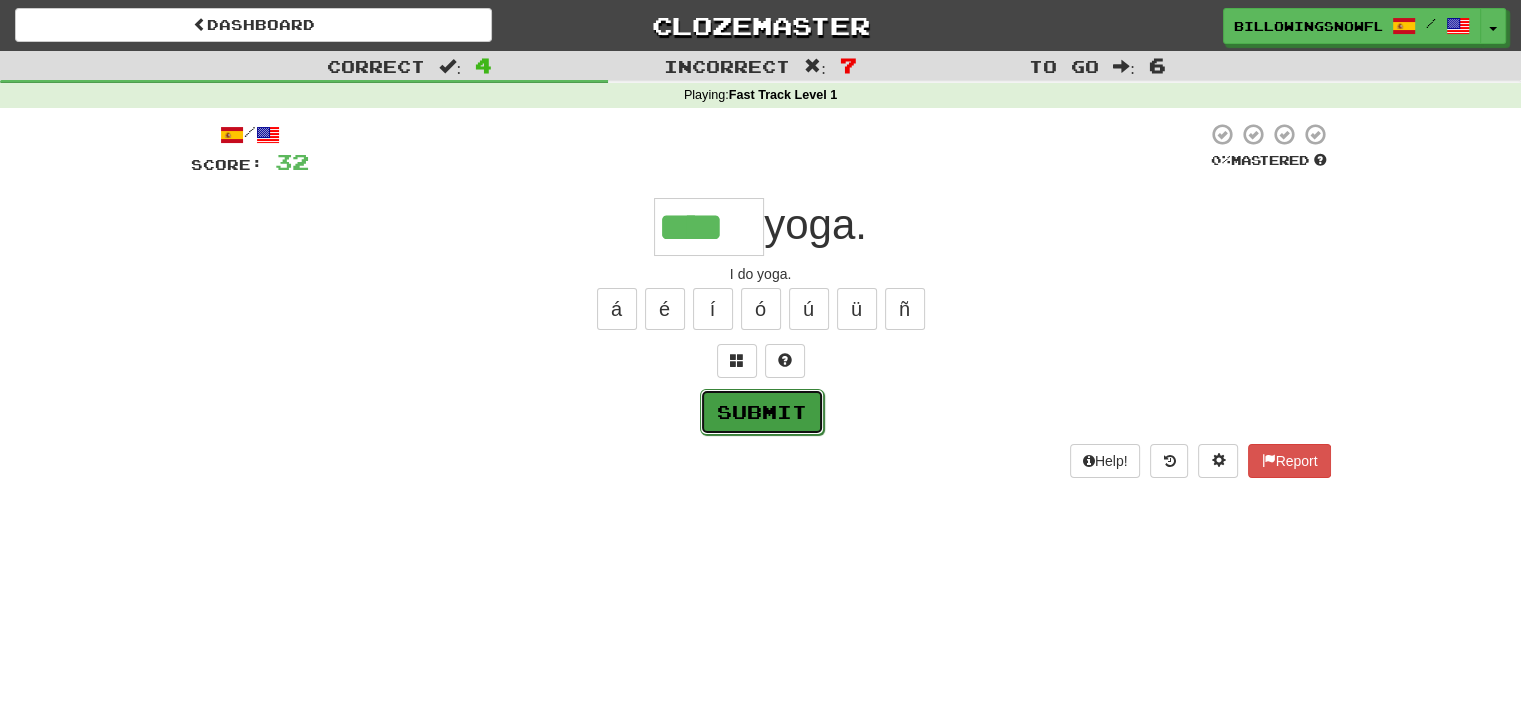 click on "Submit" at bounding box center [762, 412] 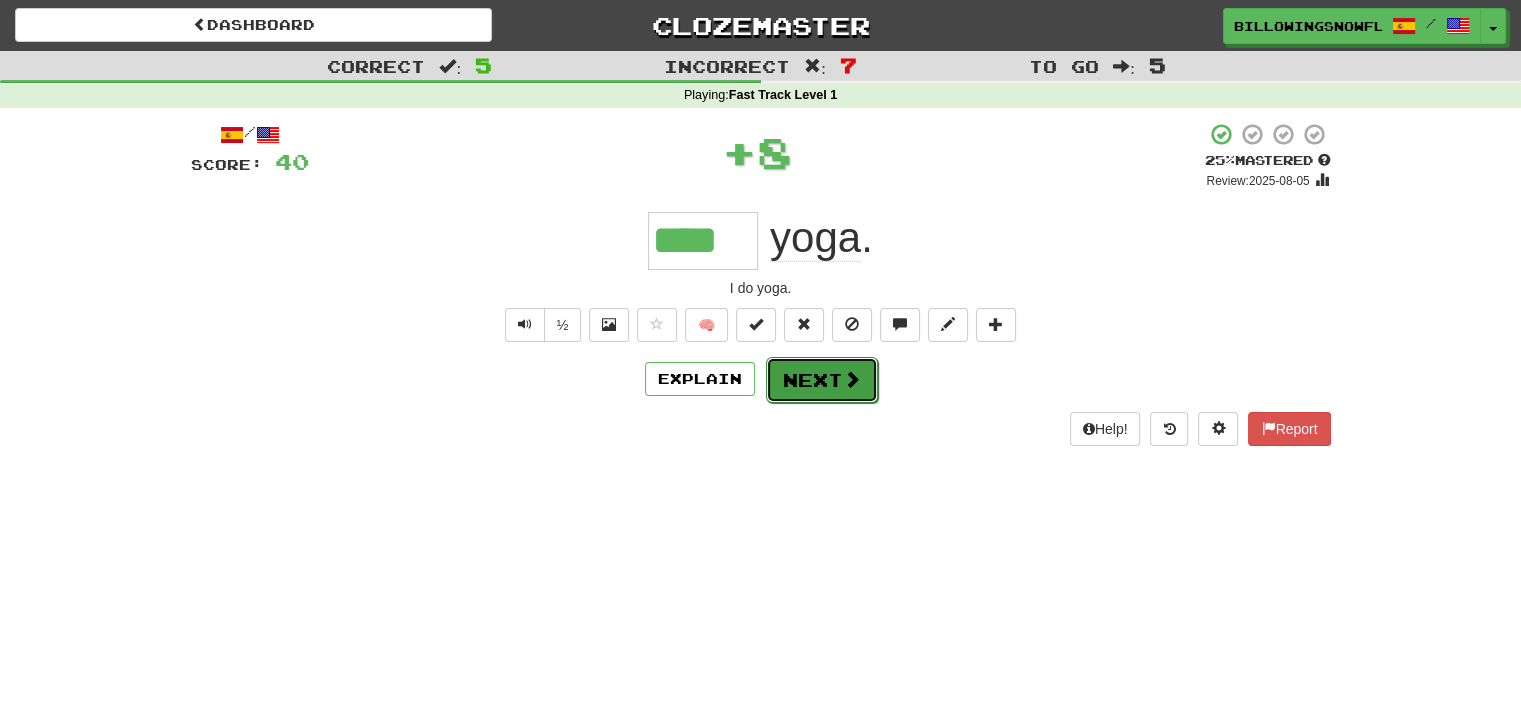 click on "Next" at bounding box center (822, 380) 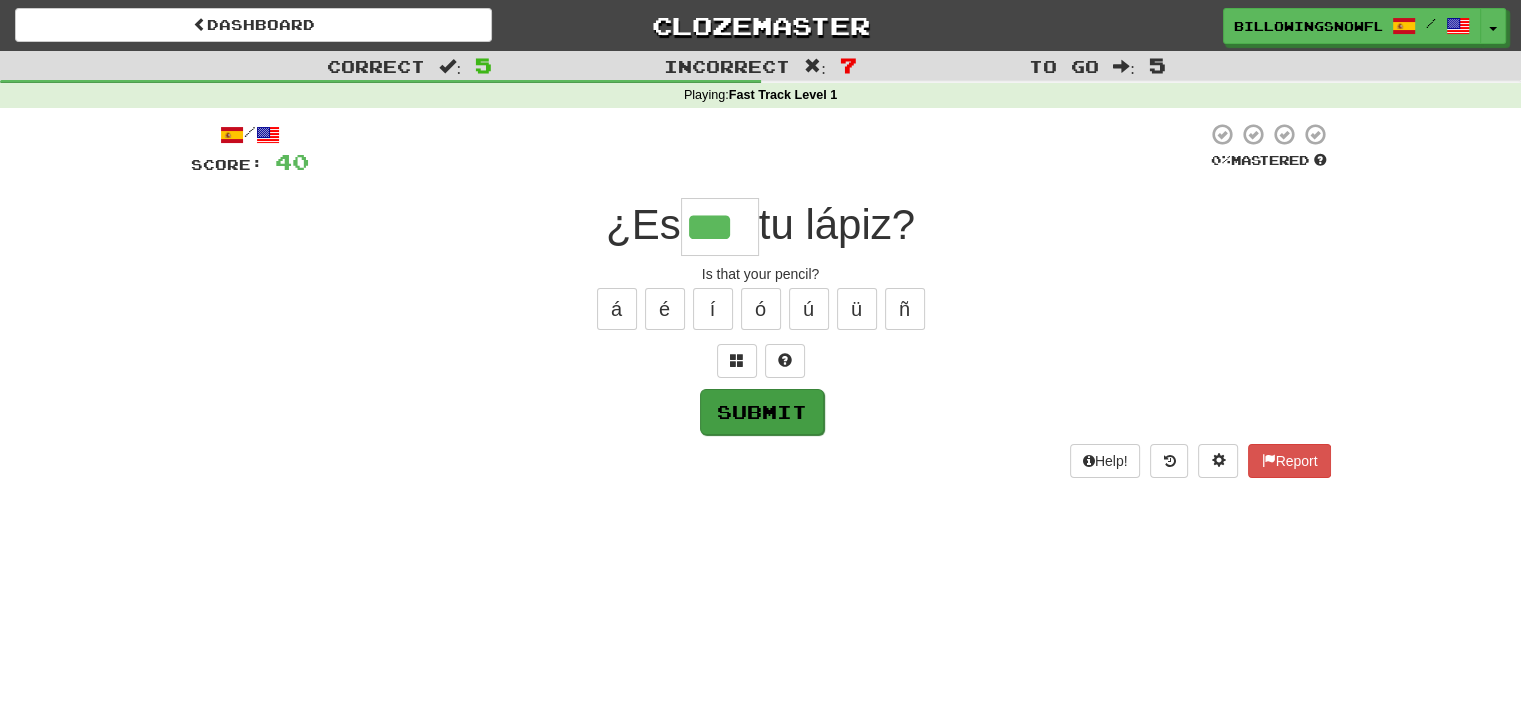 type on "***" 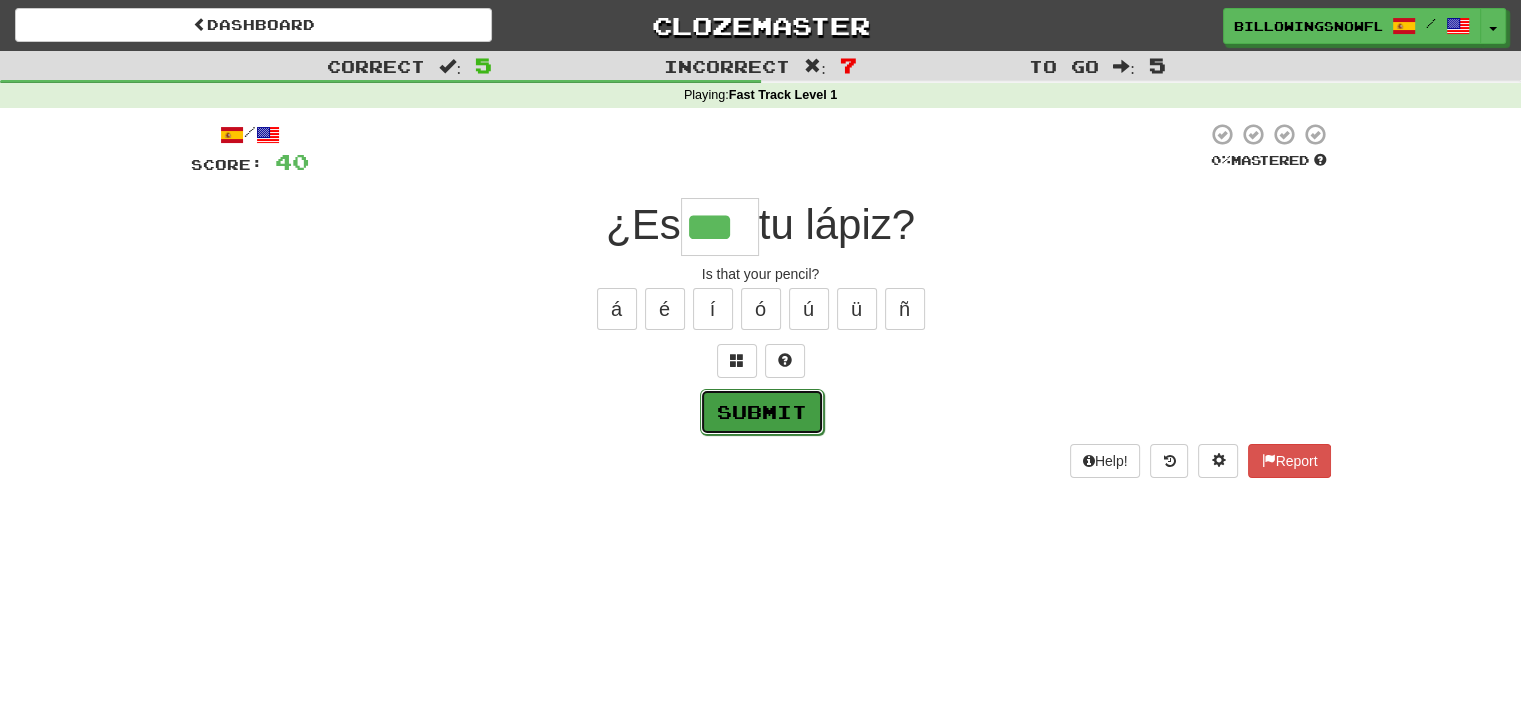 click on "Submit" at bounding box center (762, 412) 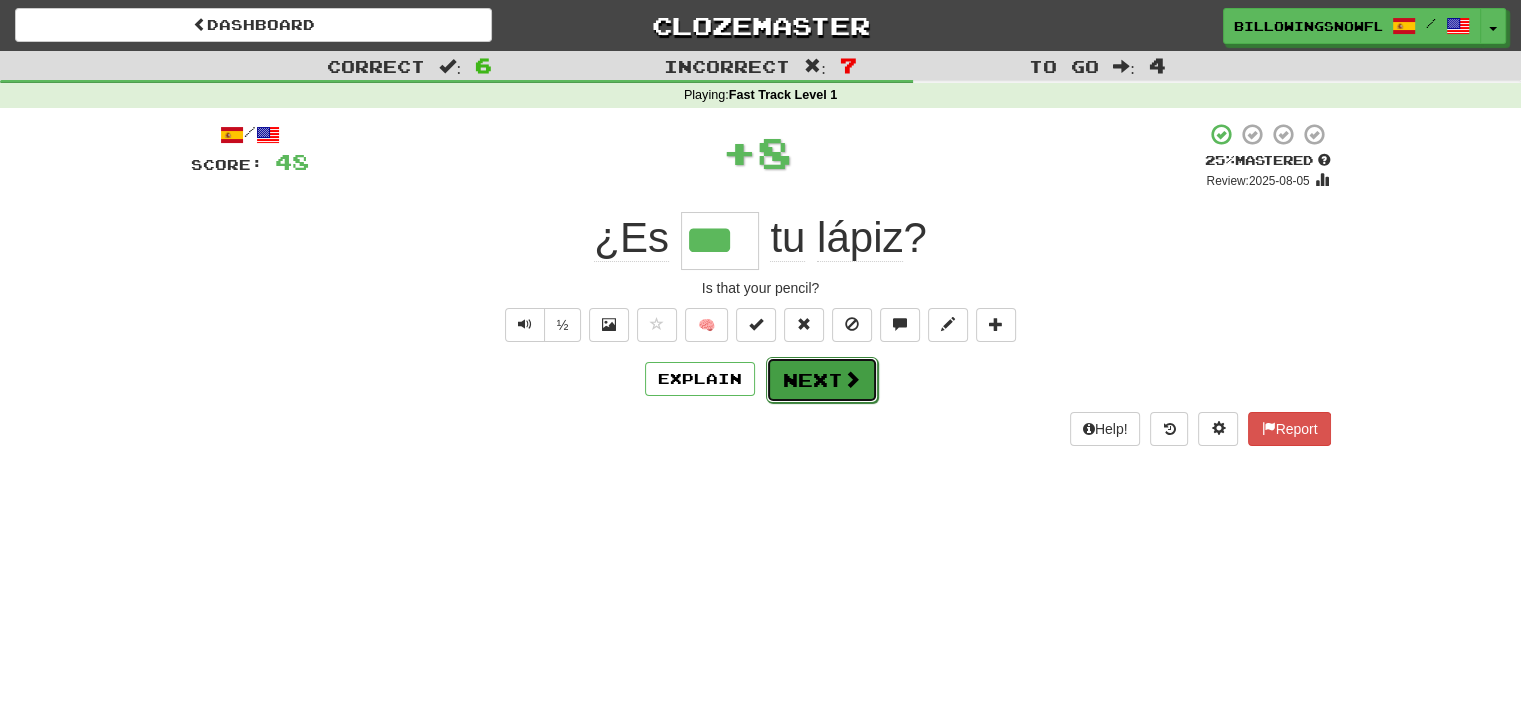 click on "Next" at bounding box center (822, 380) 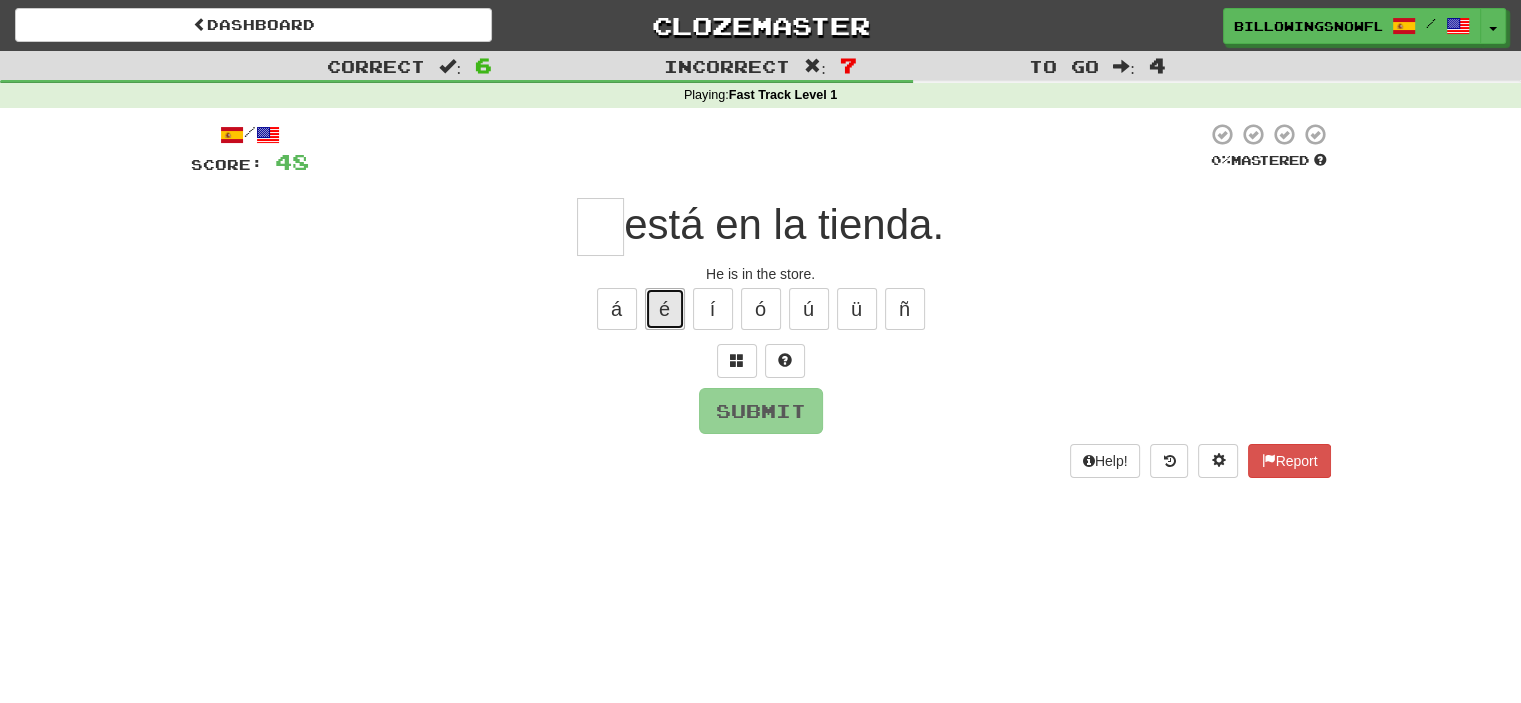 click on "é" at bounding box center [665, 309] 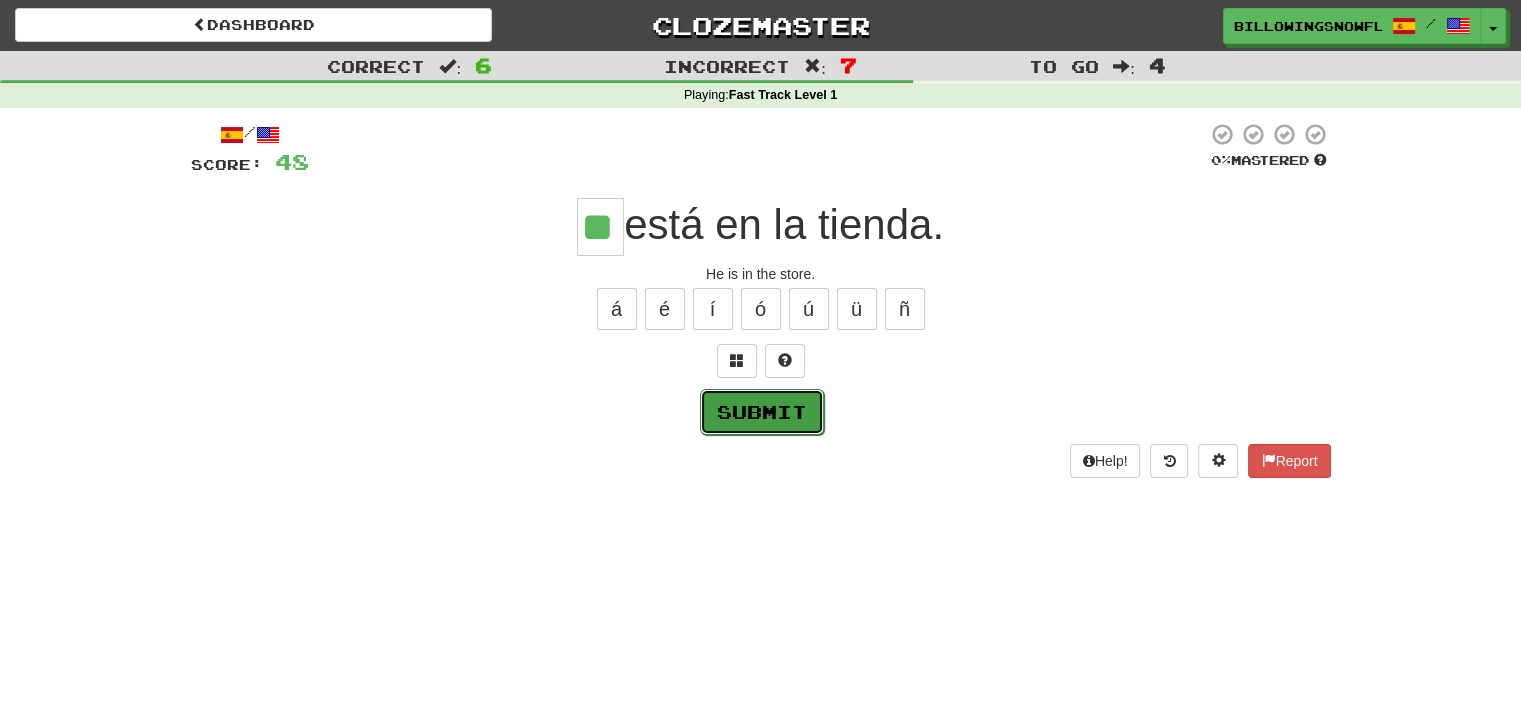click on "Submit" at bounding box center [762, 412] 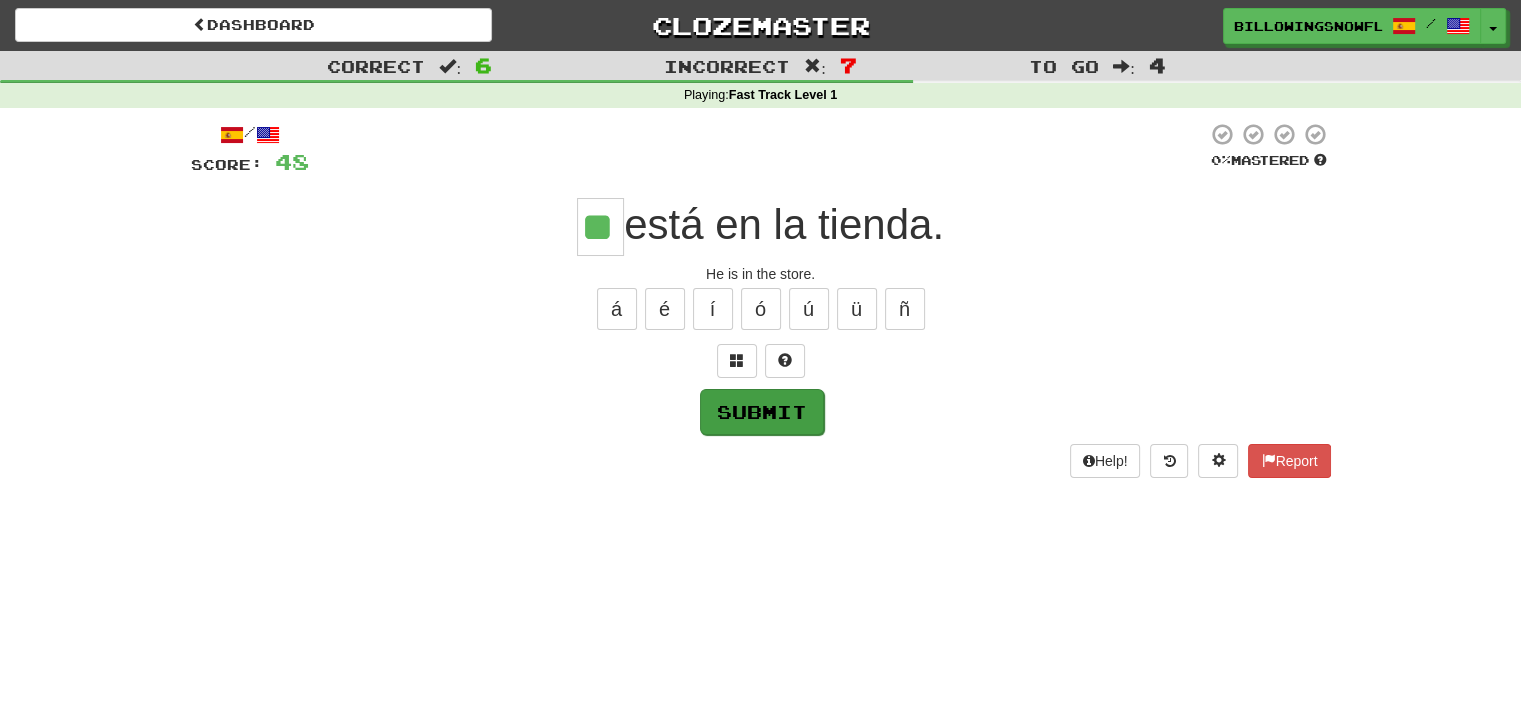 type on "**" 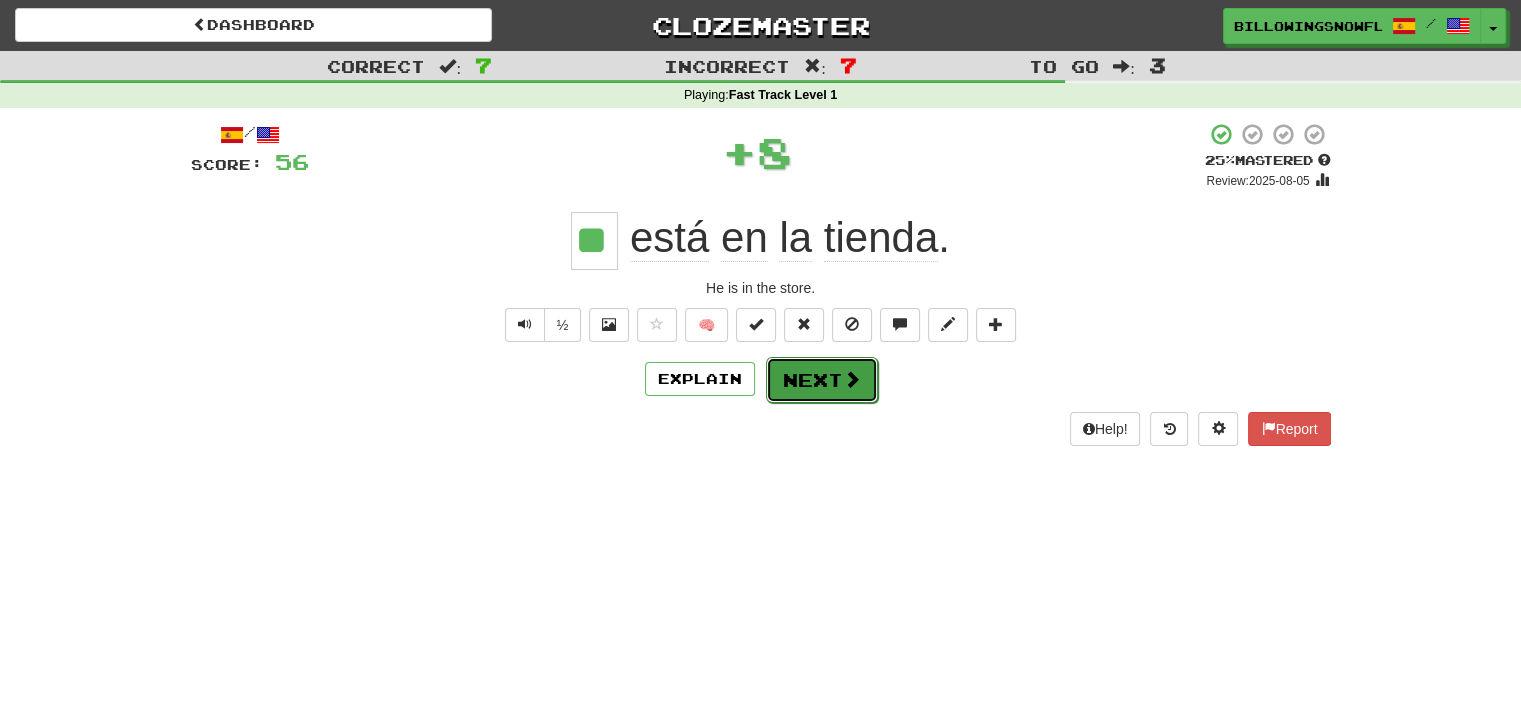 click on "Next" at bounding box center [822, 380] 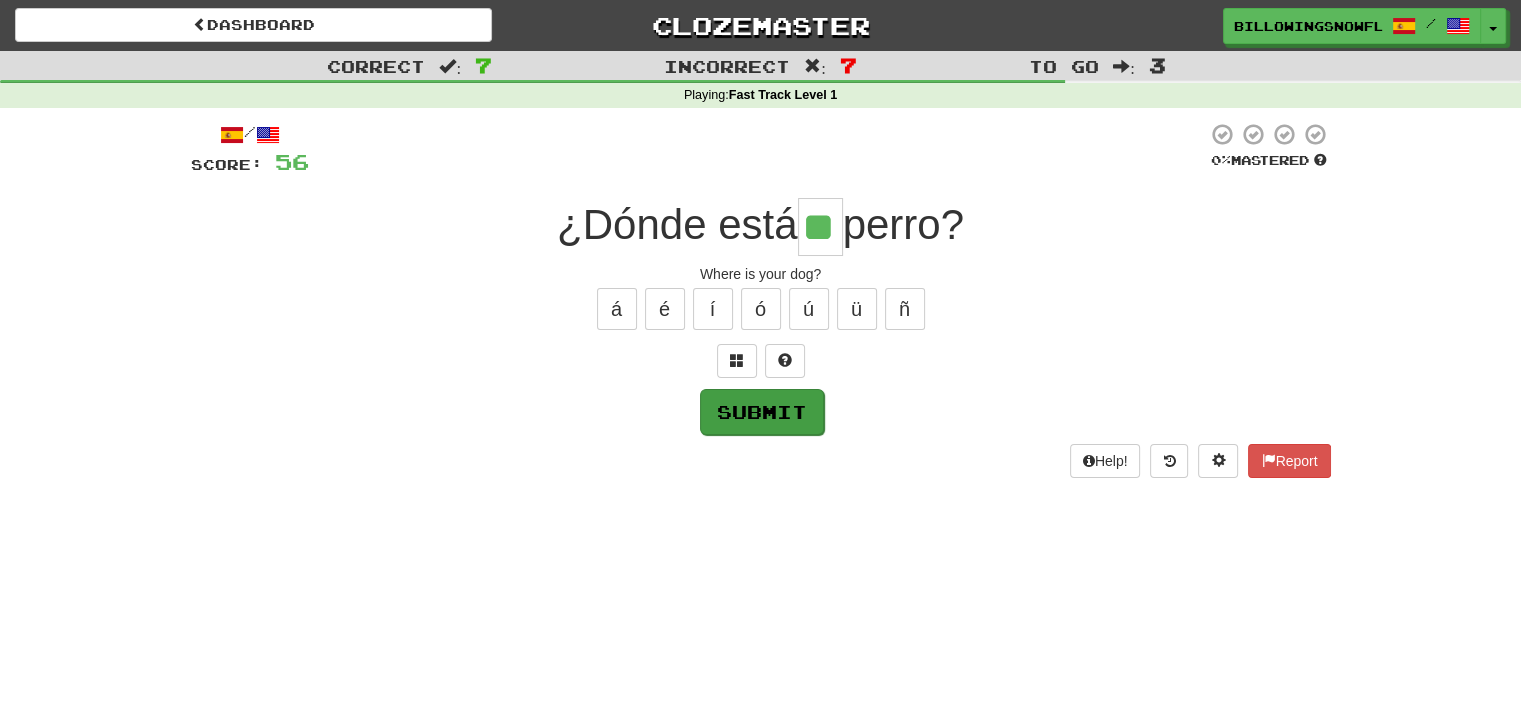 type on "**" 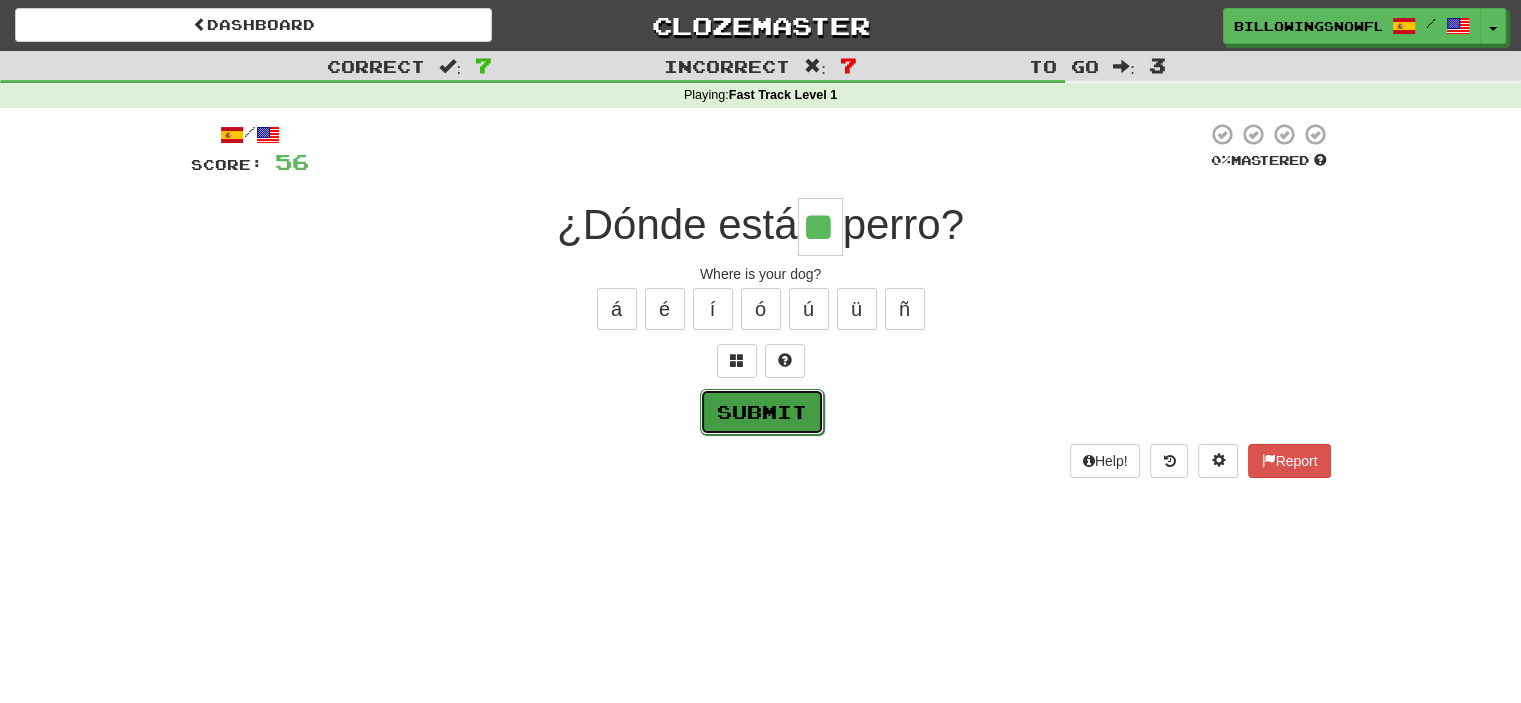 click on "Submit" at bounding box center (762, 412) 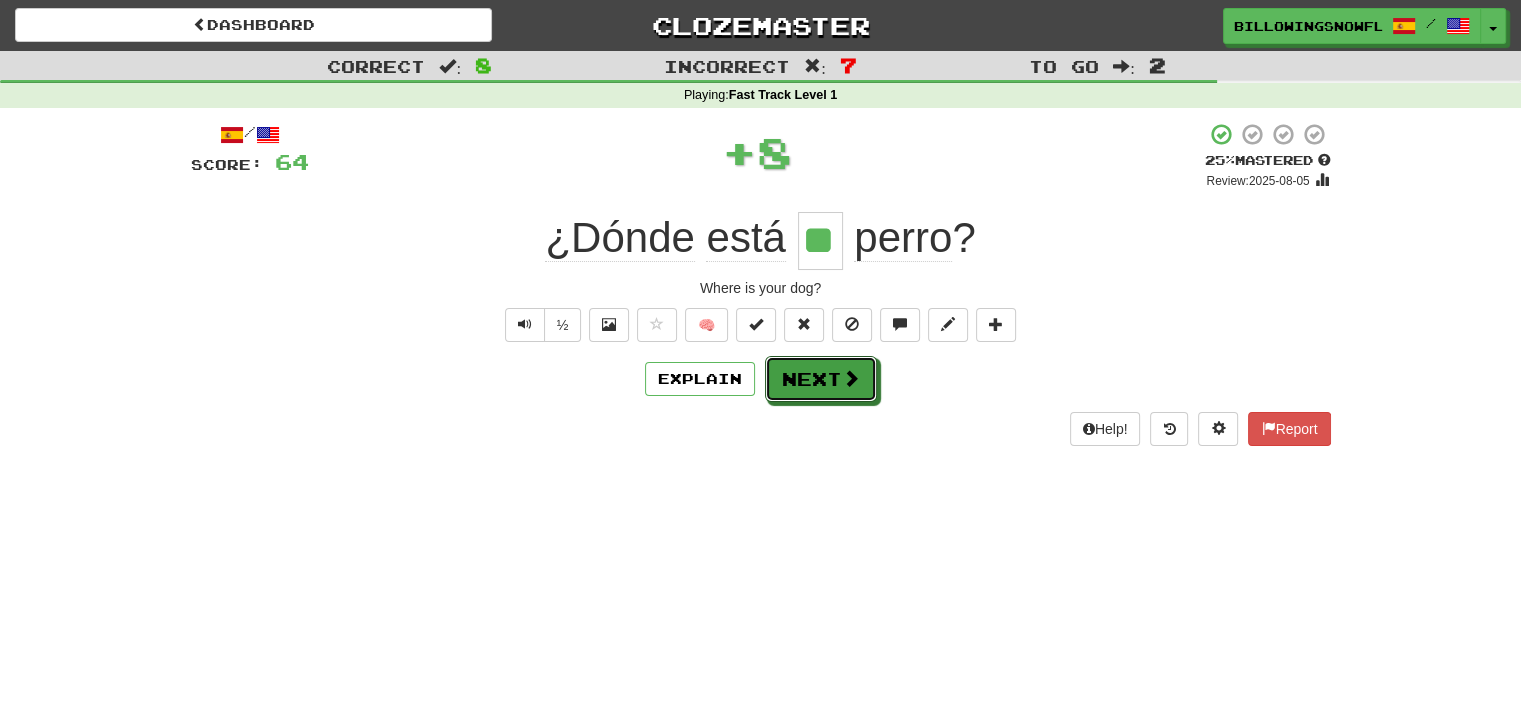 click on "Next" at bounding box center [821, 379] 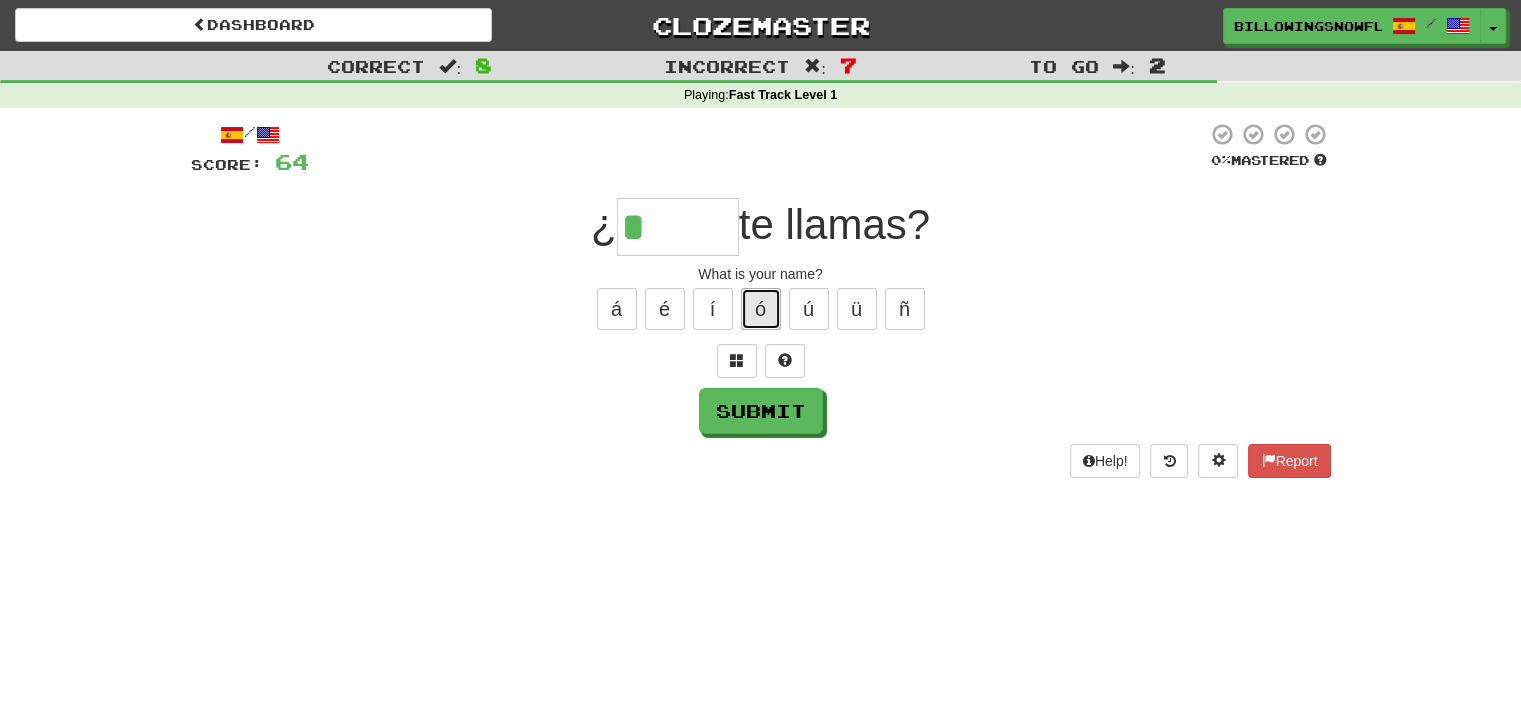 click on "ó" at bounding box center (761, 309) 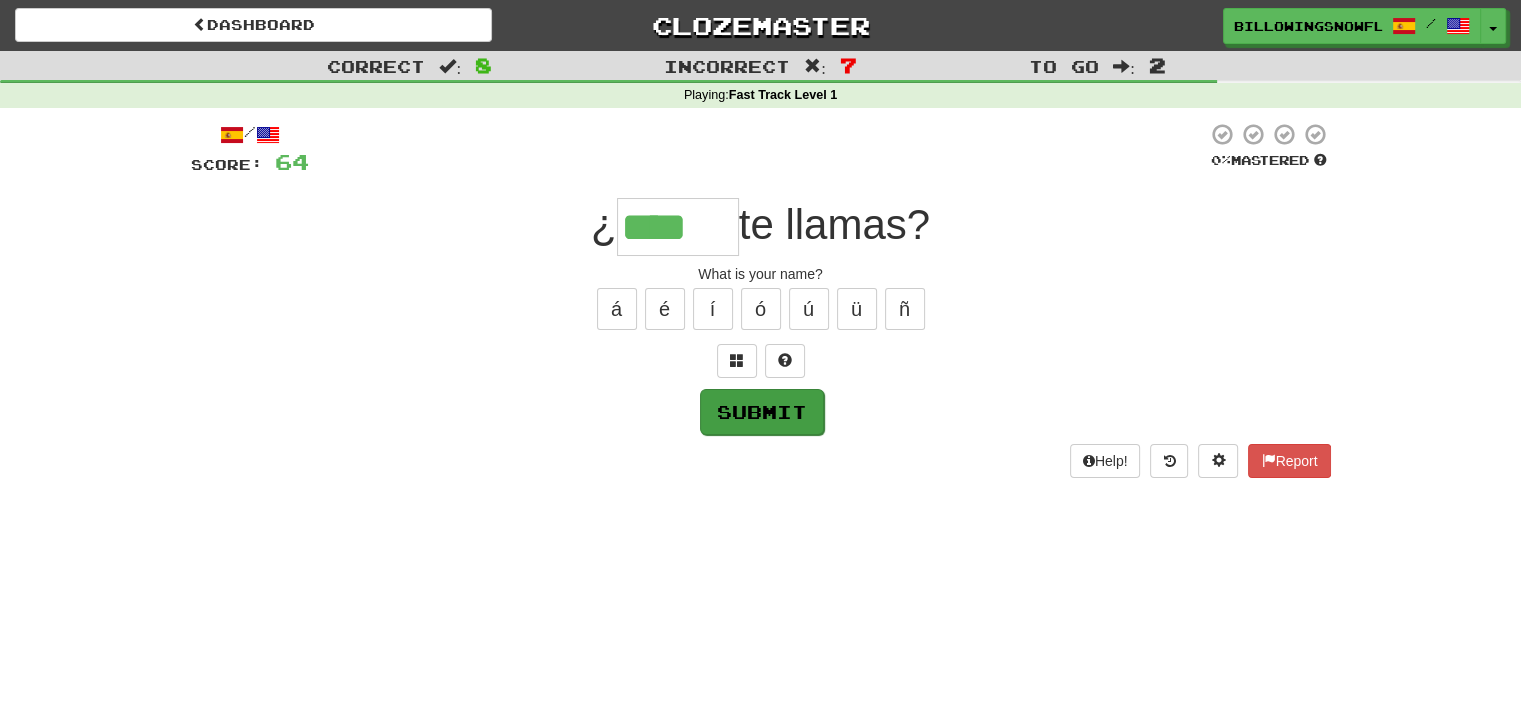 type on "****" 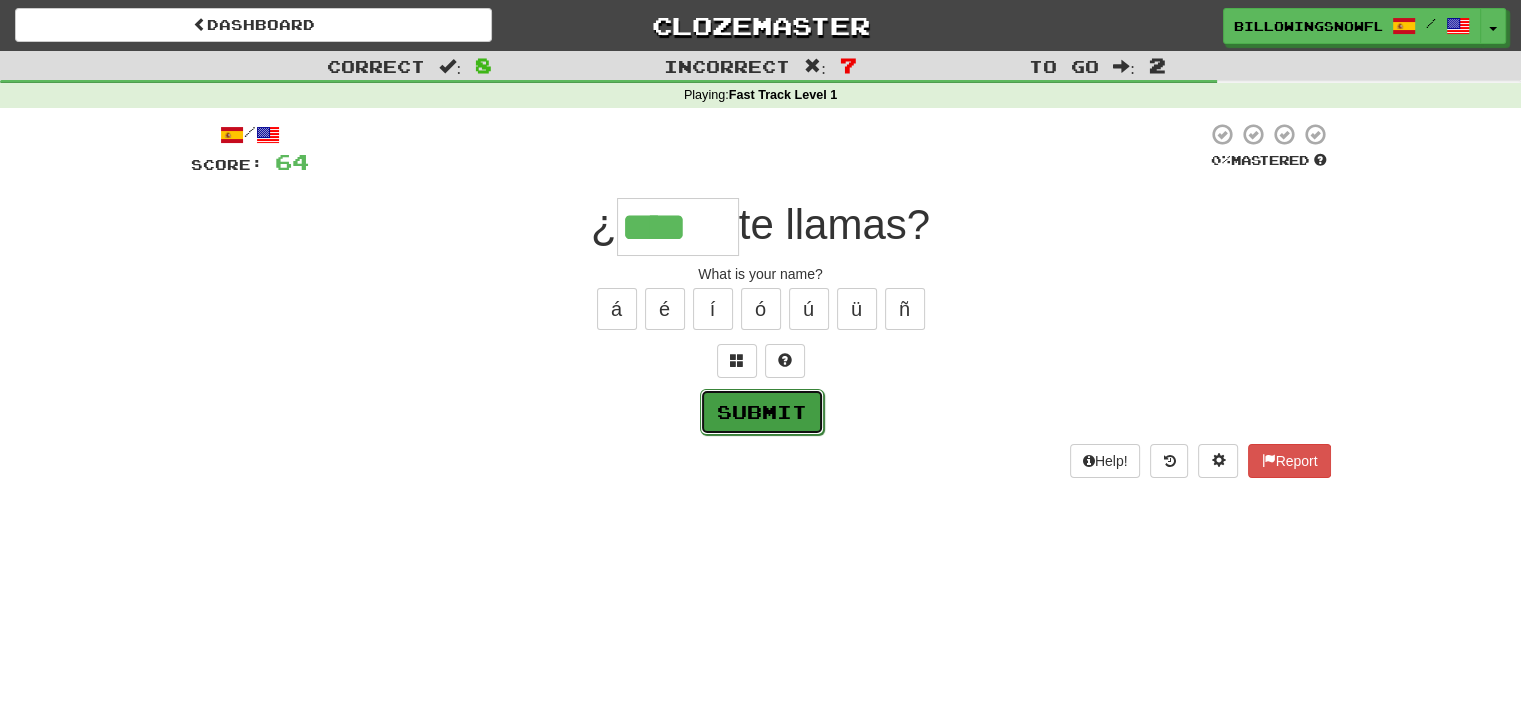 click on "Submit" at bounding box center (762, 412) 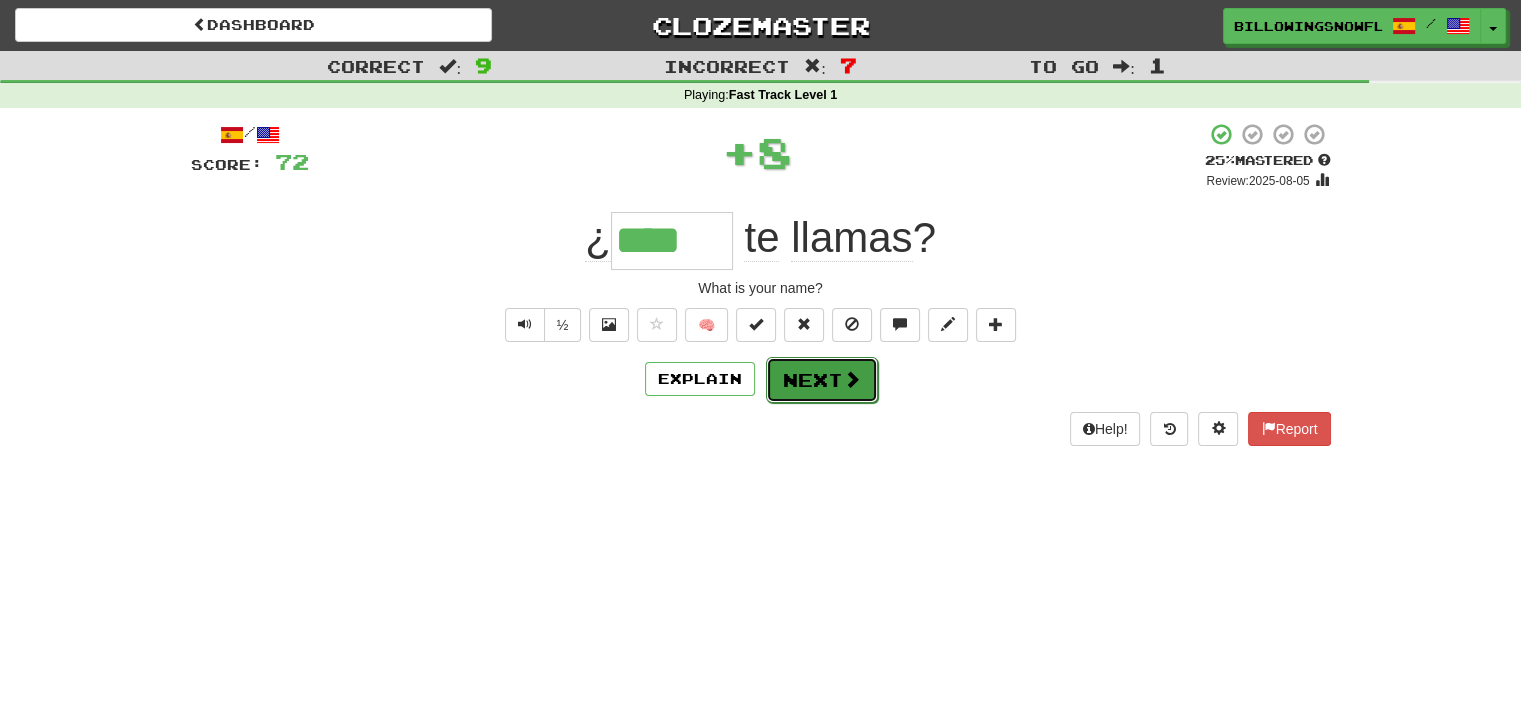 click on "Next" at bounding box center [822, 380] 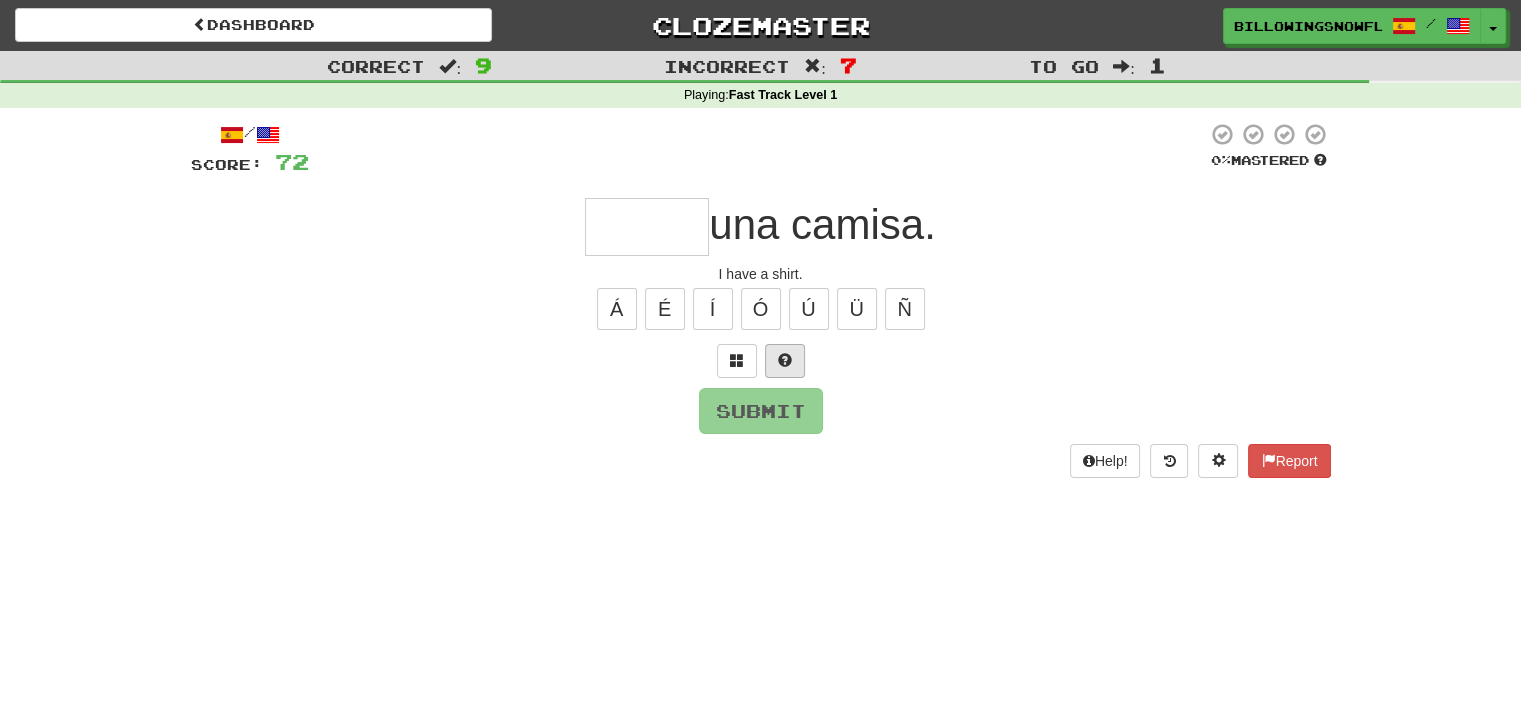 type on "*" 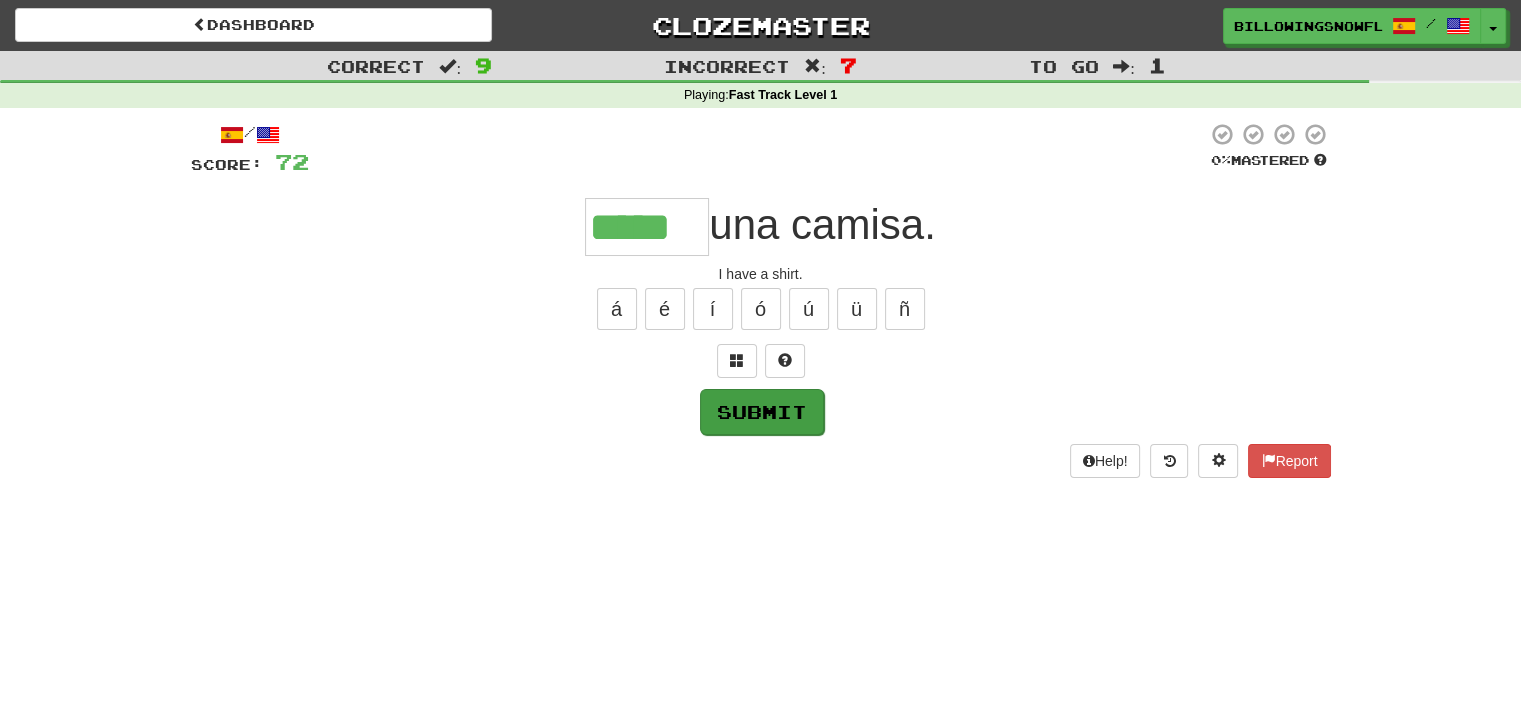 type on "*****" 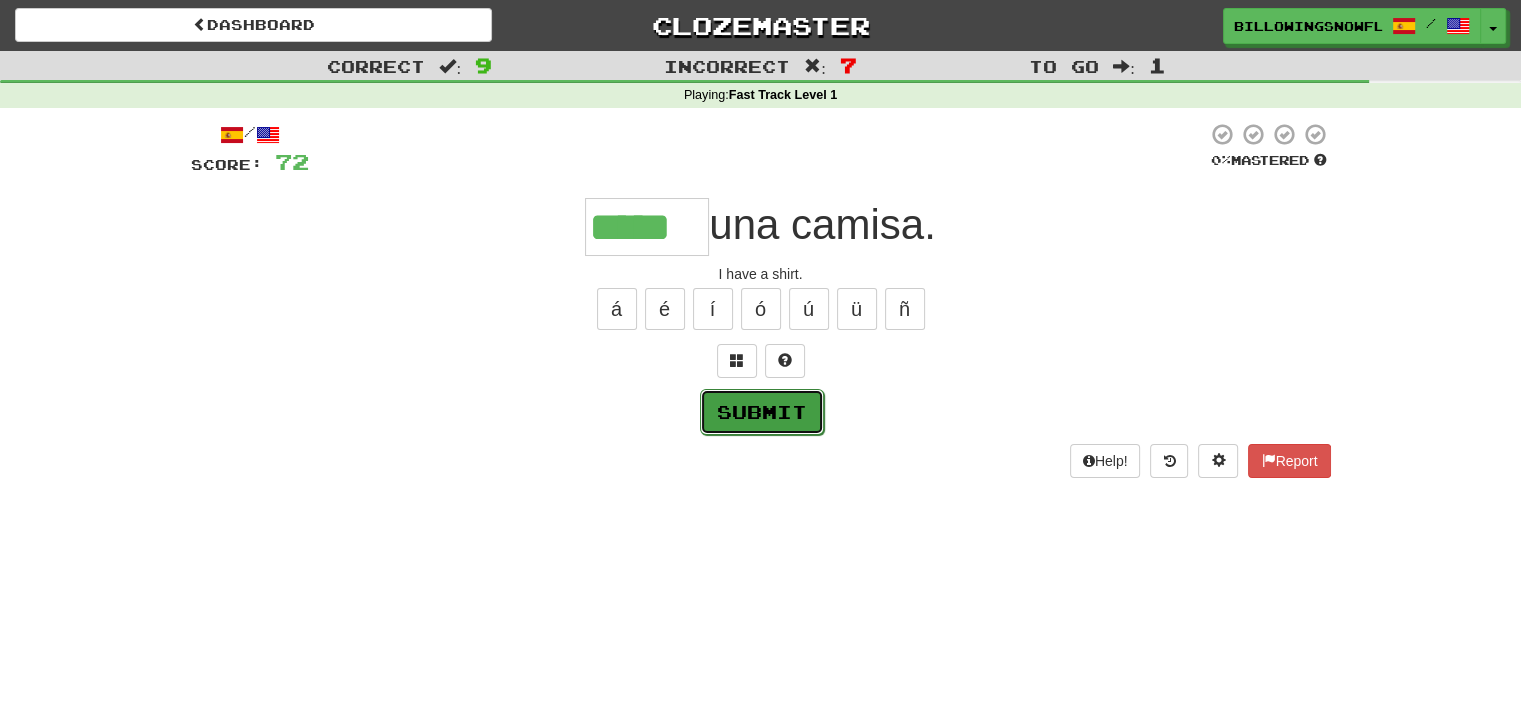 click on "Submit" at bounding box center [762, 412] 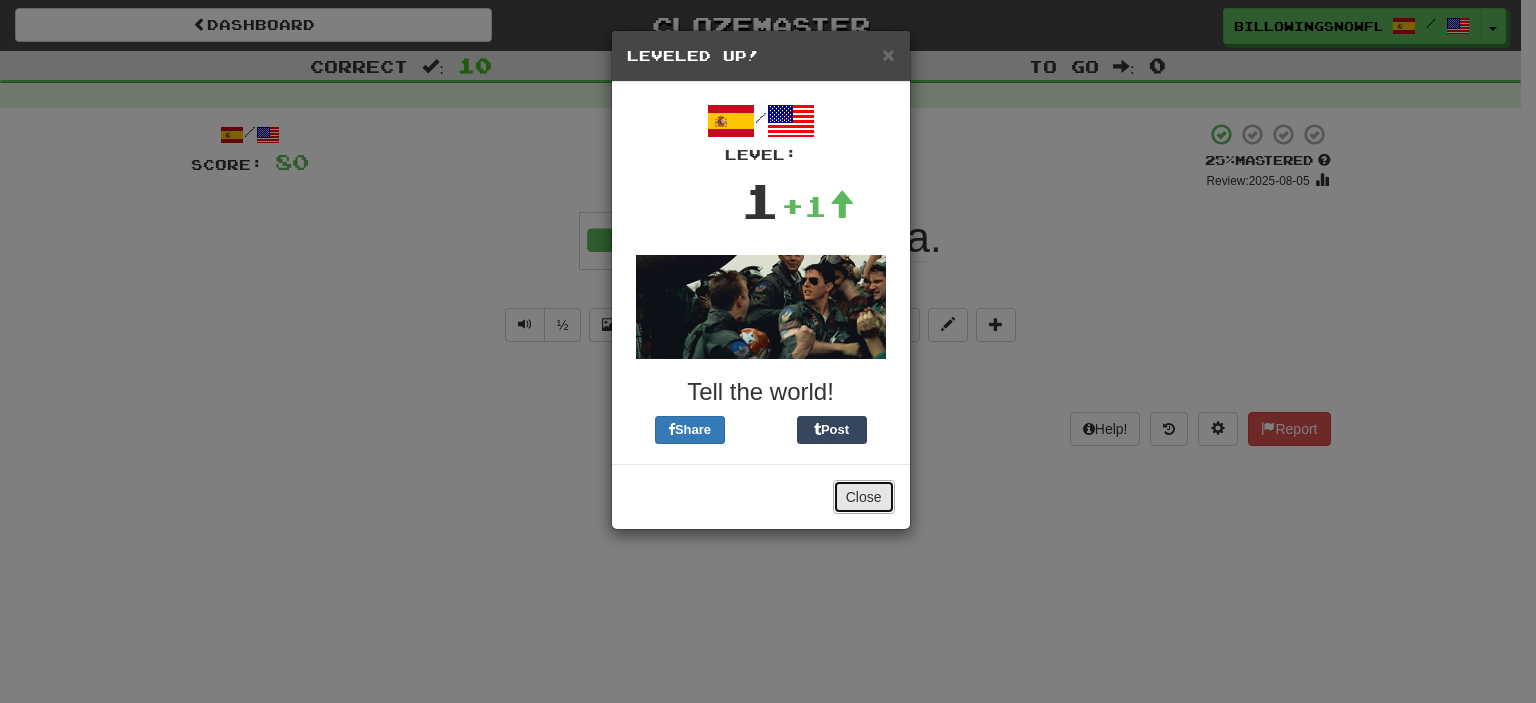 click on "Close" at bounding box center [864, 497] 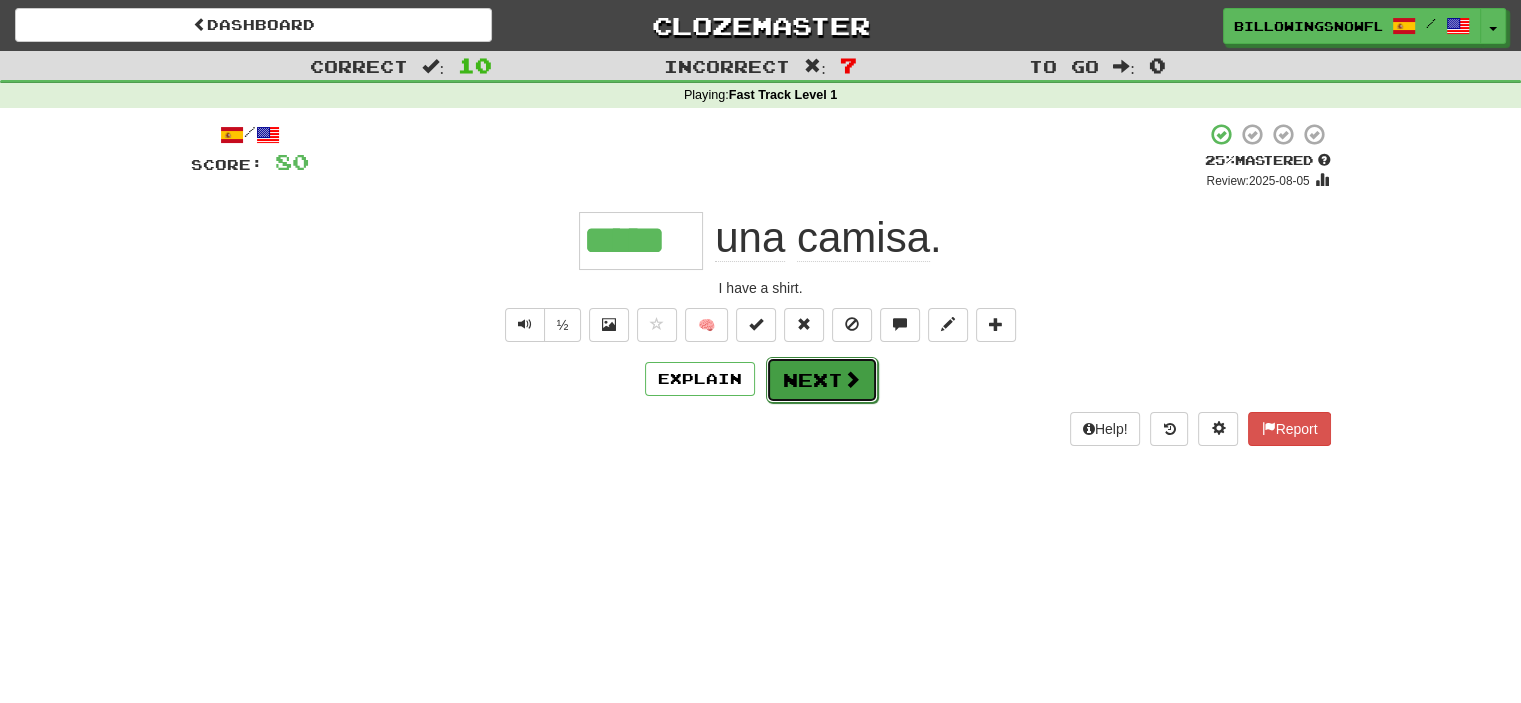 click on "Next" at bounding box center (822, 380) 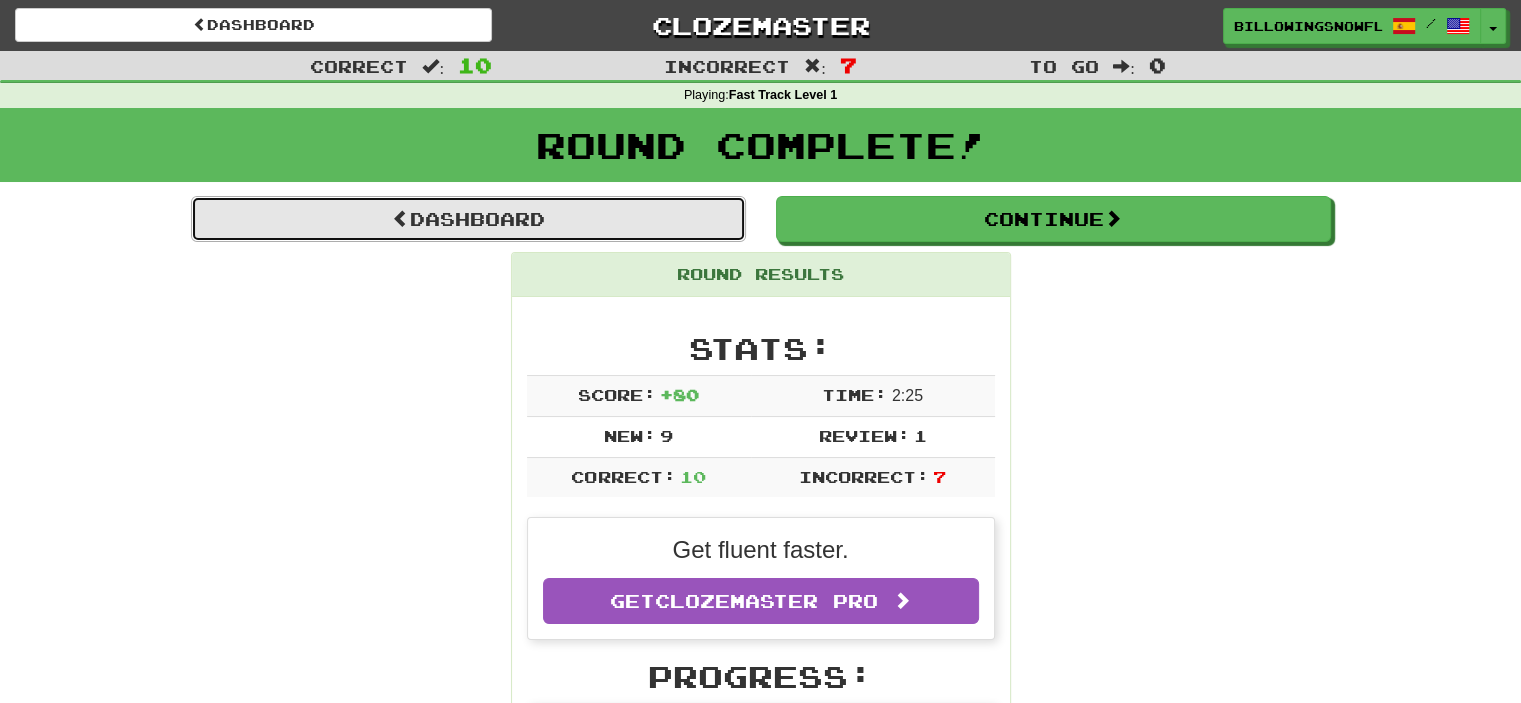 click on "Dashboard" at bounding box center [468, 219] 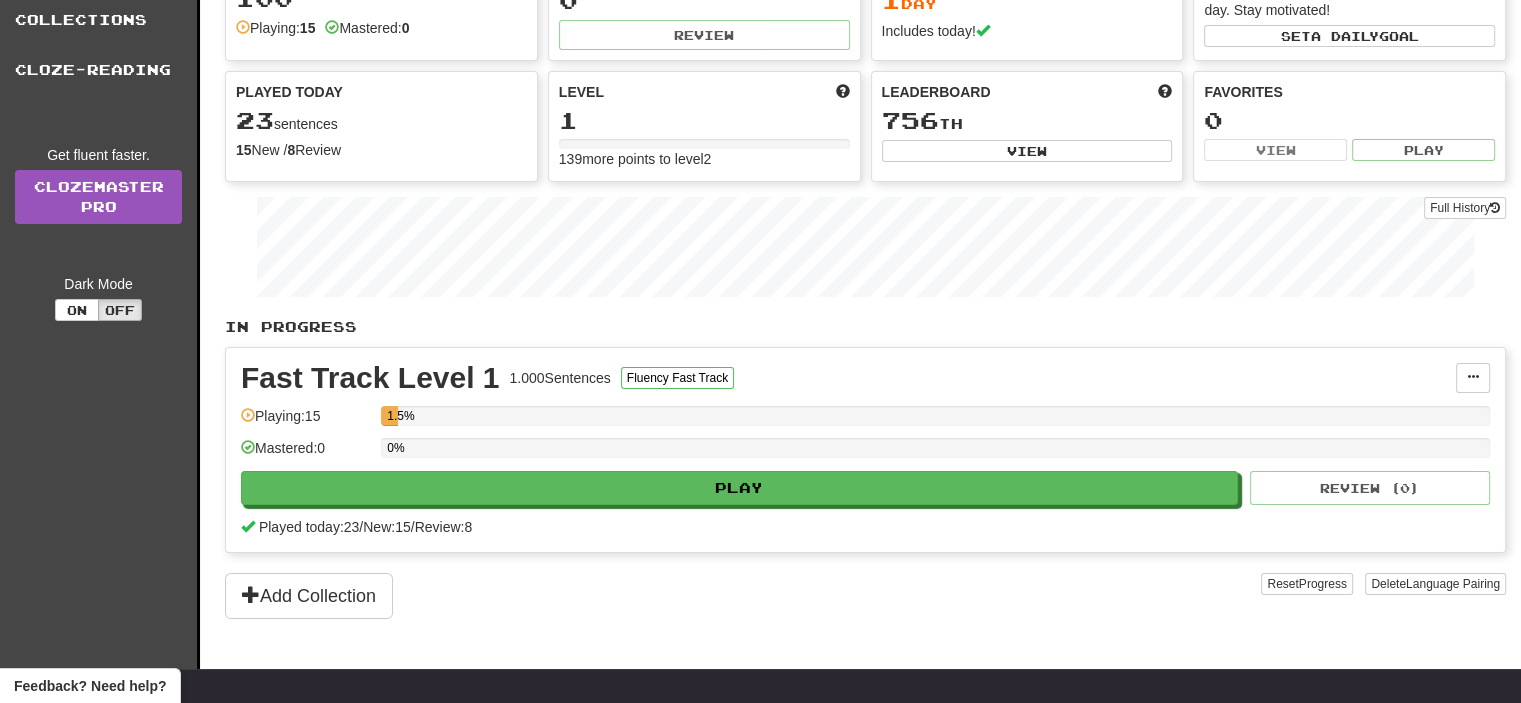 scroll, scrollTop: 112, scrollLeft: 0, axis: vertical 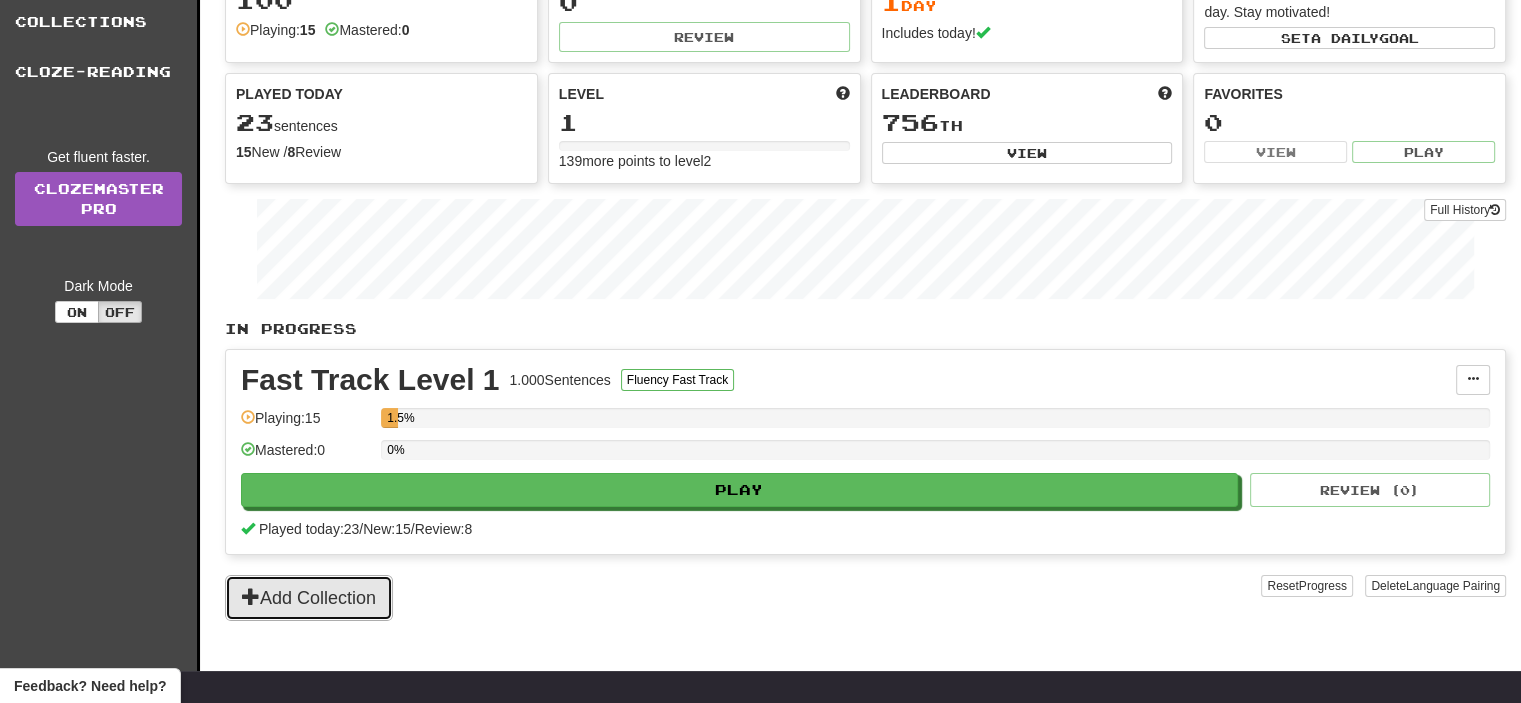 click on "Add Collection" at bounding box center [309, 598] 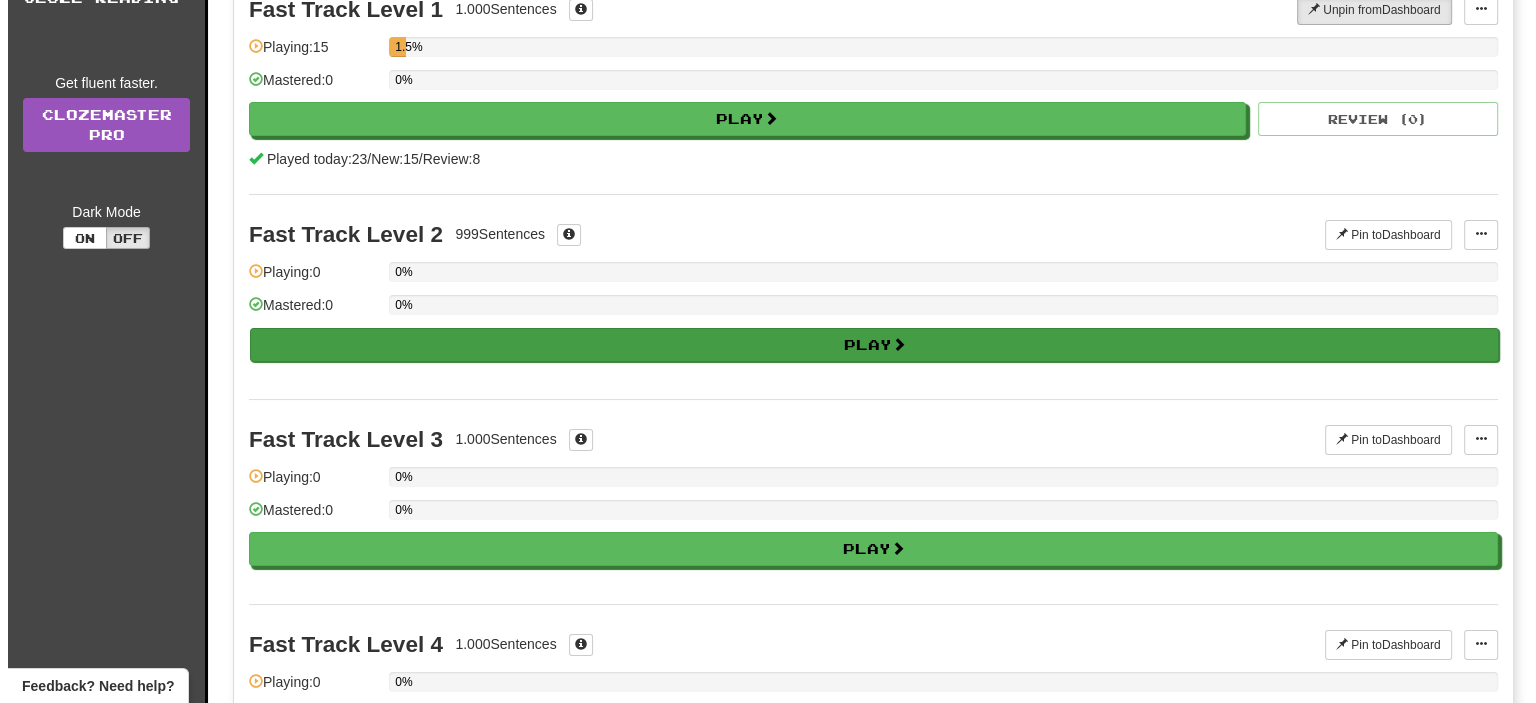 scroll, scrollTop: 187, scrollLeft: 0, axis: vertical 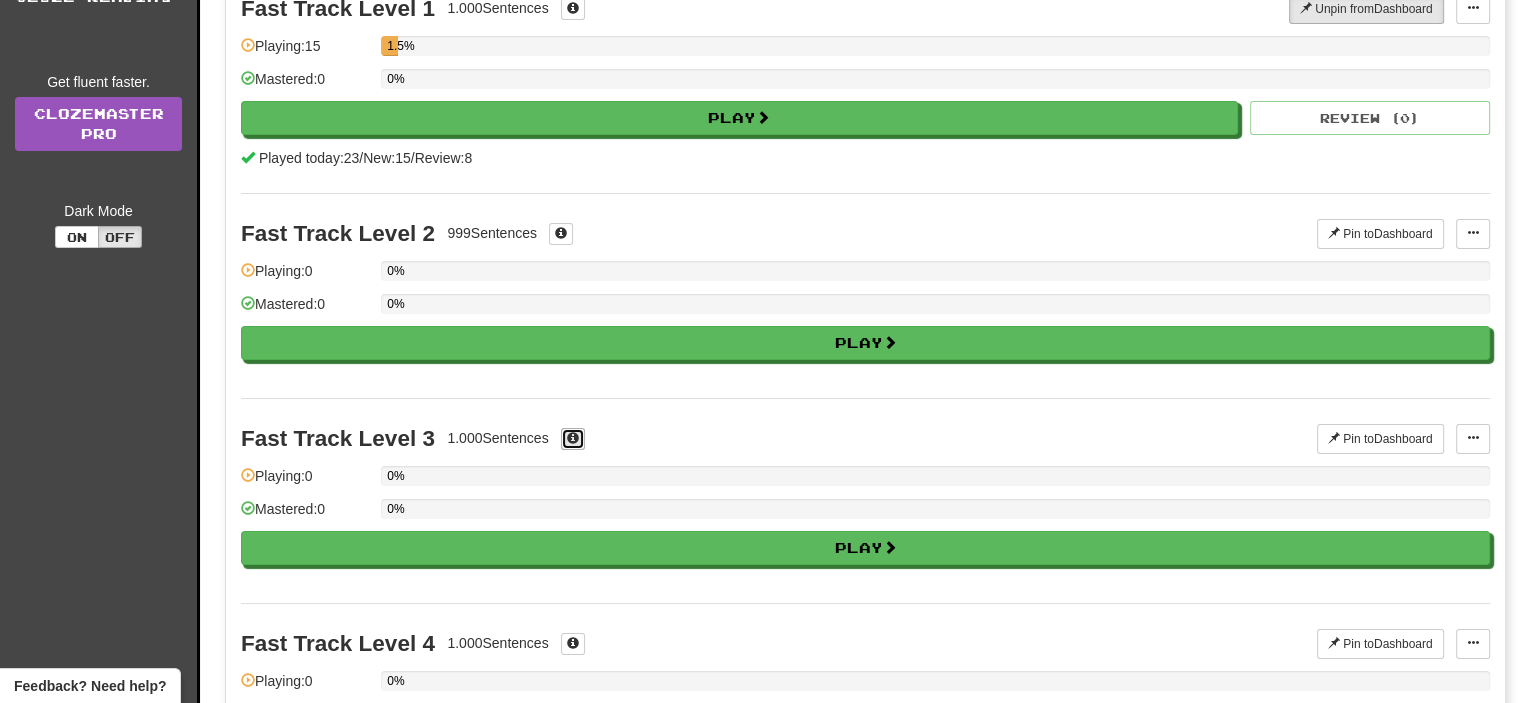click at bounding box center (573, 439) 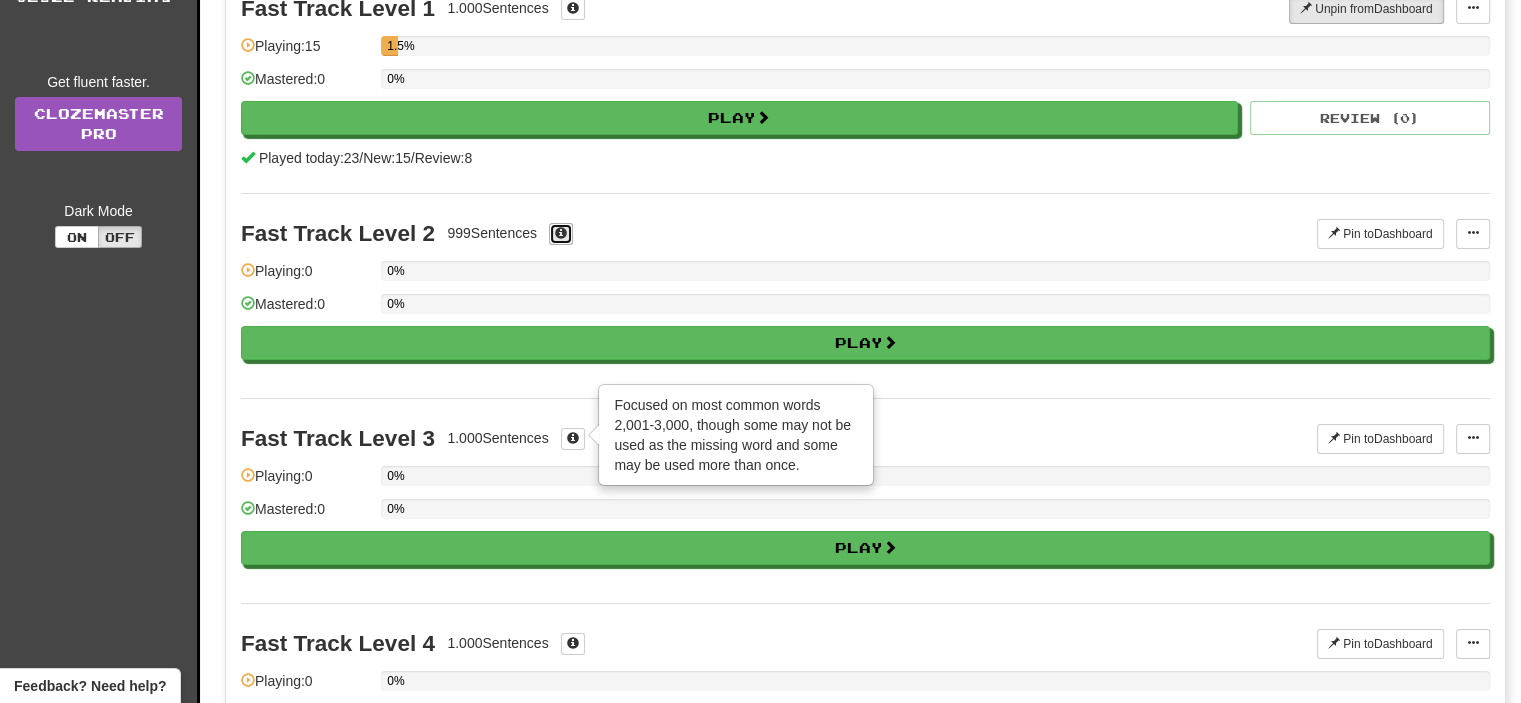 click at bounding box center [561, 233] 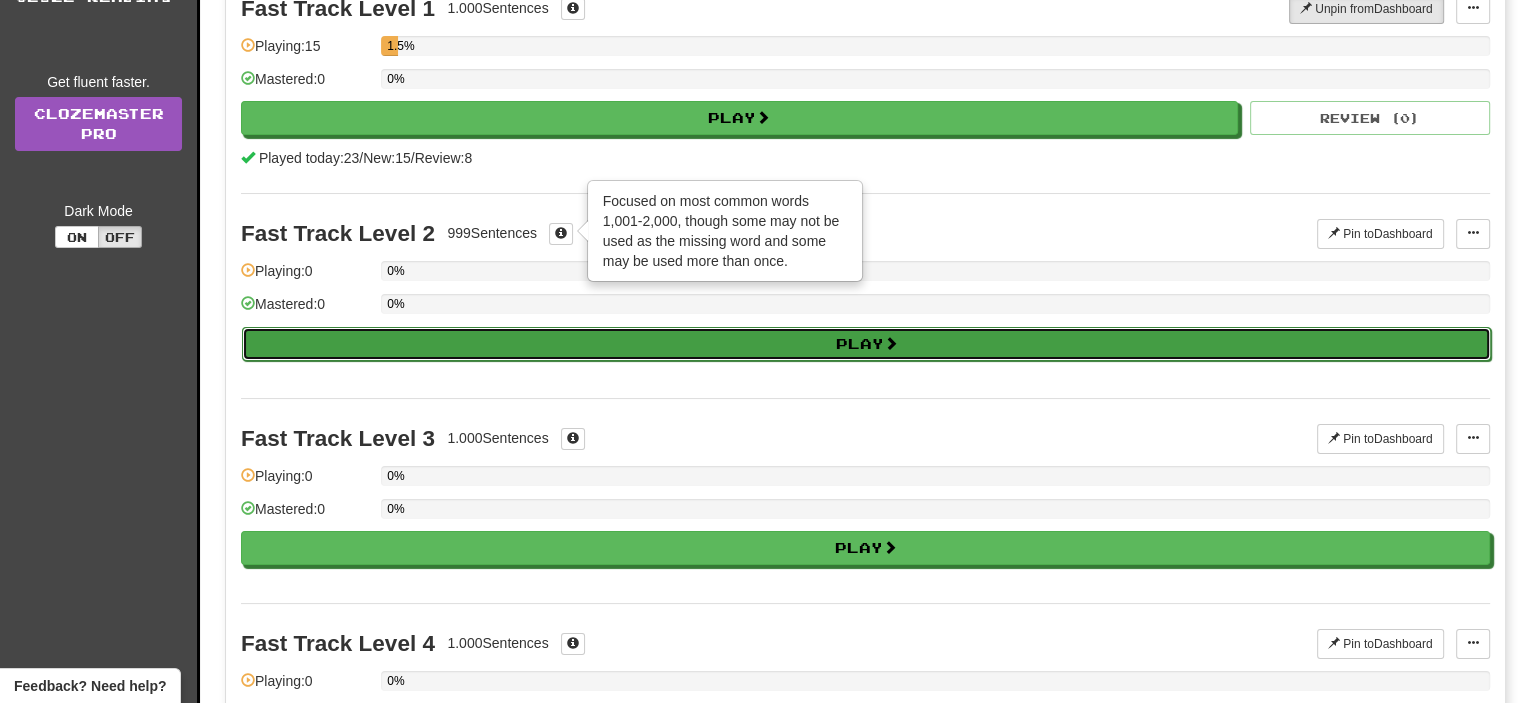 click on "Play" at bounding box center [866, 344] 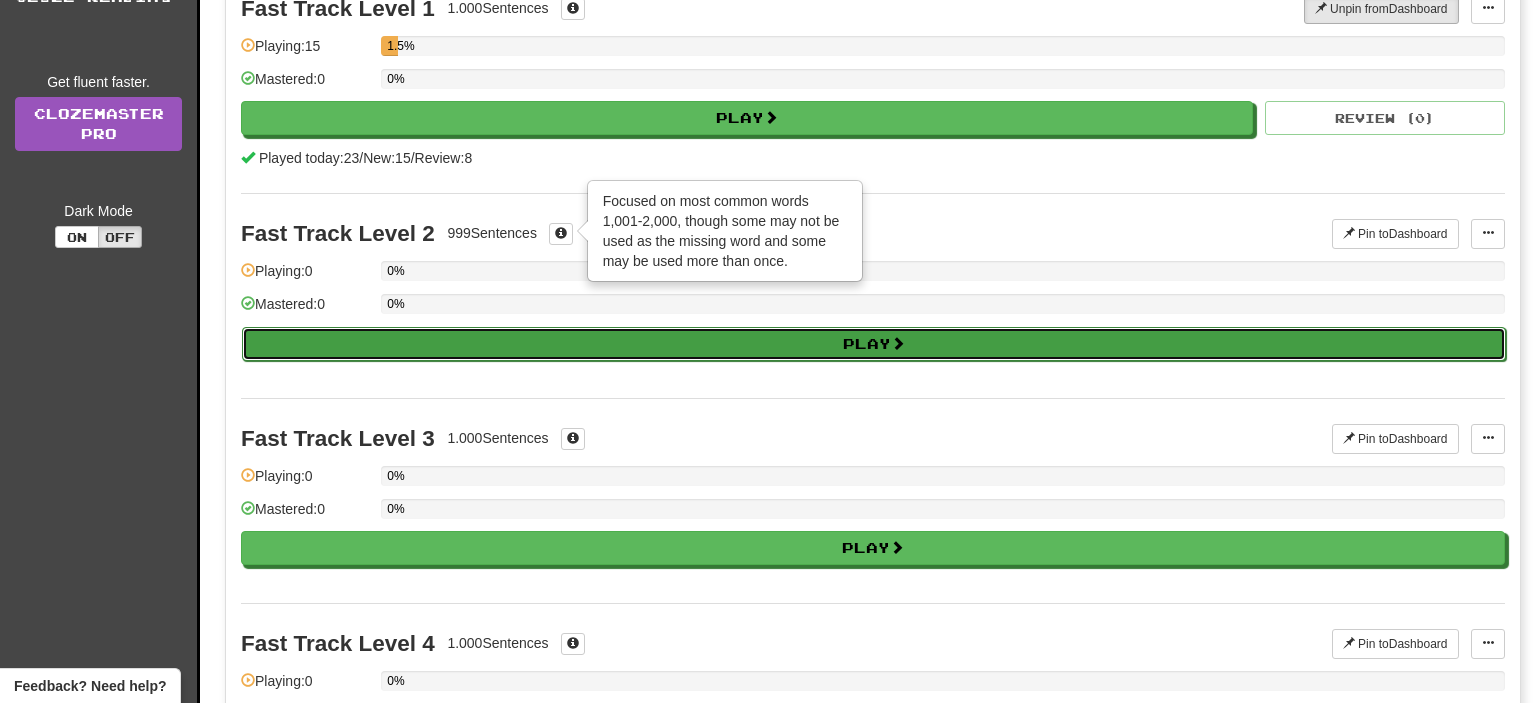 select on "**" 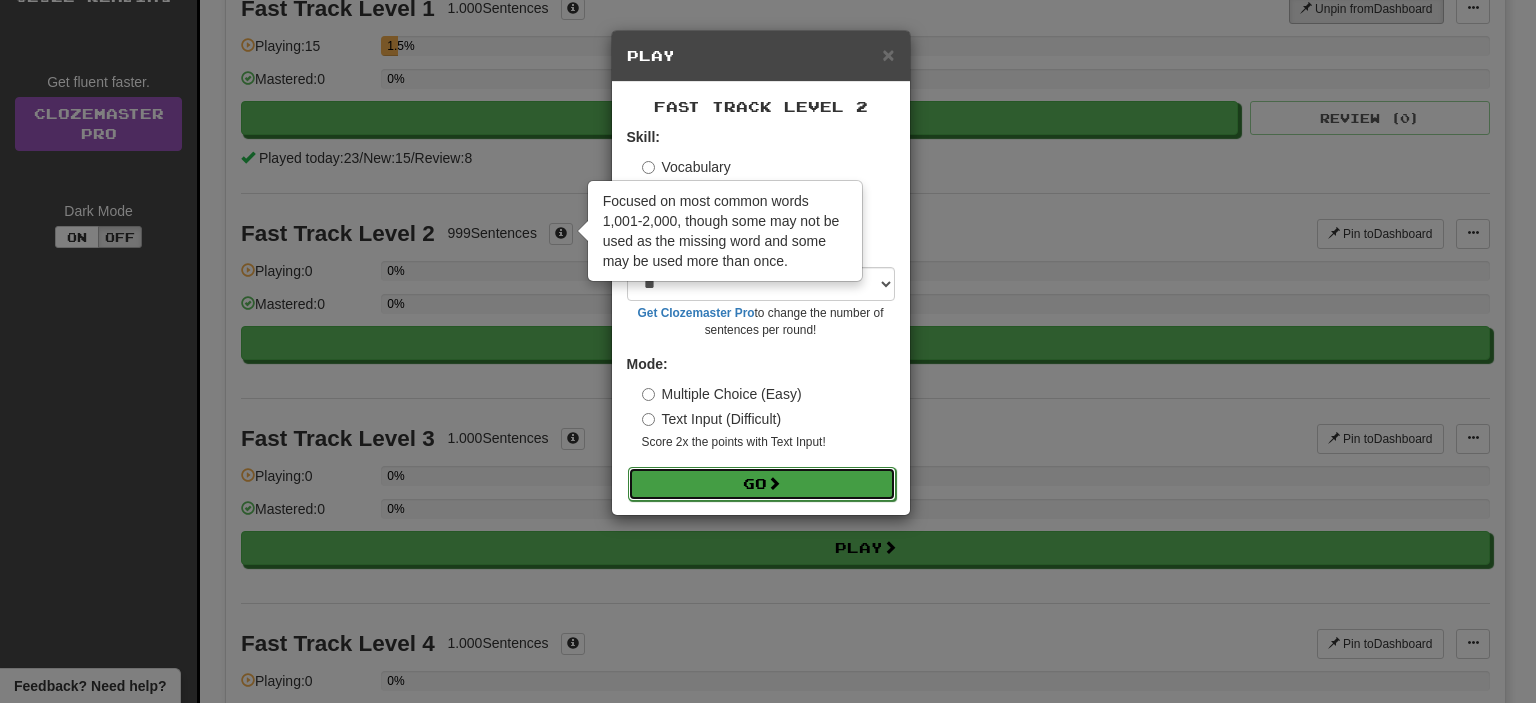 click on "Go" at bounding box center [762, 484] 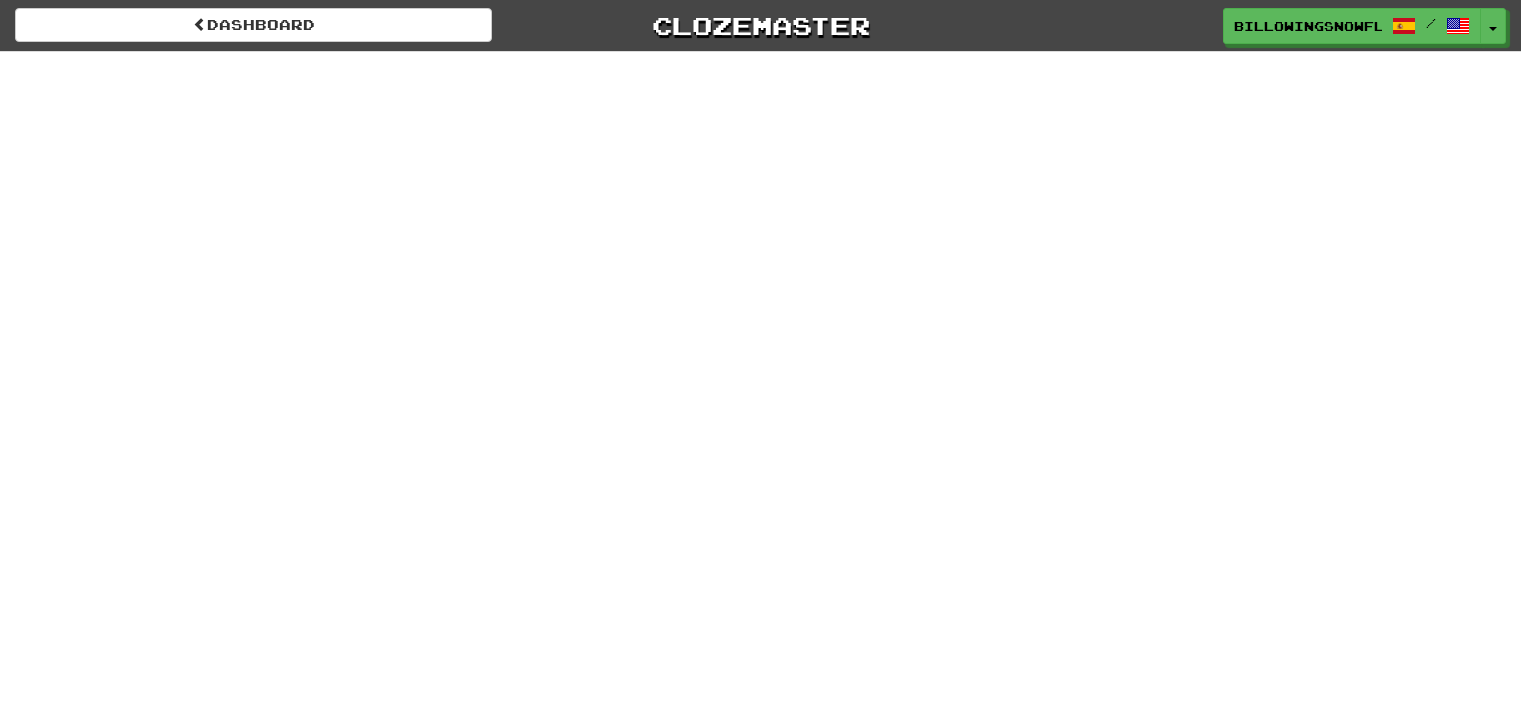 scroll, scrollTop: 0, scrollLeft: 0, axis: both 